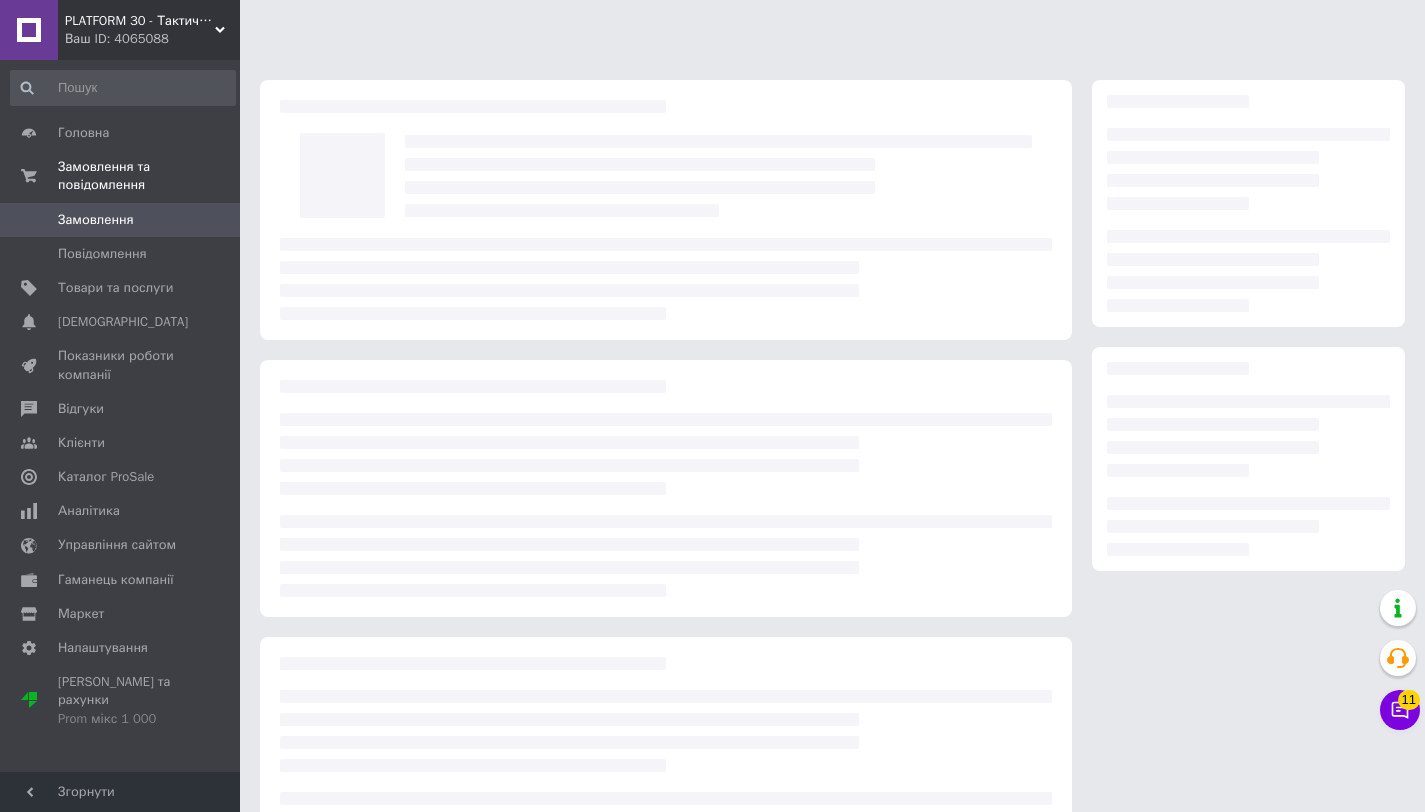 scroll, scrollTop: 0, scrollLeft: 0, axis: both 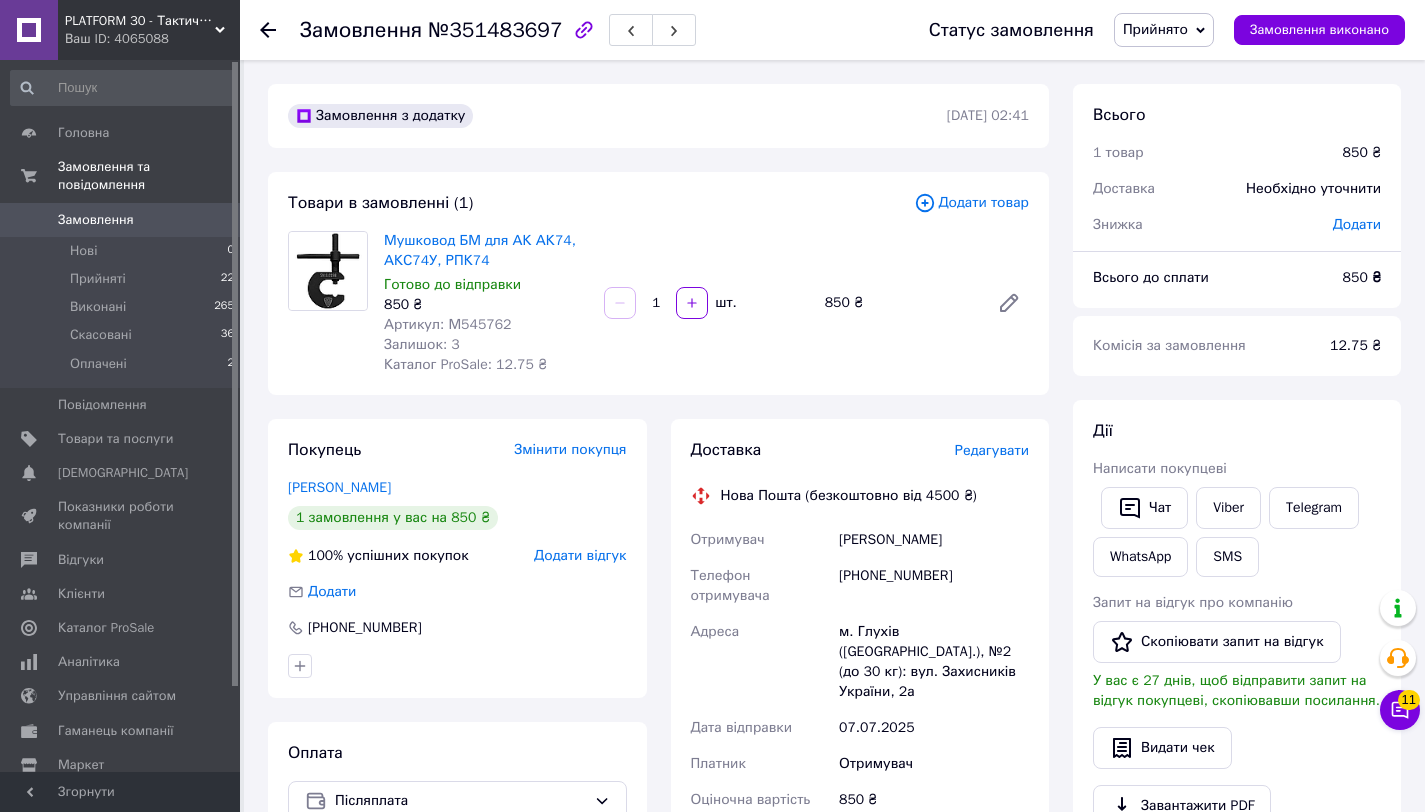 click on "Артикул: М545762" at bounding box center (447, 324) 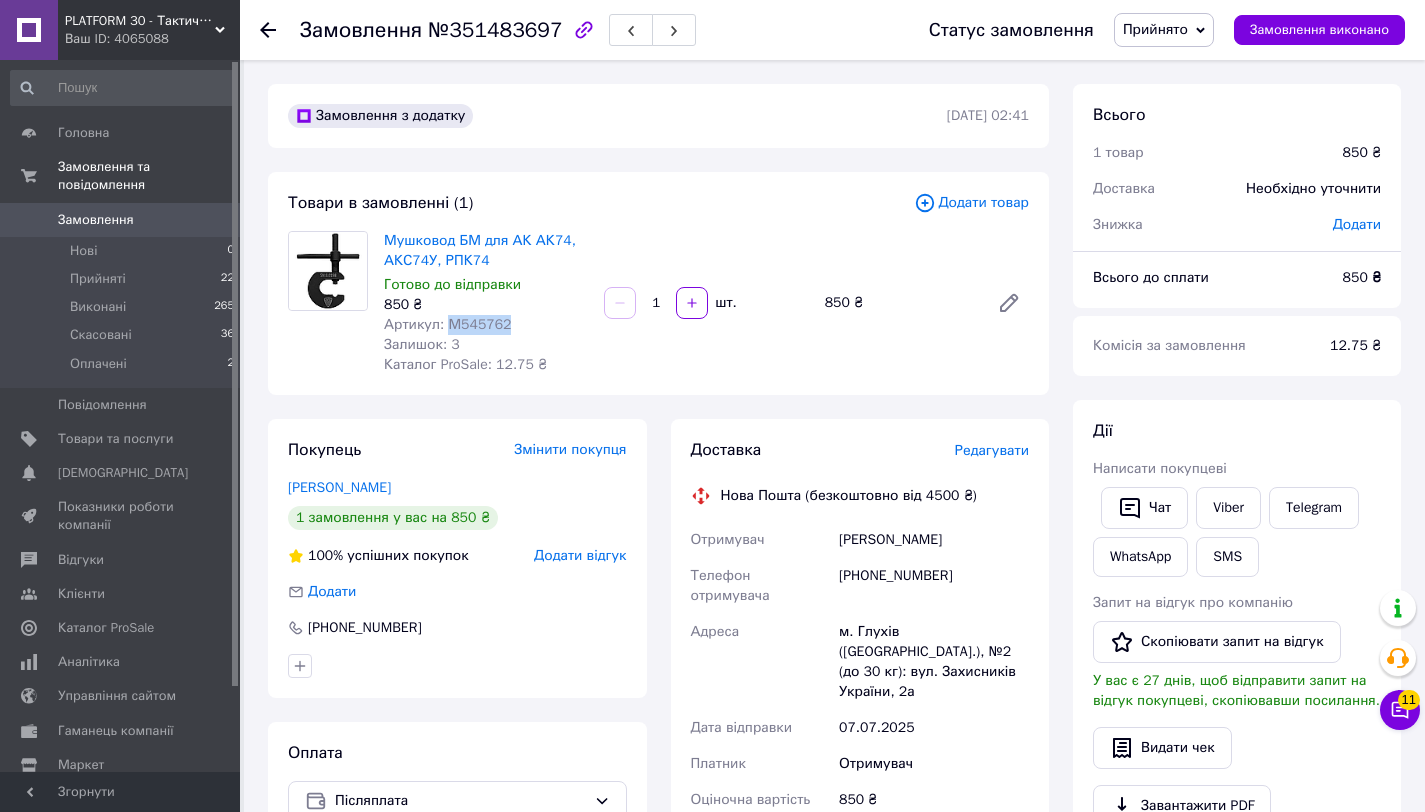 copy on "М545762" 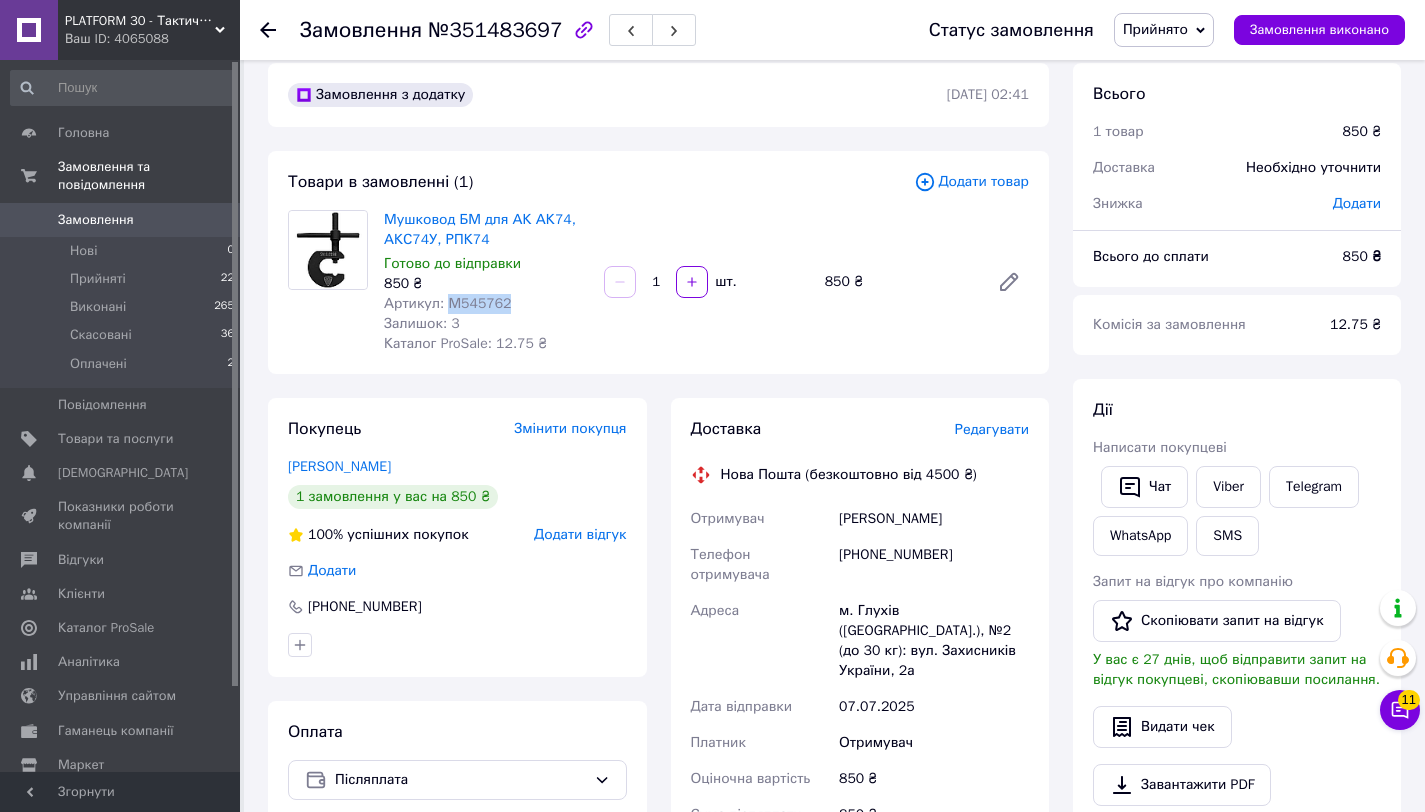scroll, scrollTop: 15, scrollLeft: 0, axis: vertical 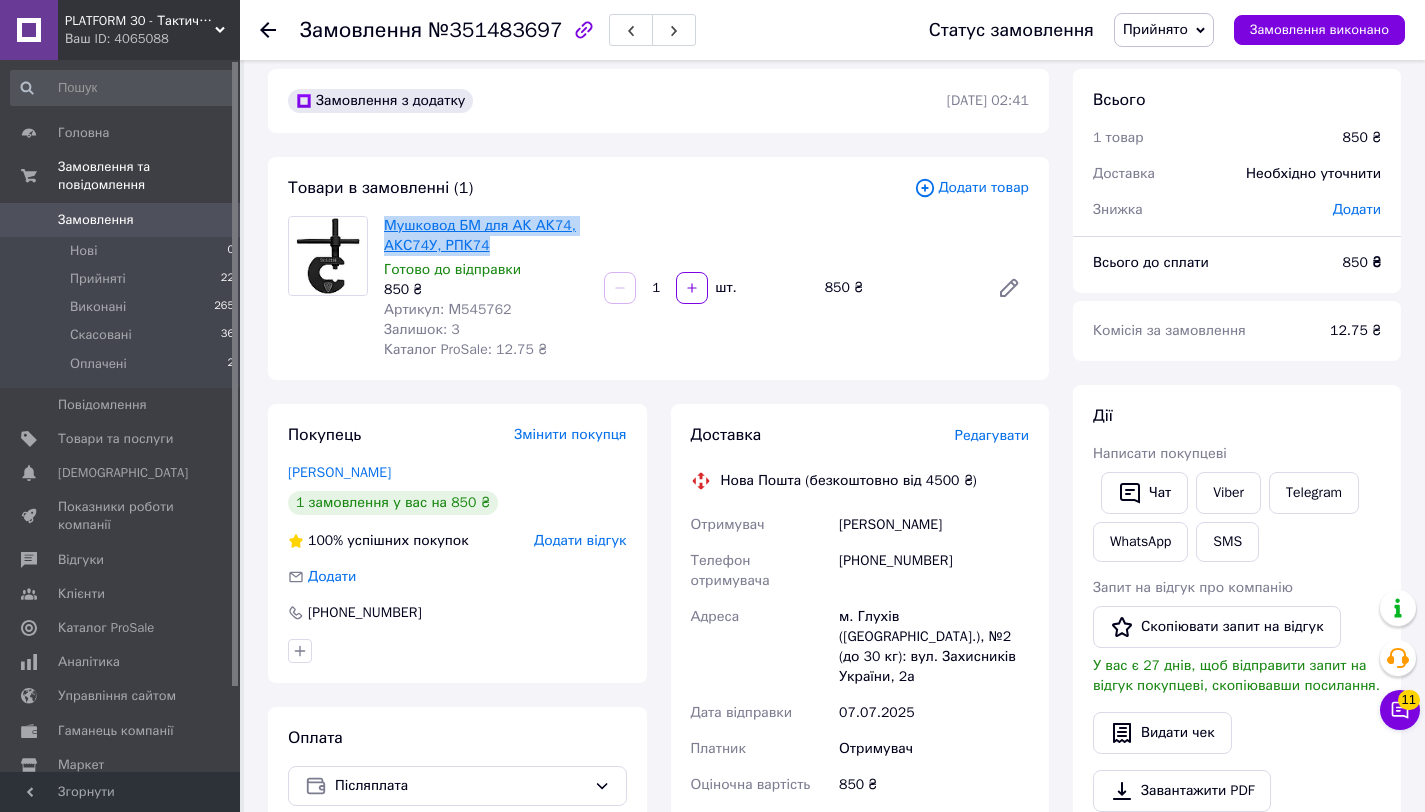 copy on "Мушковод БМ для АК АК74, АКС74У, РПК74" 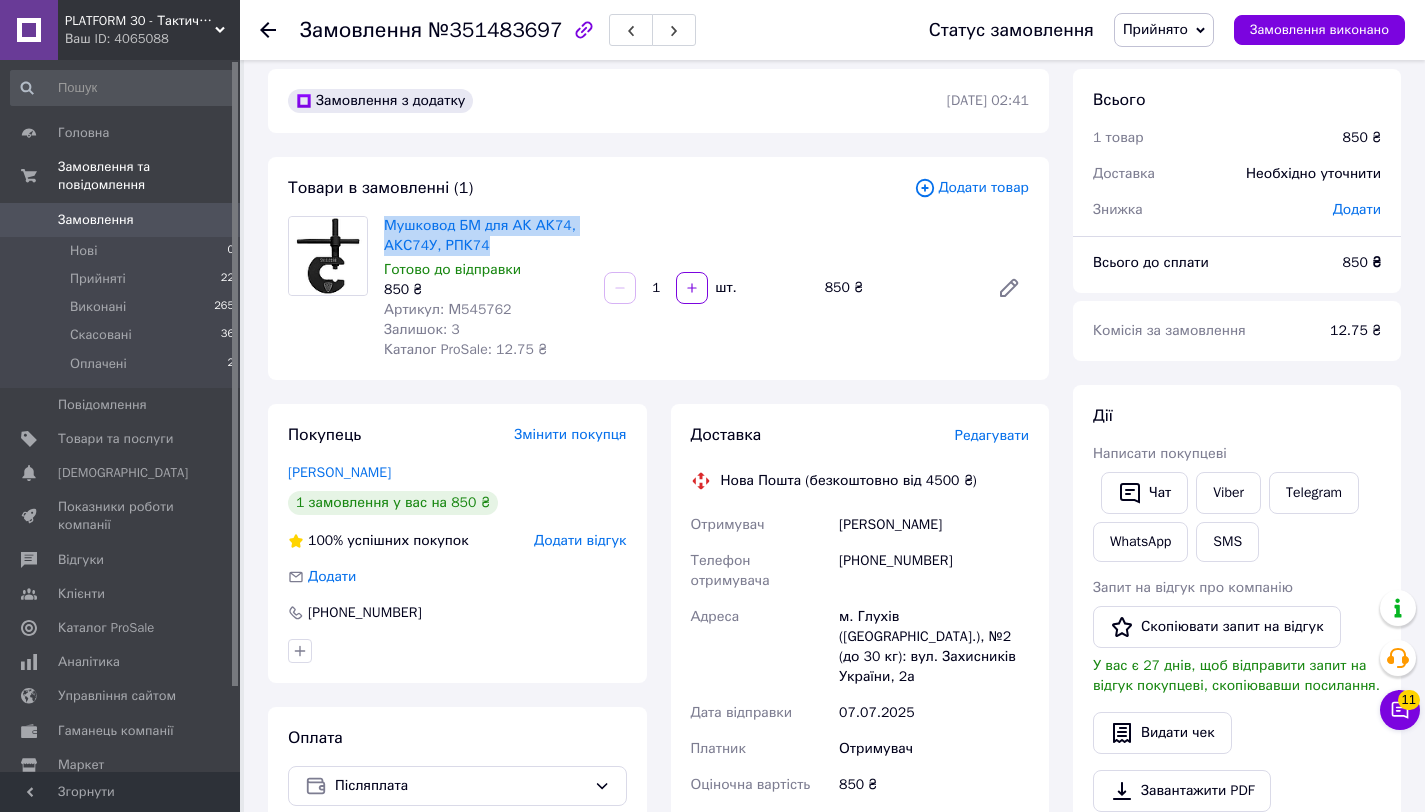 click on "[PERSON_NAME]" at bounding box center [934, 525] 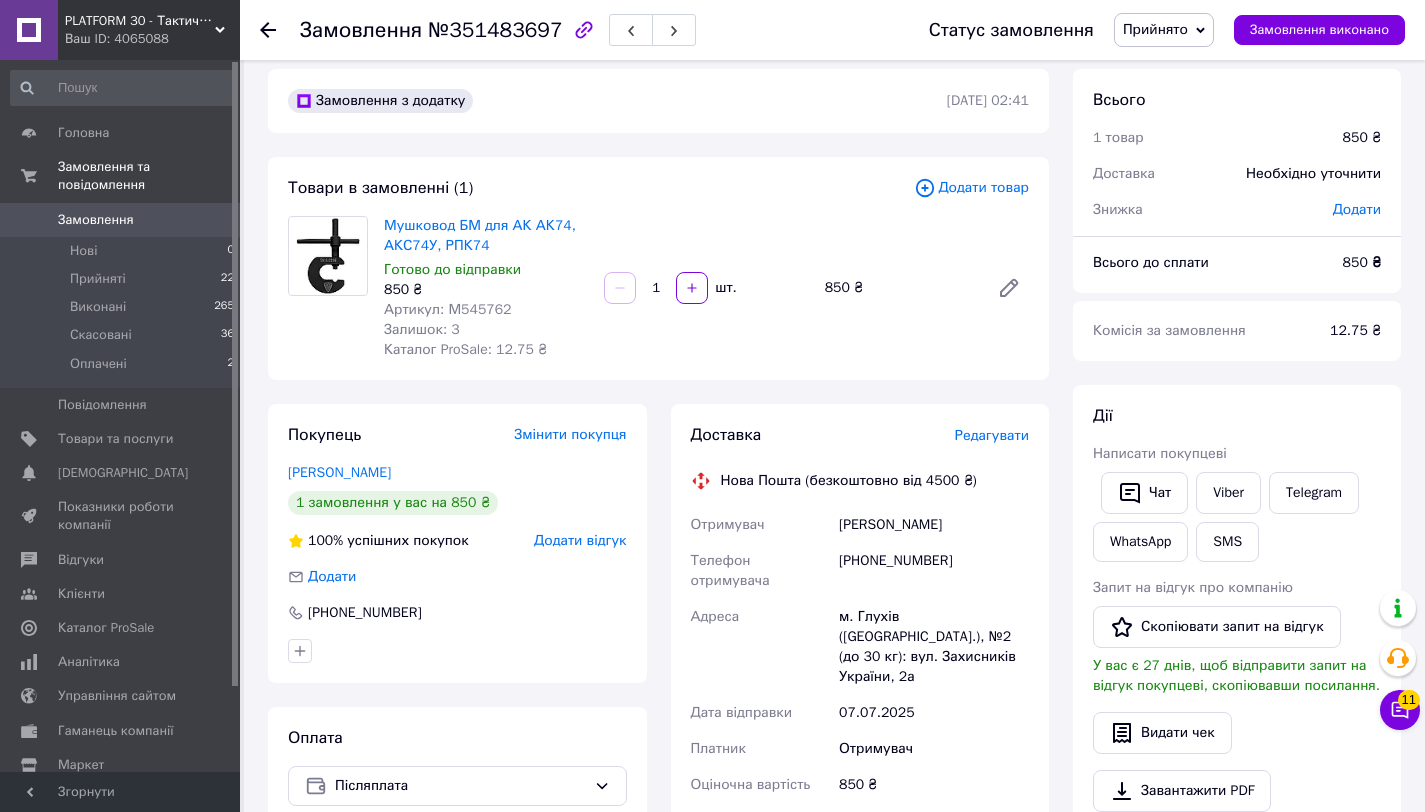 click on "[PERSON_NAME]" at bounding box center (934, 525) 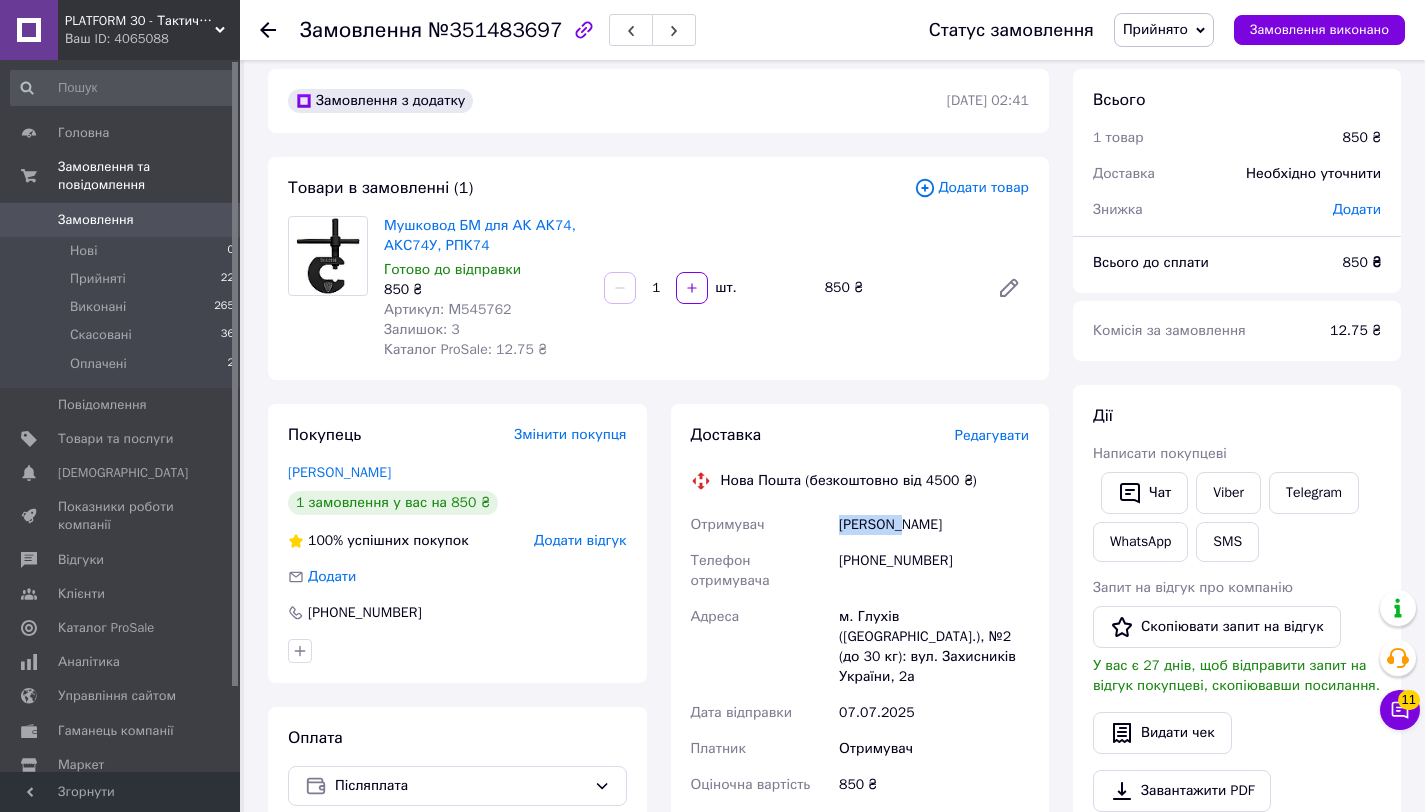 click on "[PERSON_NAME]" at bounding box center (934, 525) 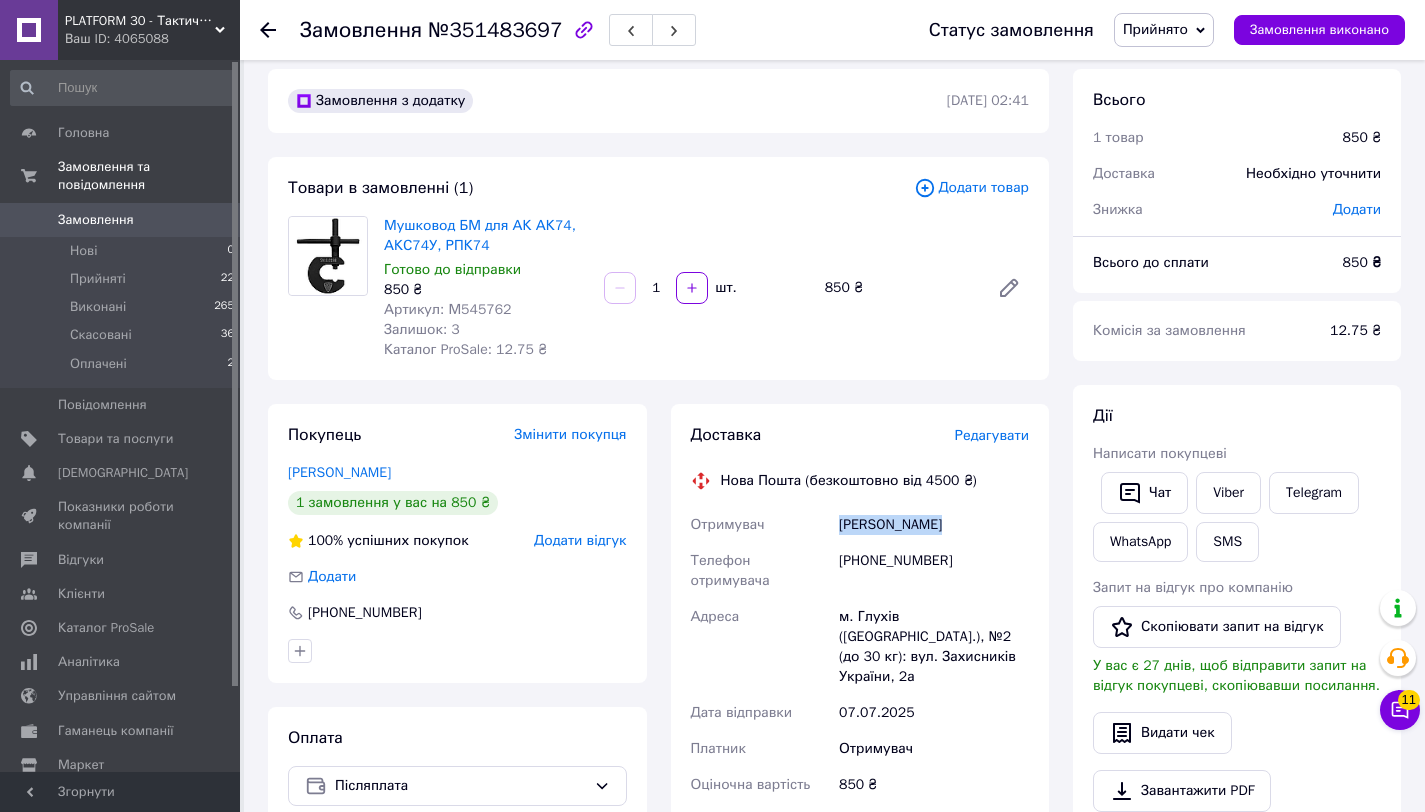 copy on "[PERSON_NAME]" 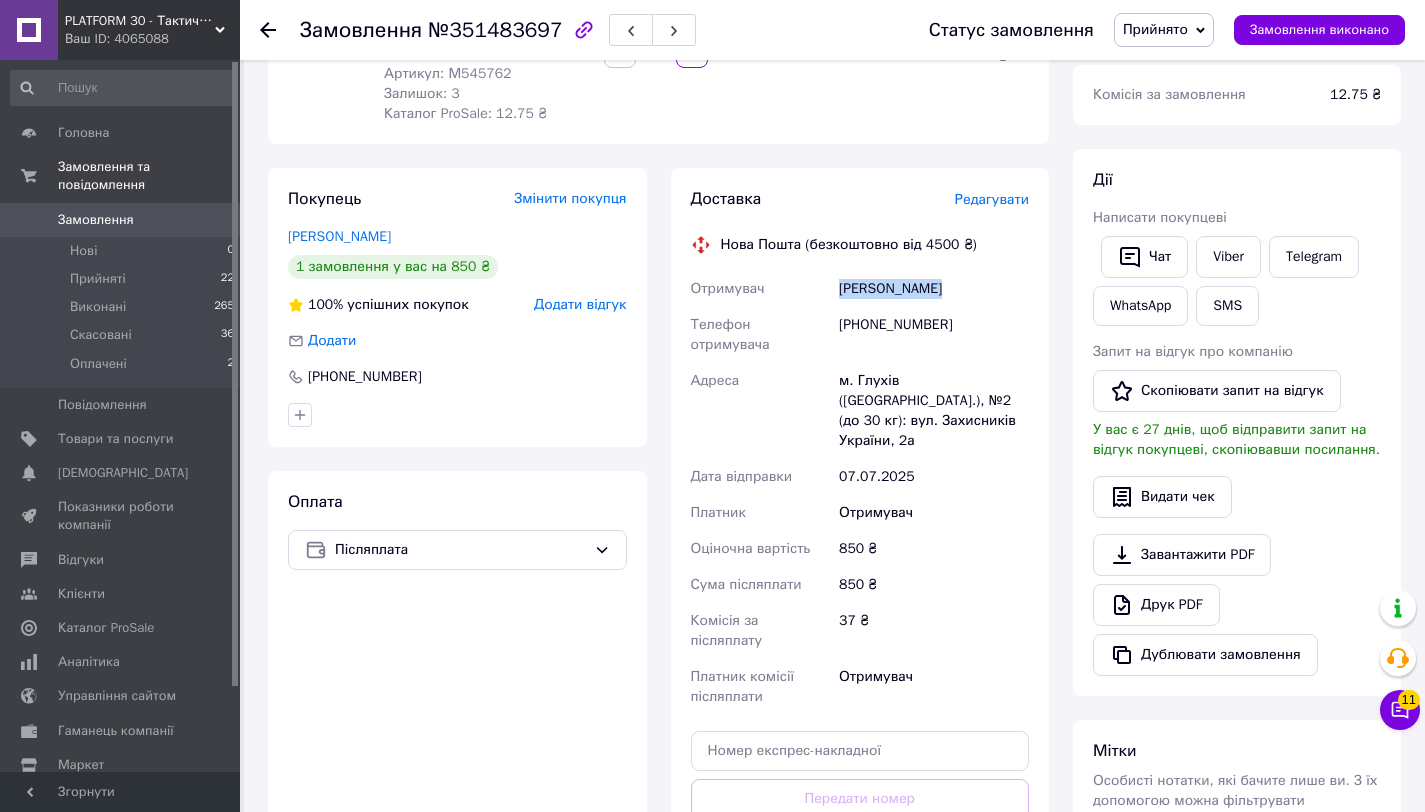 scroll, scrollTop: 264, scrollLeft: 0, axis: vertical 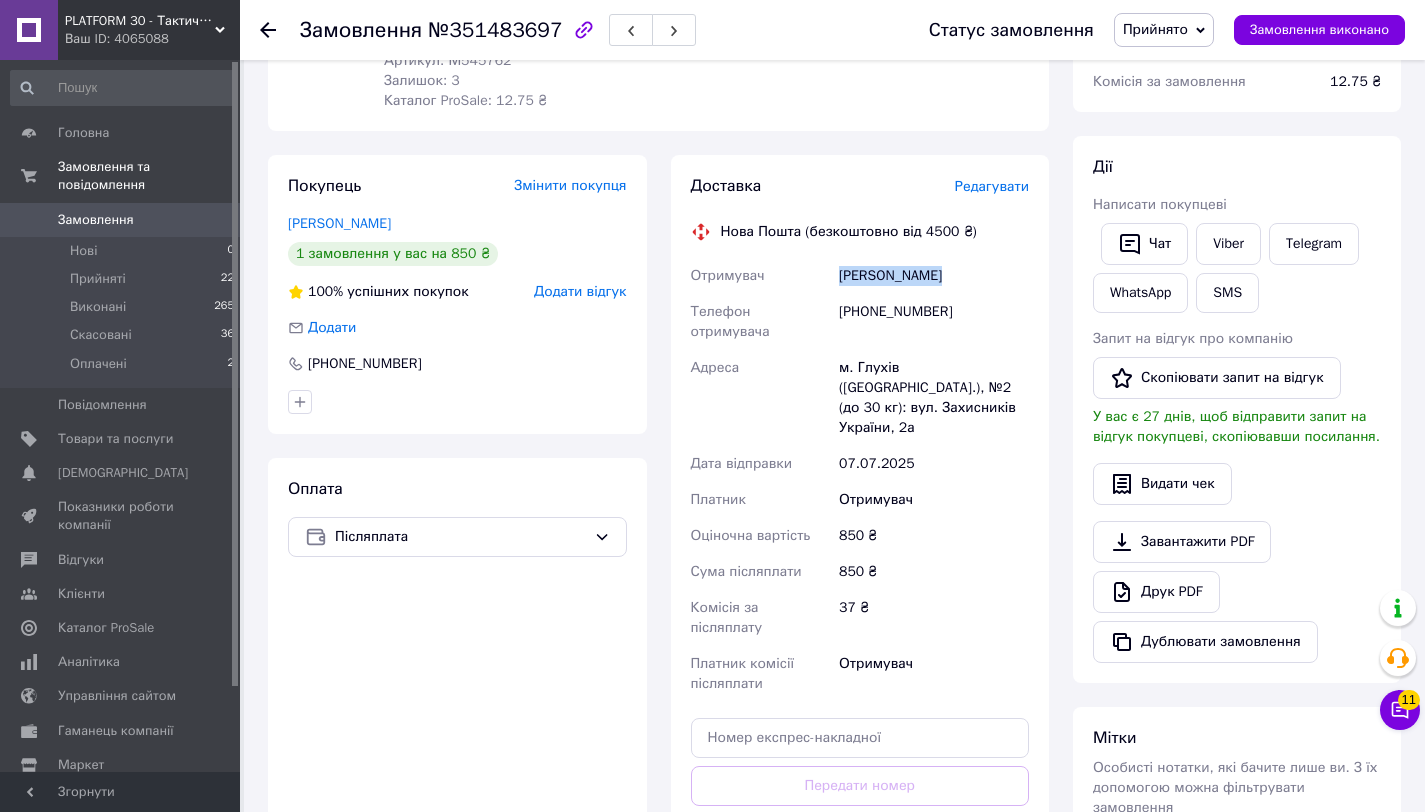 click on "[PHONE_NUMBER]" at bounding box center [934, 322] 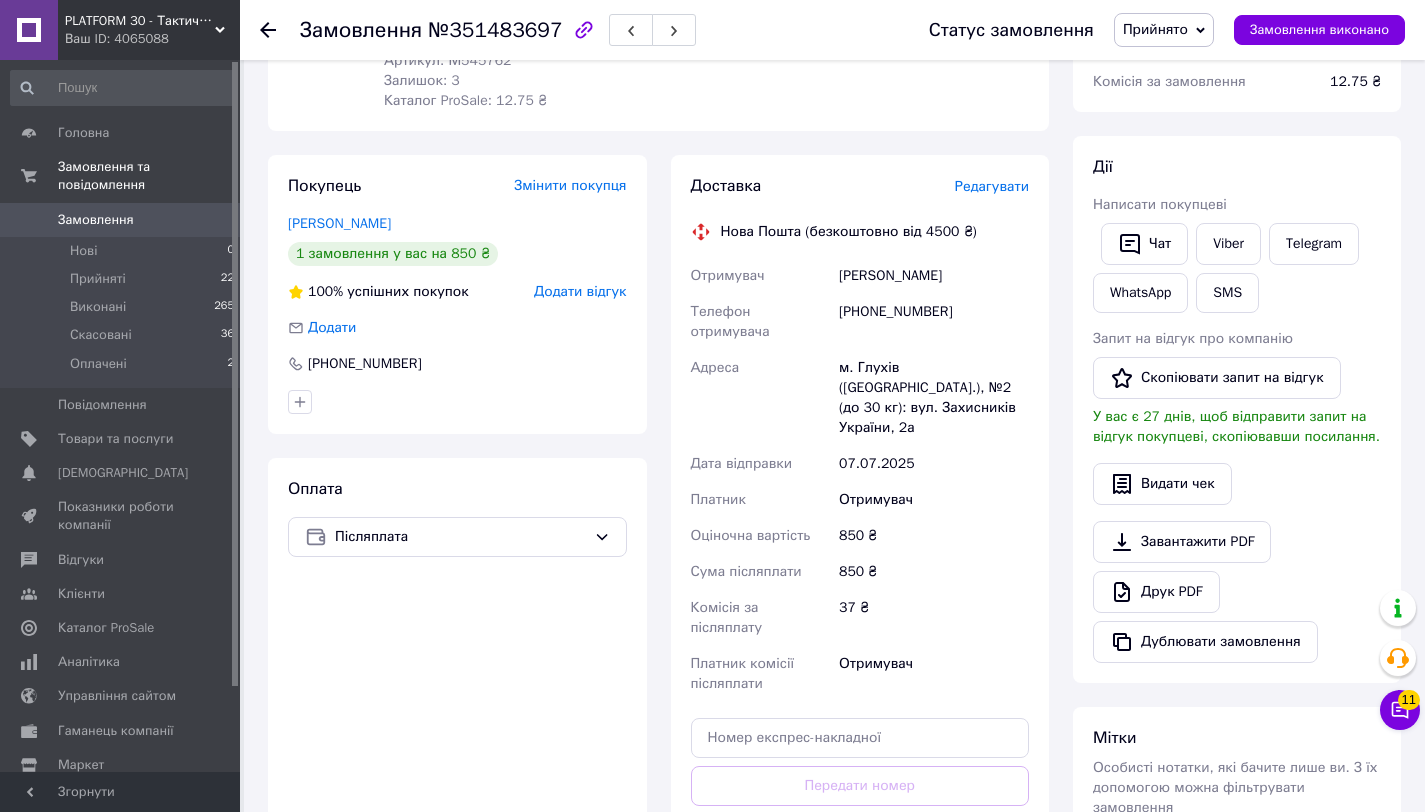 click on "+380967261179" at bounding box center [934, 322] 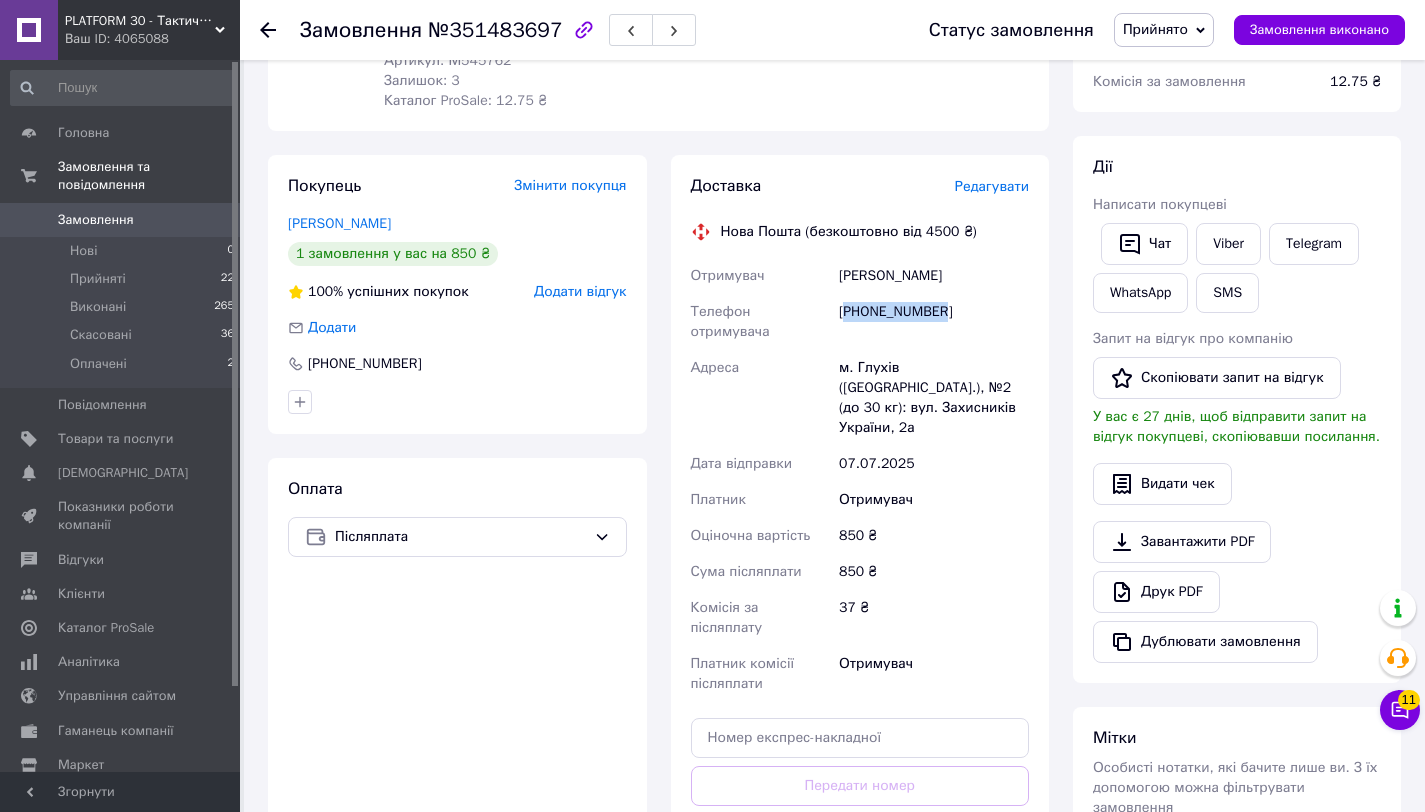 copy on "380967261179" 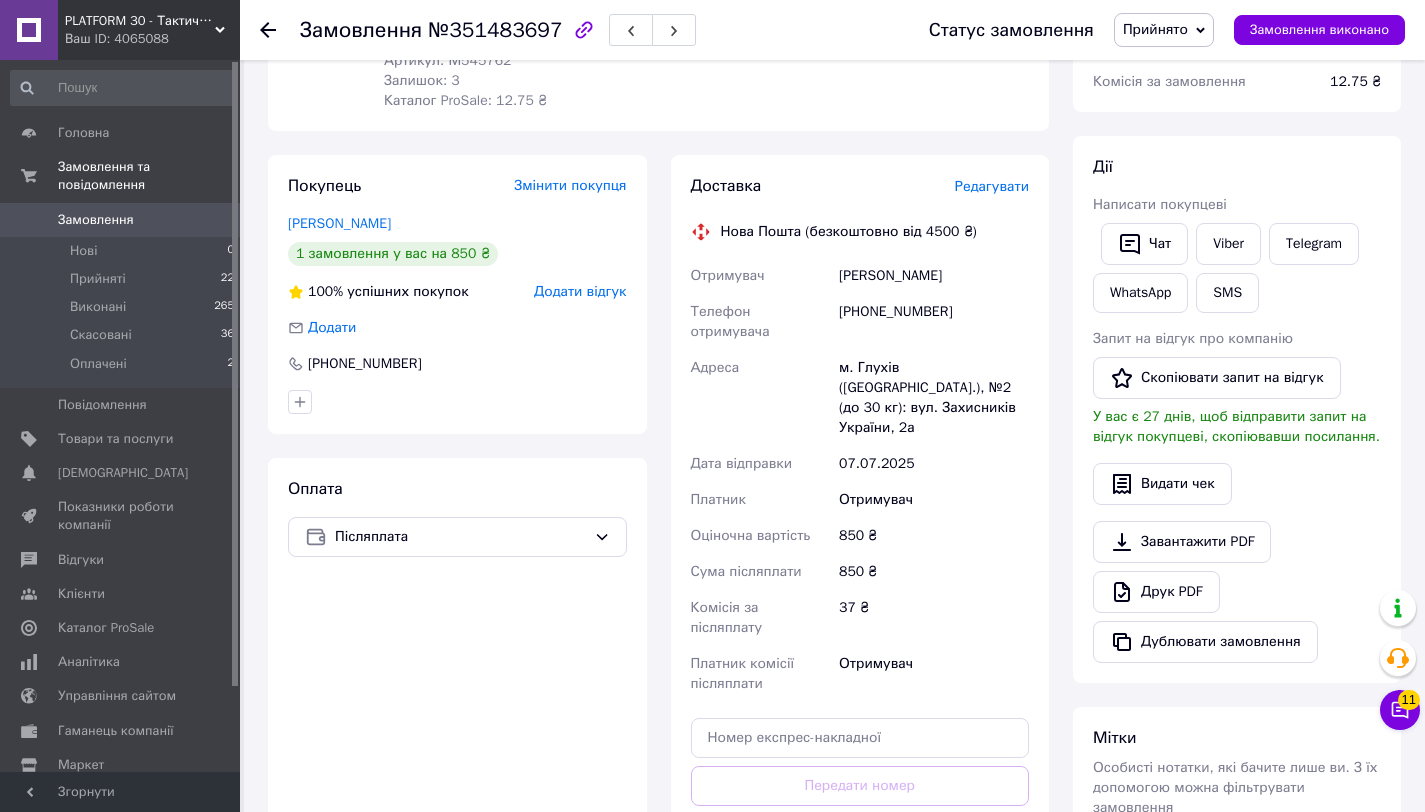 click on "м. Глухів (Сумська обл.), №2 (до 30 кг): вул. Захисників України, 2а" at bounding box center [934, 398] 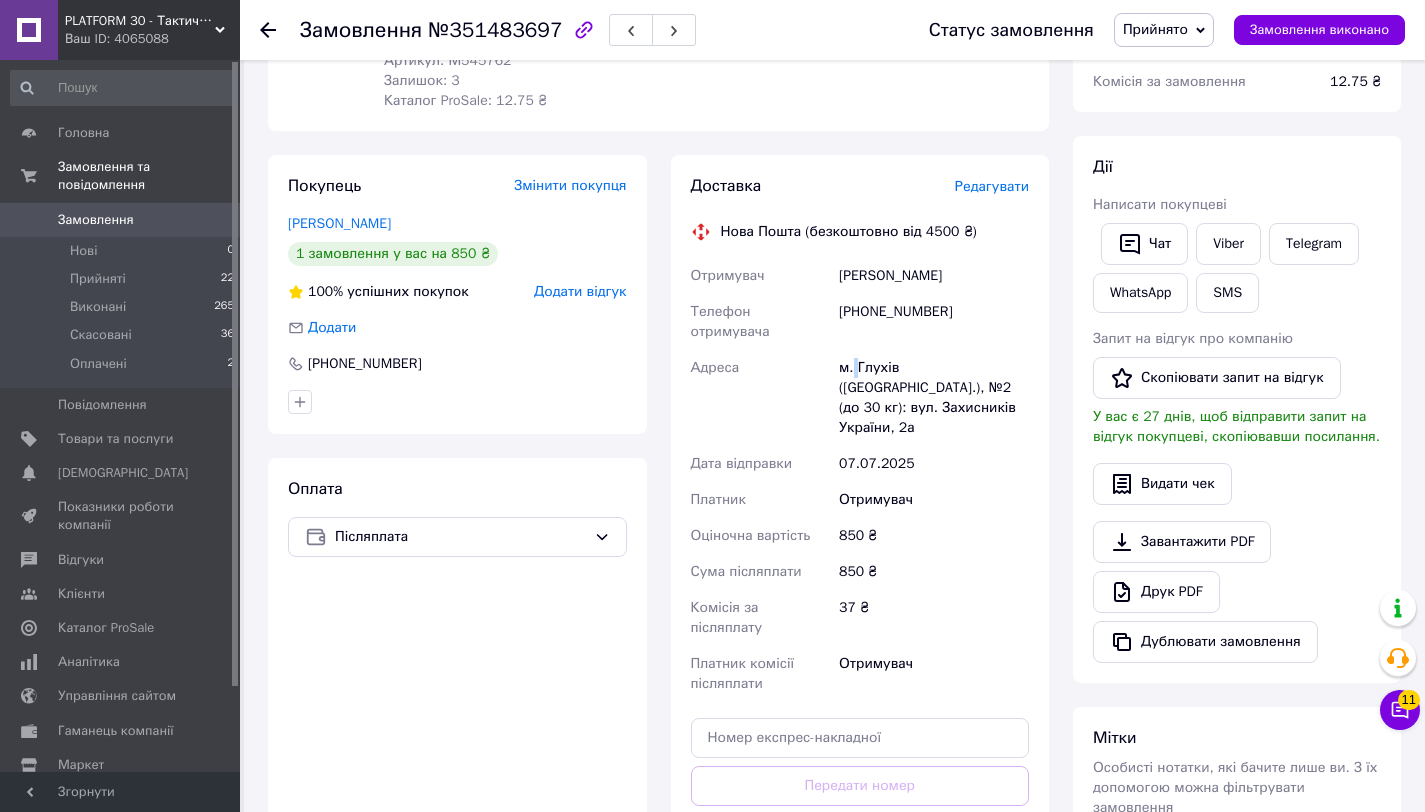 click on "м. Глухів (Сумська обл.), №2 (до 30 кг): вул. Захисників України, 2а" at bounding box center (934, 398) 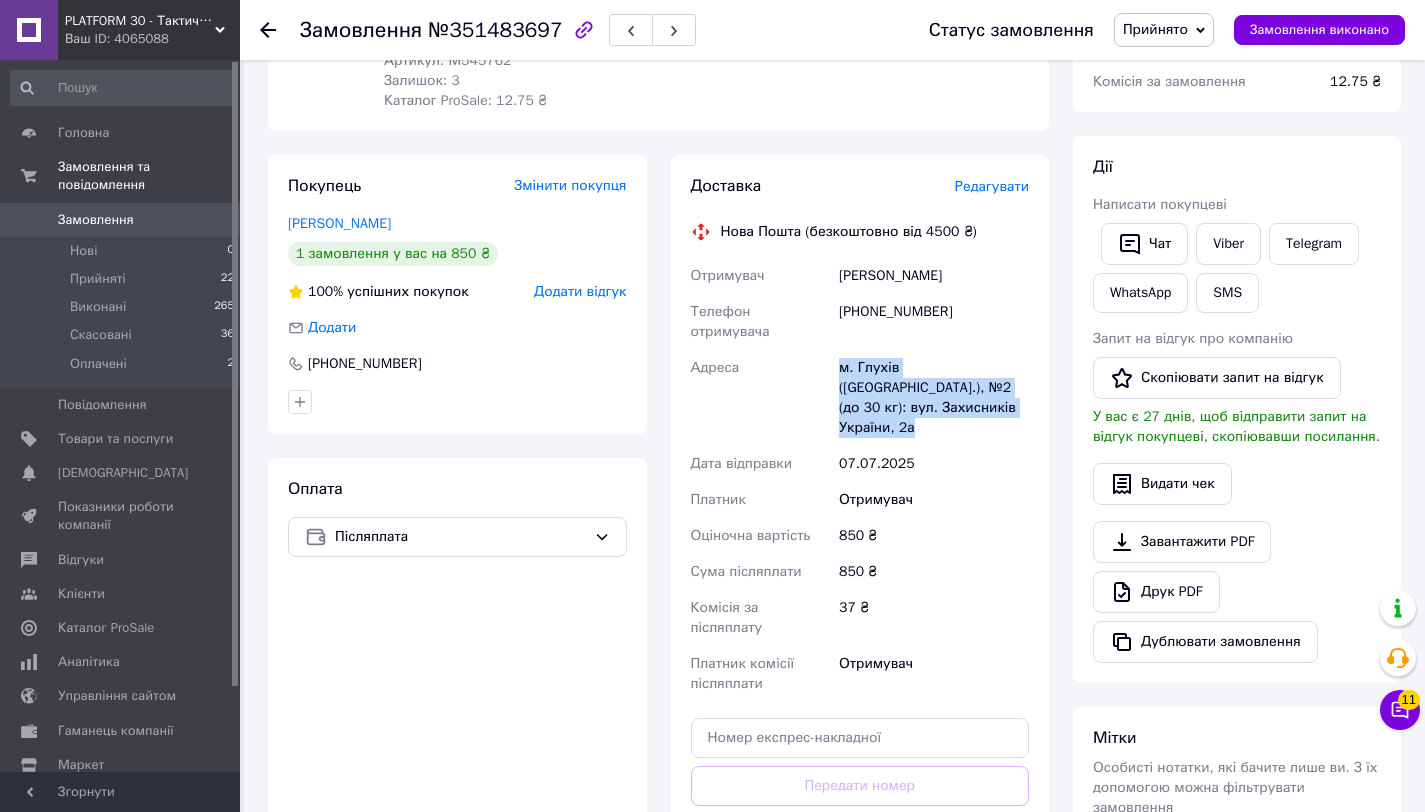 copy on "м. Глухів (Сумська обл.), №2 (до 30 кг): вул. Захисників України, 2а" 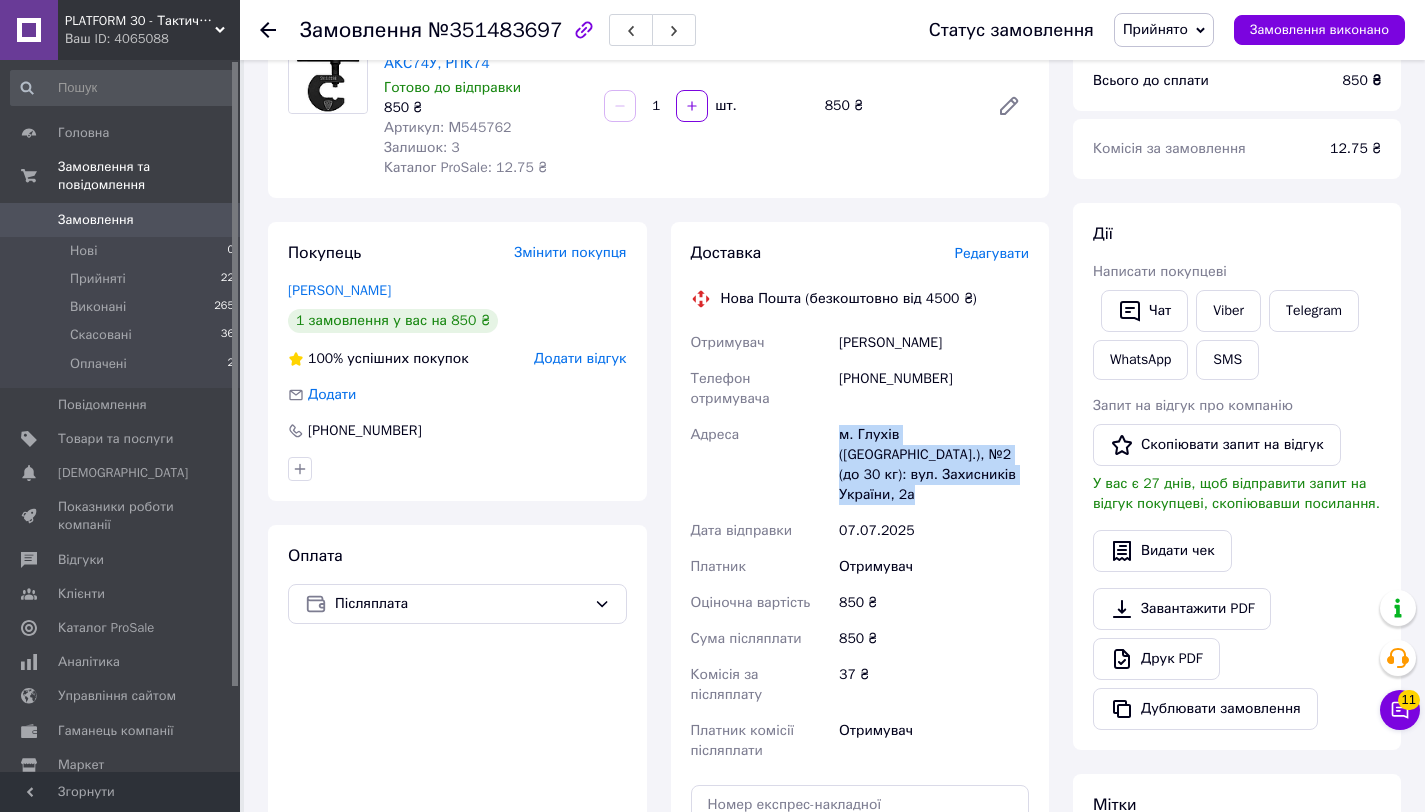 scroll, scrollTop: 0, scrollLeft: 0, axis: both 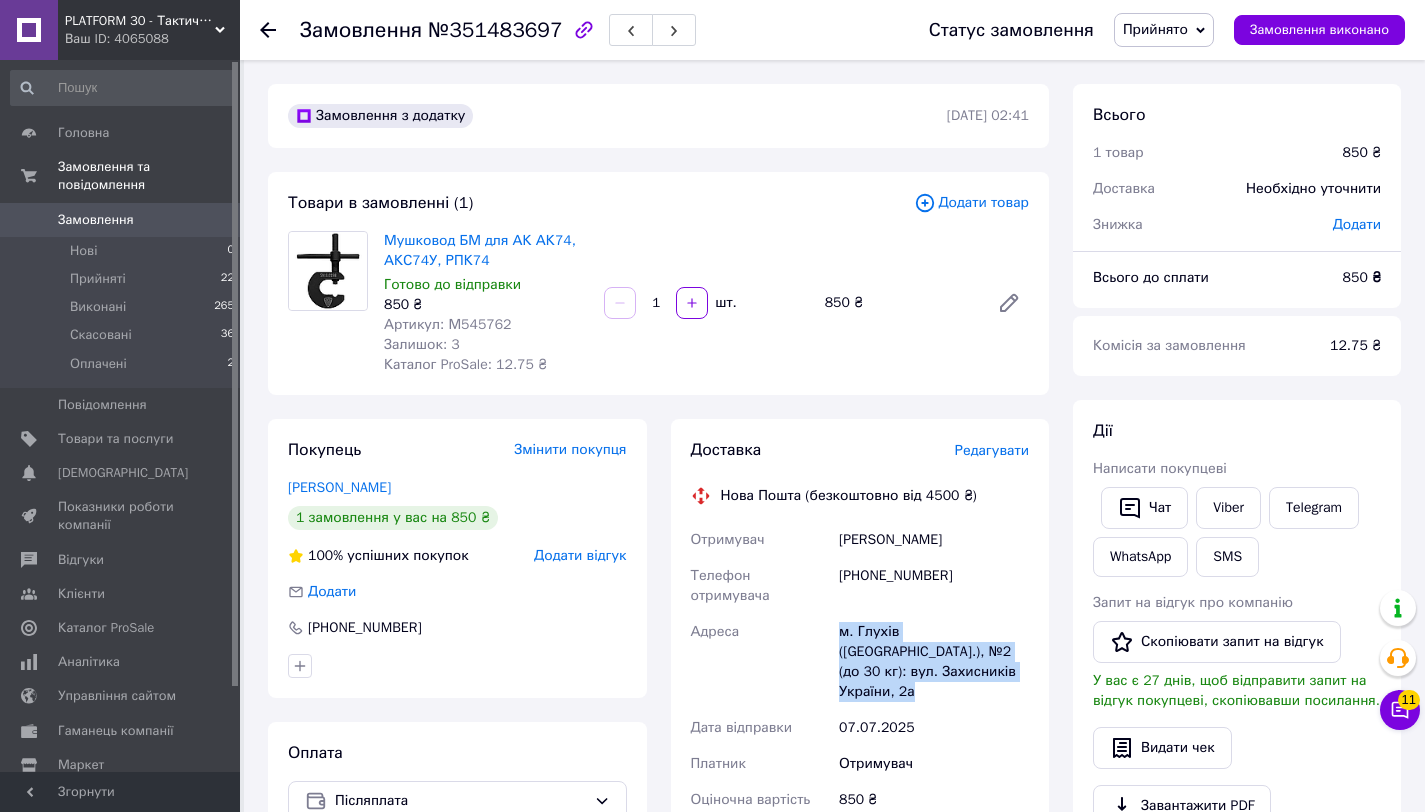 click 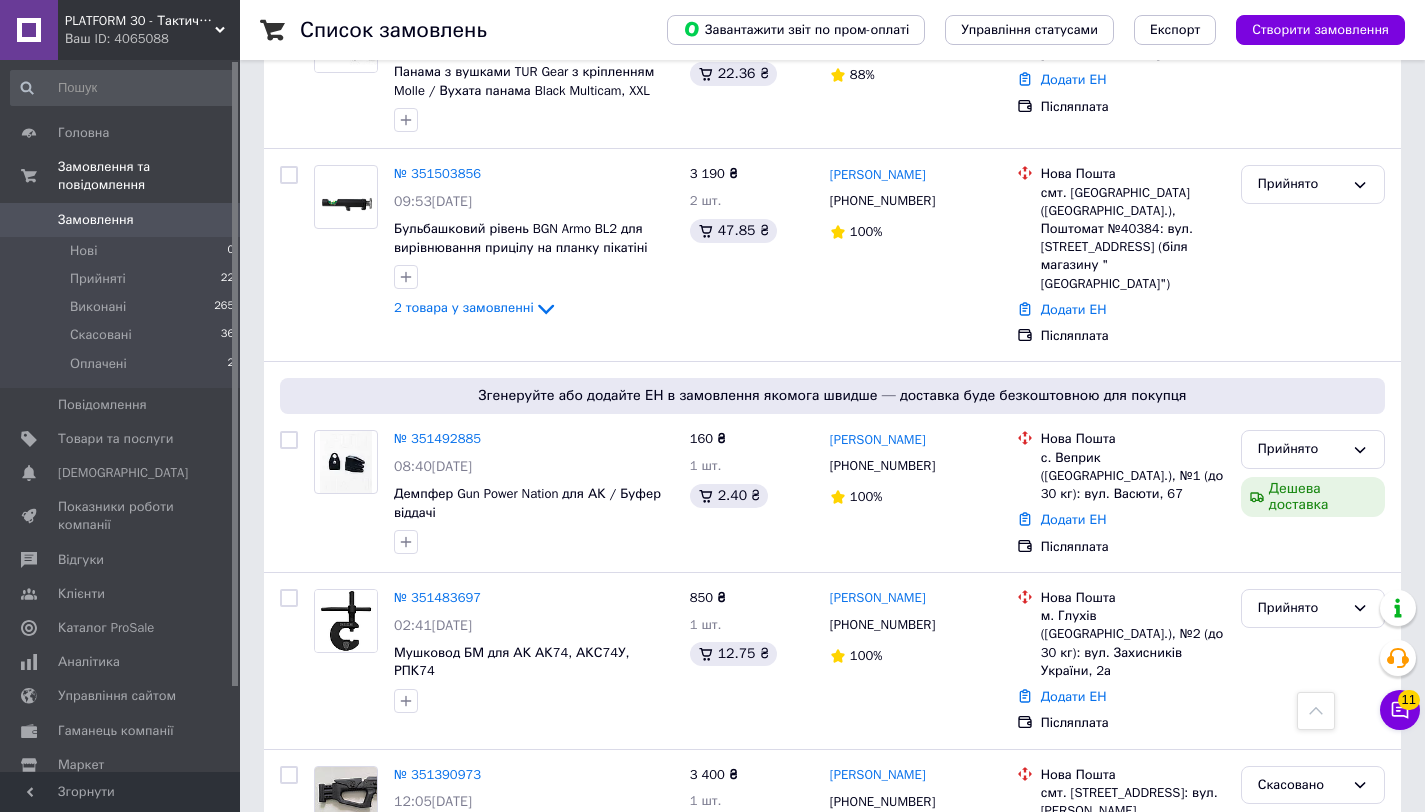 scroll, scrollTop: 1267, scrollLeft: 0, axis: vertical 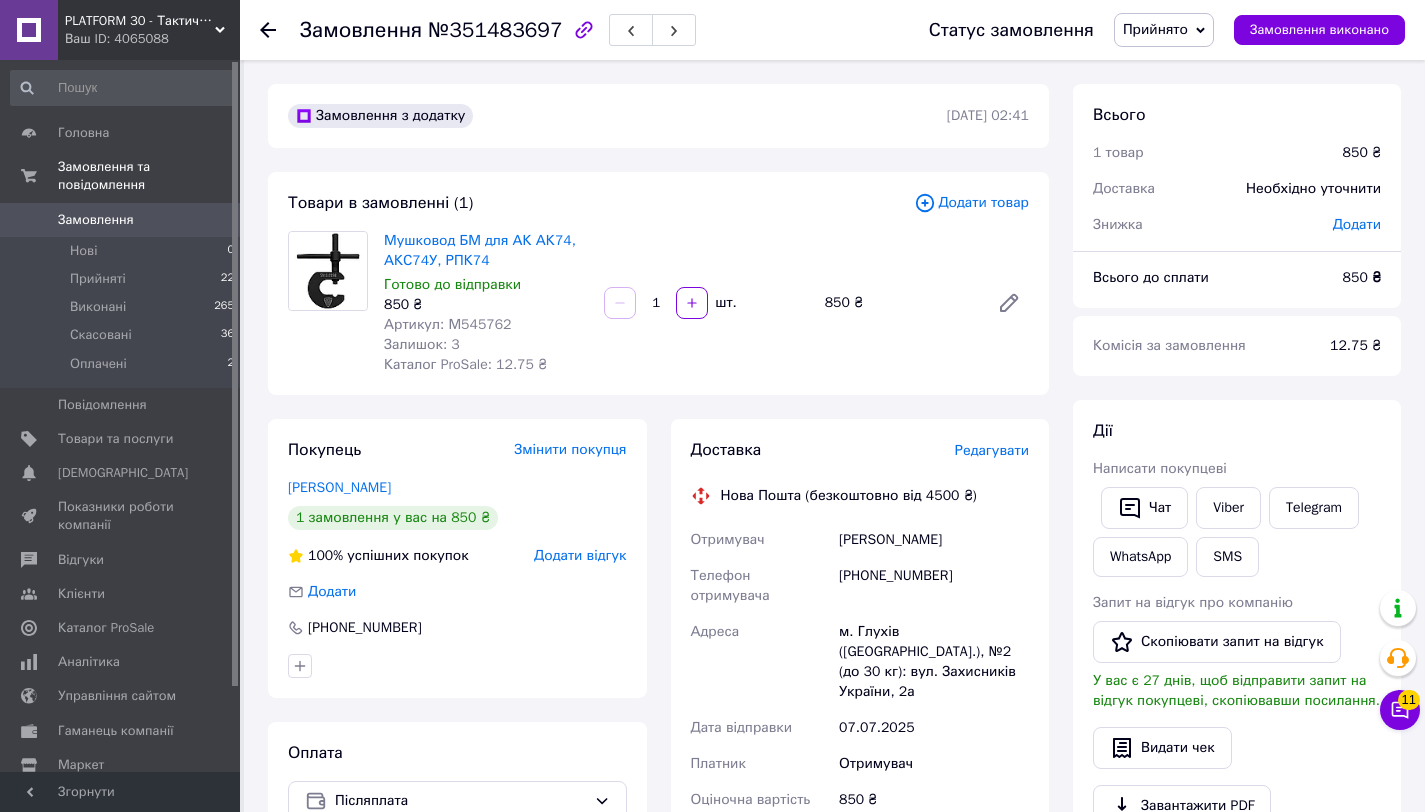 click on "Артикул: М545762" at bounding box center [447, 324] 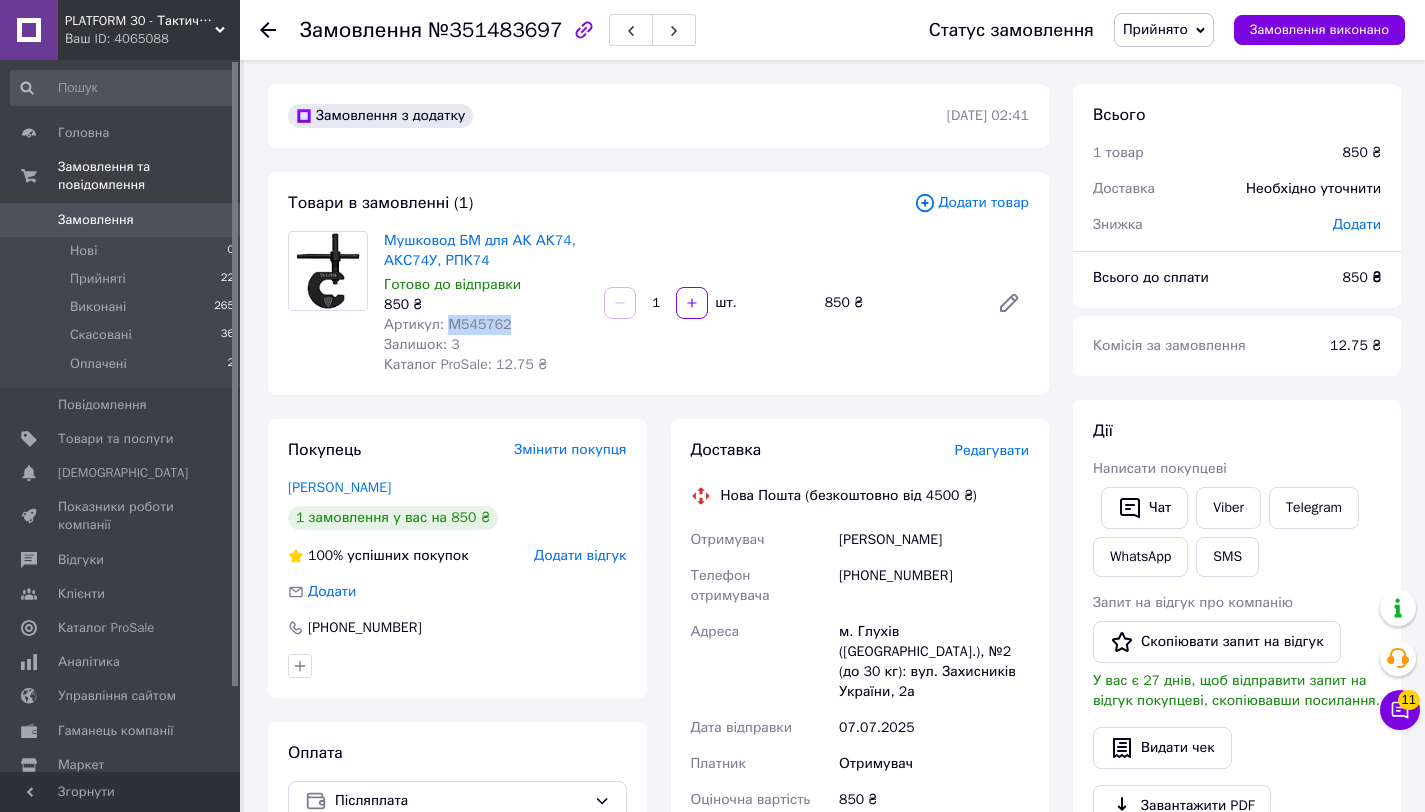 copy on "М545762" 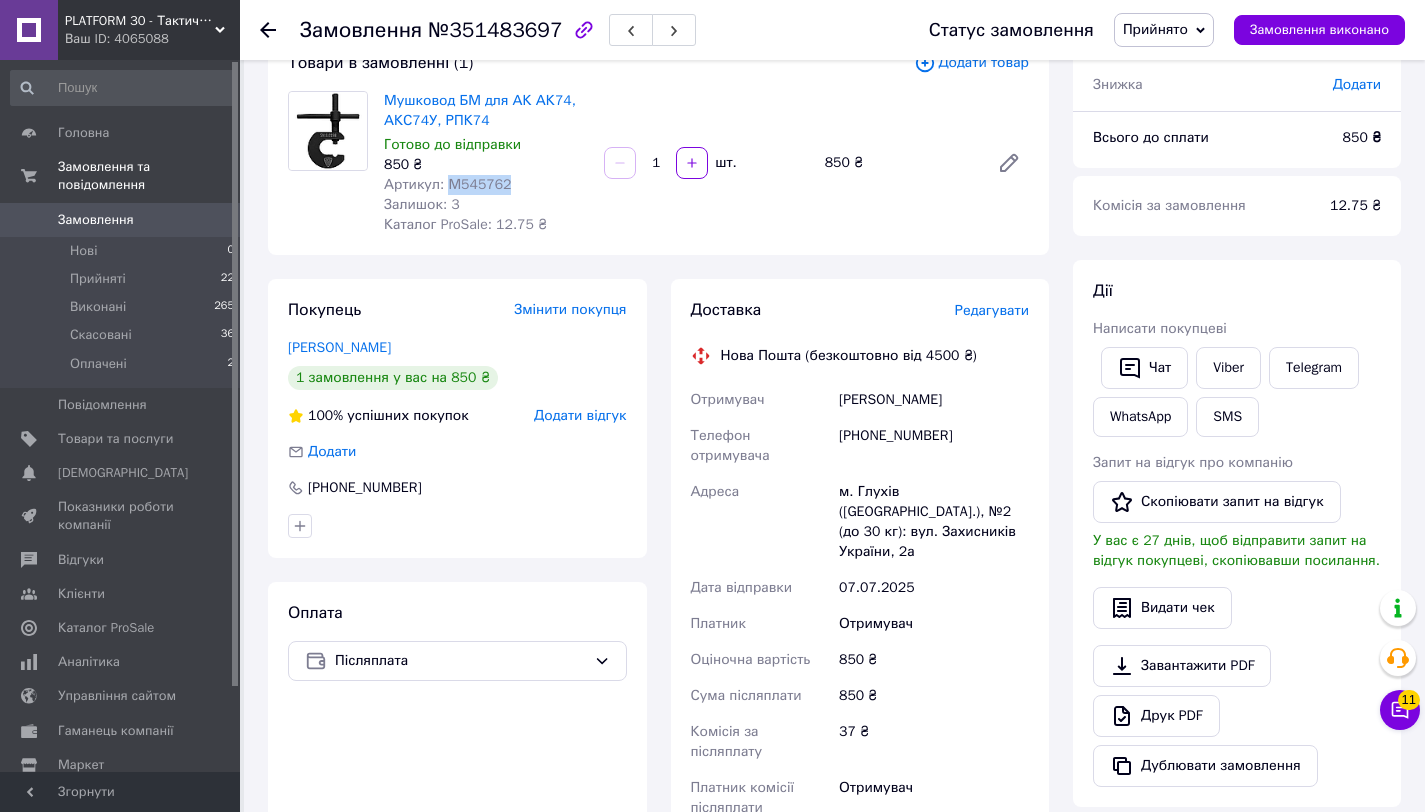 scroll, scrollTop: 145, scrollLeft: 0, axis: vertical 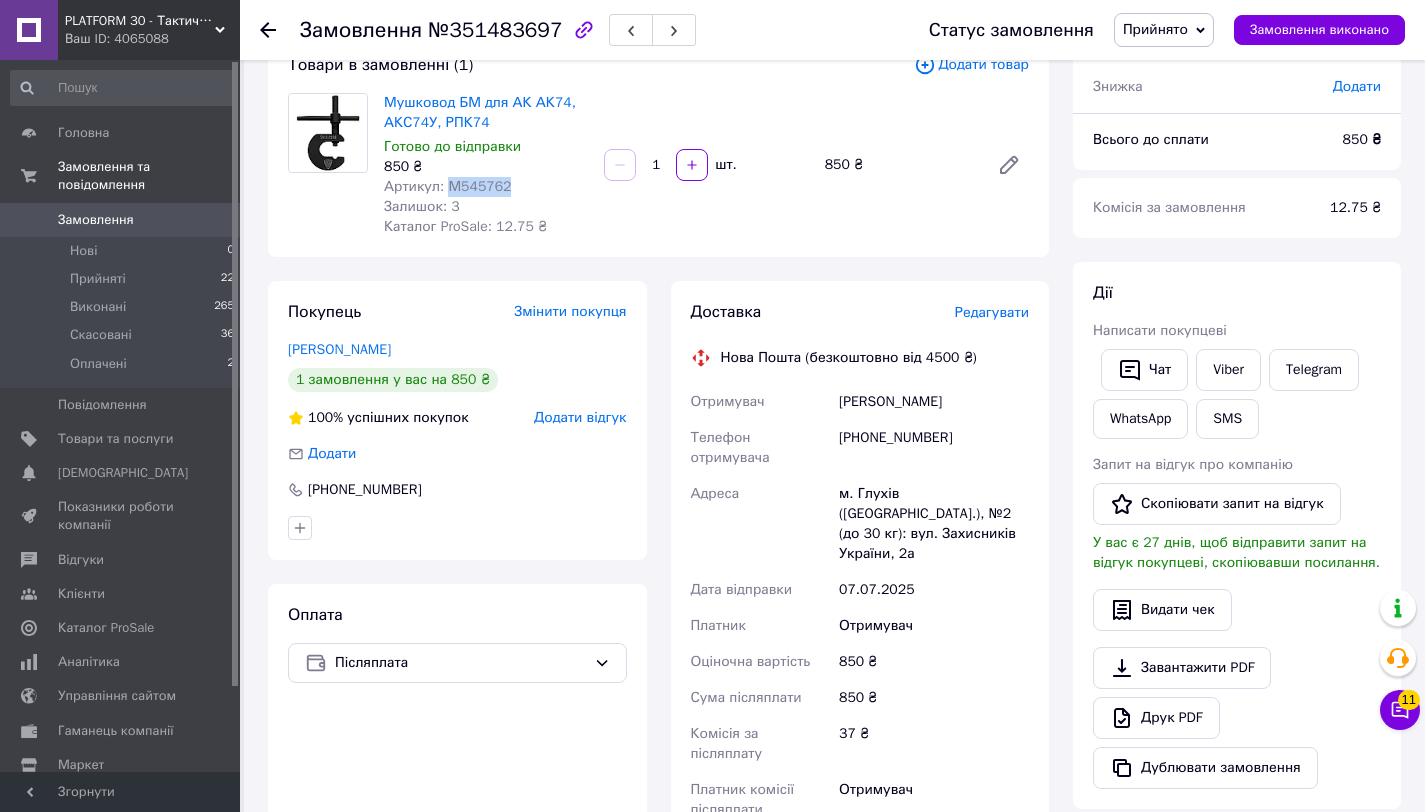 click on "Доставка Редагувати Нова Пошта (безкоштовно від 4500 ₴) Отримувач Михайлів Василь Телефон отримувача +380967261179 Адреса м. Глухів (Сумська обл.), №2 (до 30 кг): вул. Захисників України, 2а Дата відправки 07.07.2025 Платник Отримувач Оціночна вартість 850 ₴ Сума післяплати 850 ₴ Комісія за післяплату 37 ₴ Платник комісії післяплати Отримувач Передати номер або Згенерувати ЕН Платник Отримувач Відправник Прізвище отримувача Михайлів Ім'я отримувача Василь По батькові отримувача Телефон отримувача +380967261179 Тип доставки У відділенні Кур'єром В поштоматі Місто Відділення" at bounding box center (860, 661) 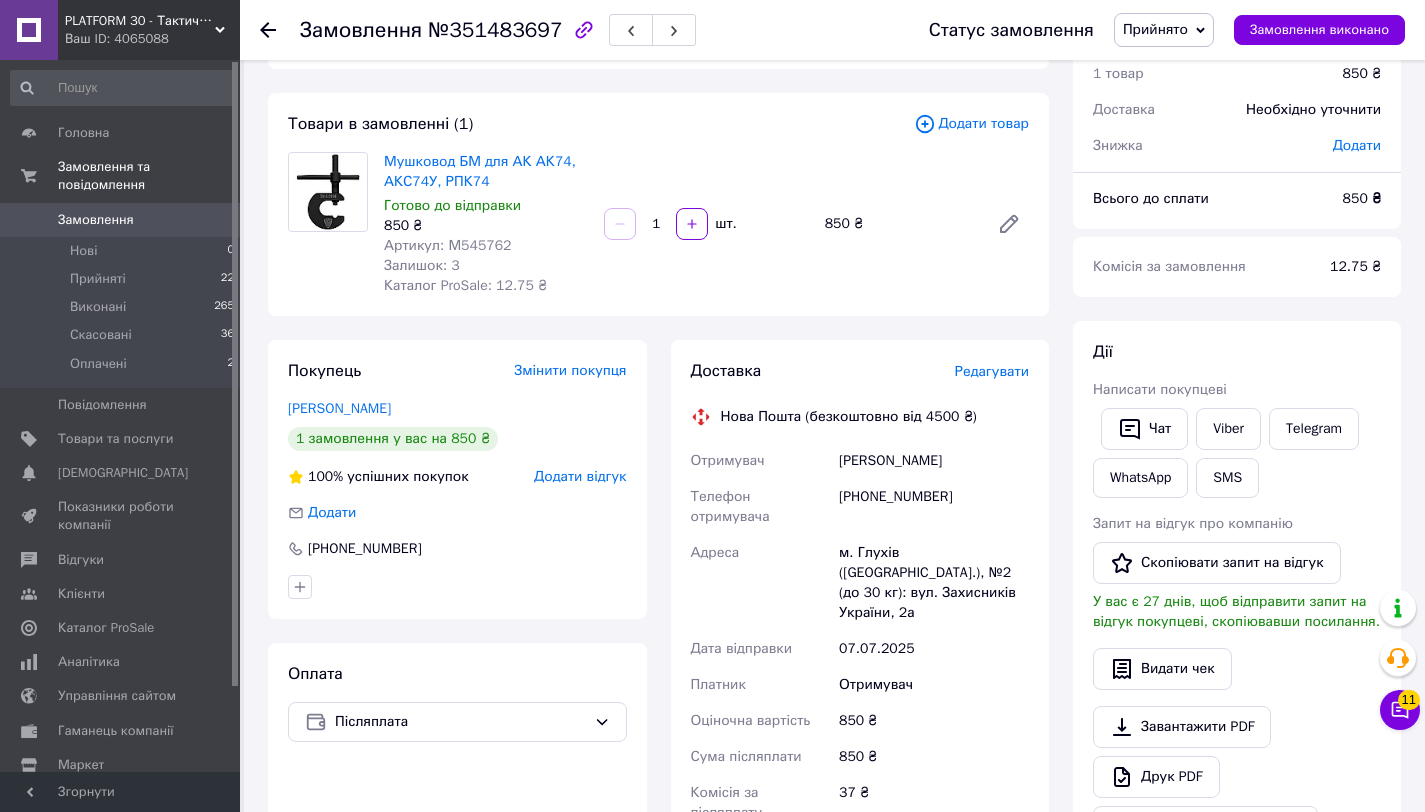 scroll, scrollTop: 65, scrollLeft: 0, axis: vertical 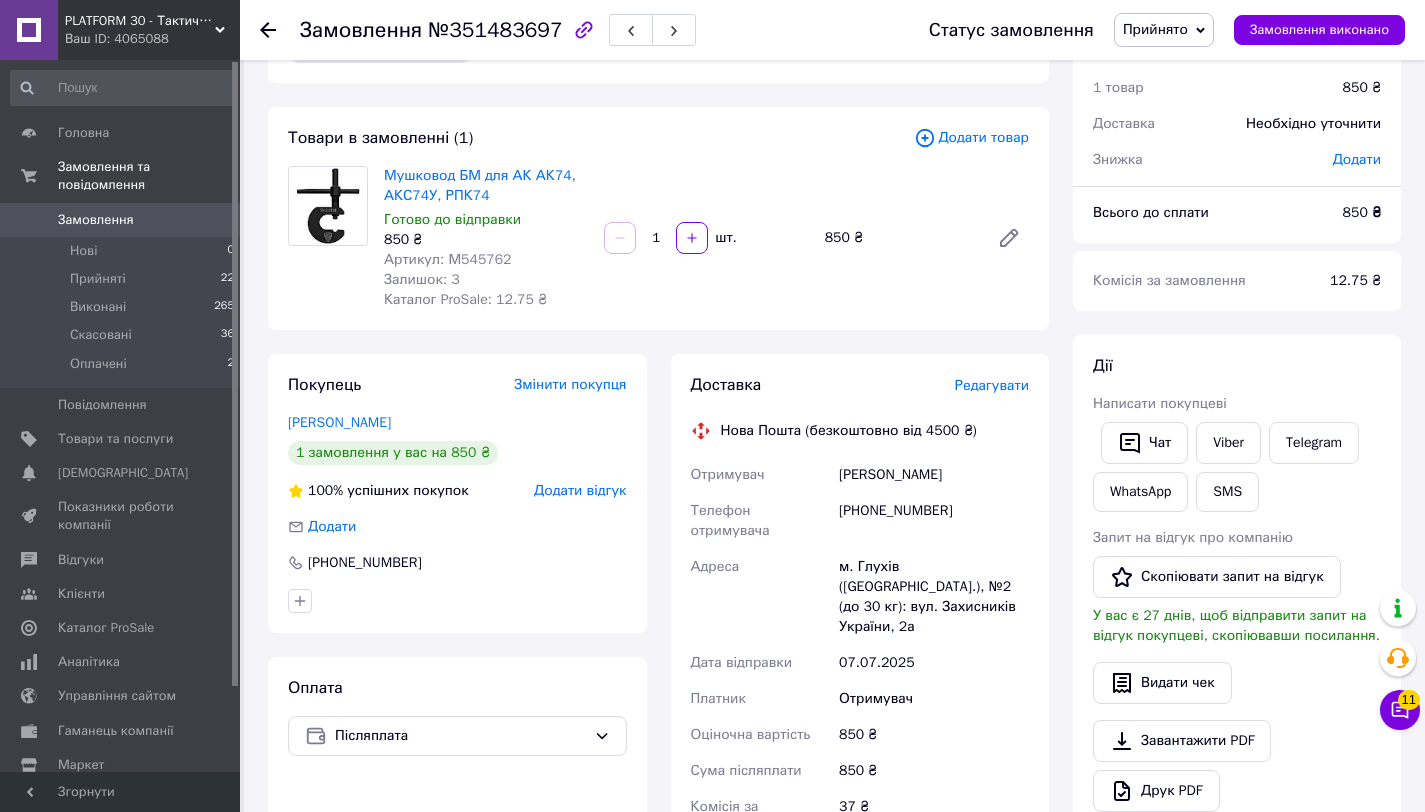 click on "12.75 ₴" at bounding box center (1355, 280) 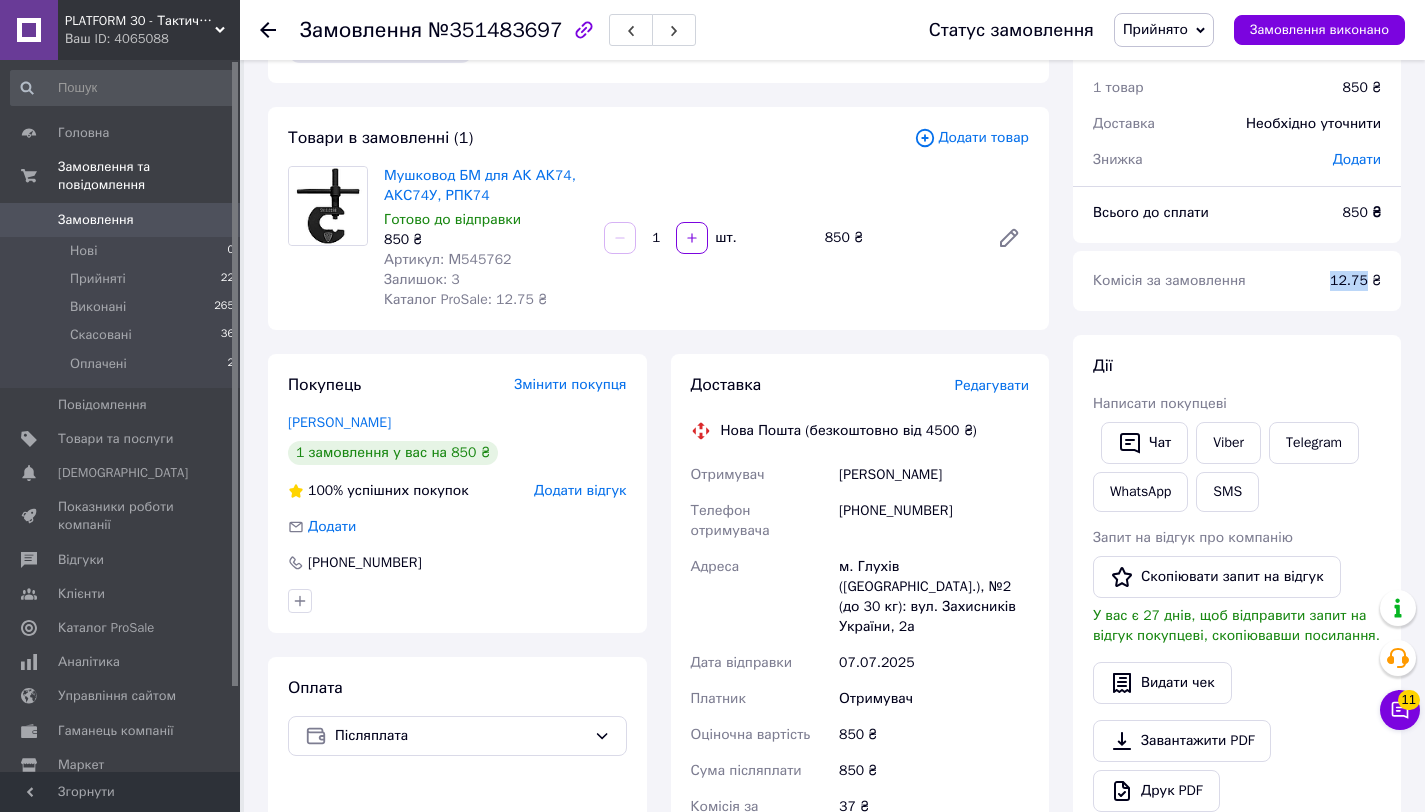 click on "12.75 ₴" at bounding box center (1355, 280) 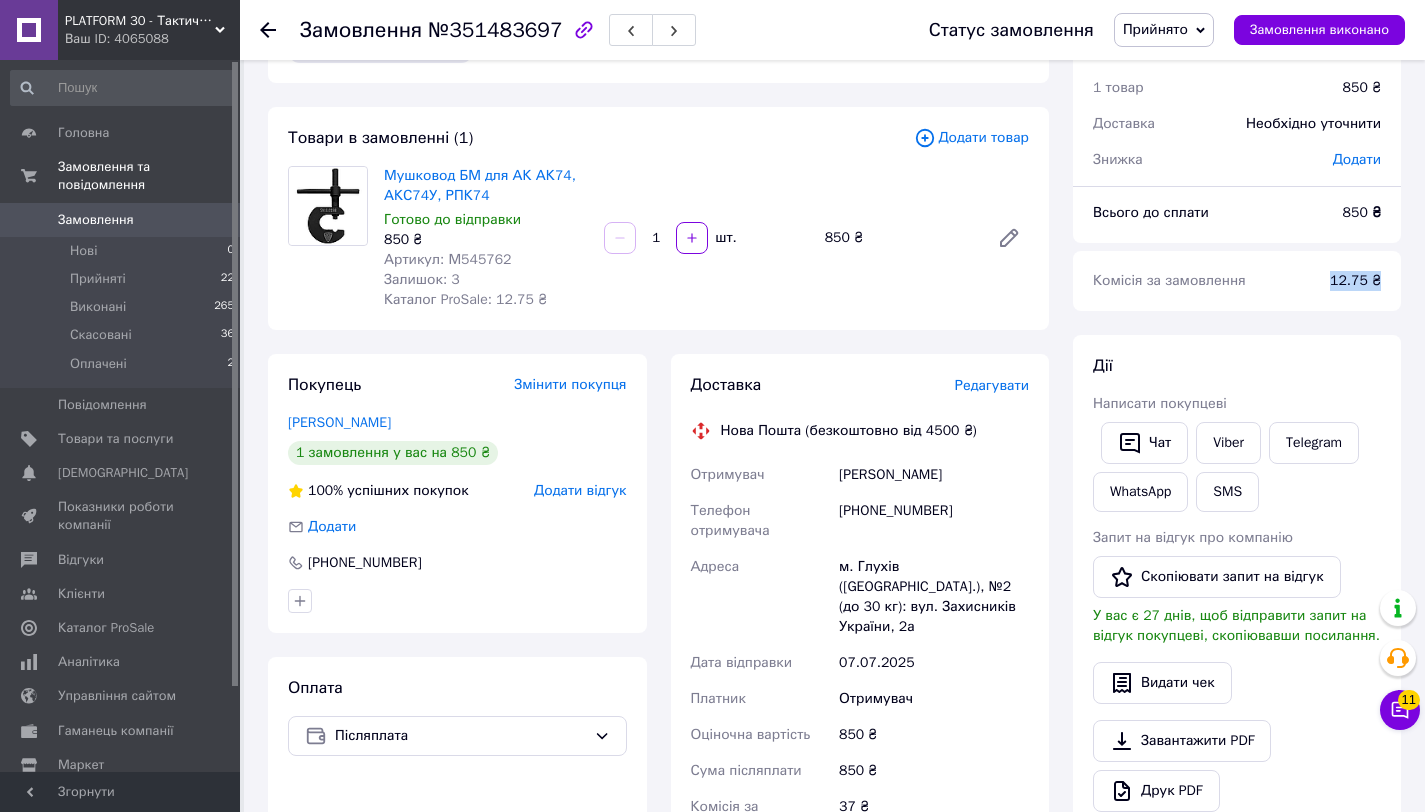 click on "12.75 ₴" at bounding box center (1355, 280) 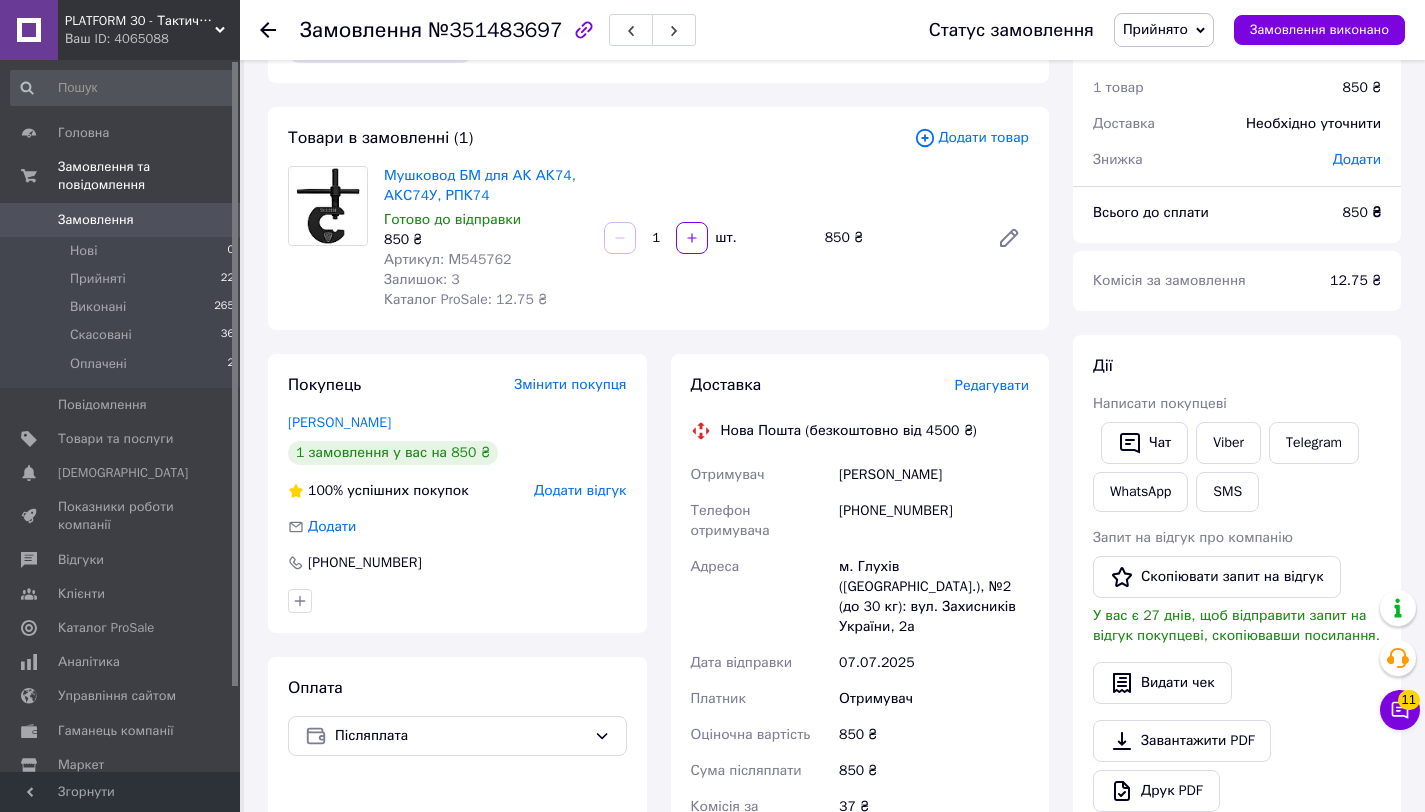click on "12.75 ₴" at bounding box center (1355, 280) 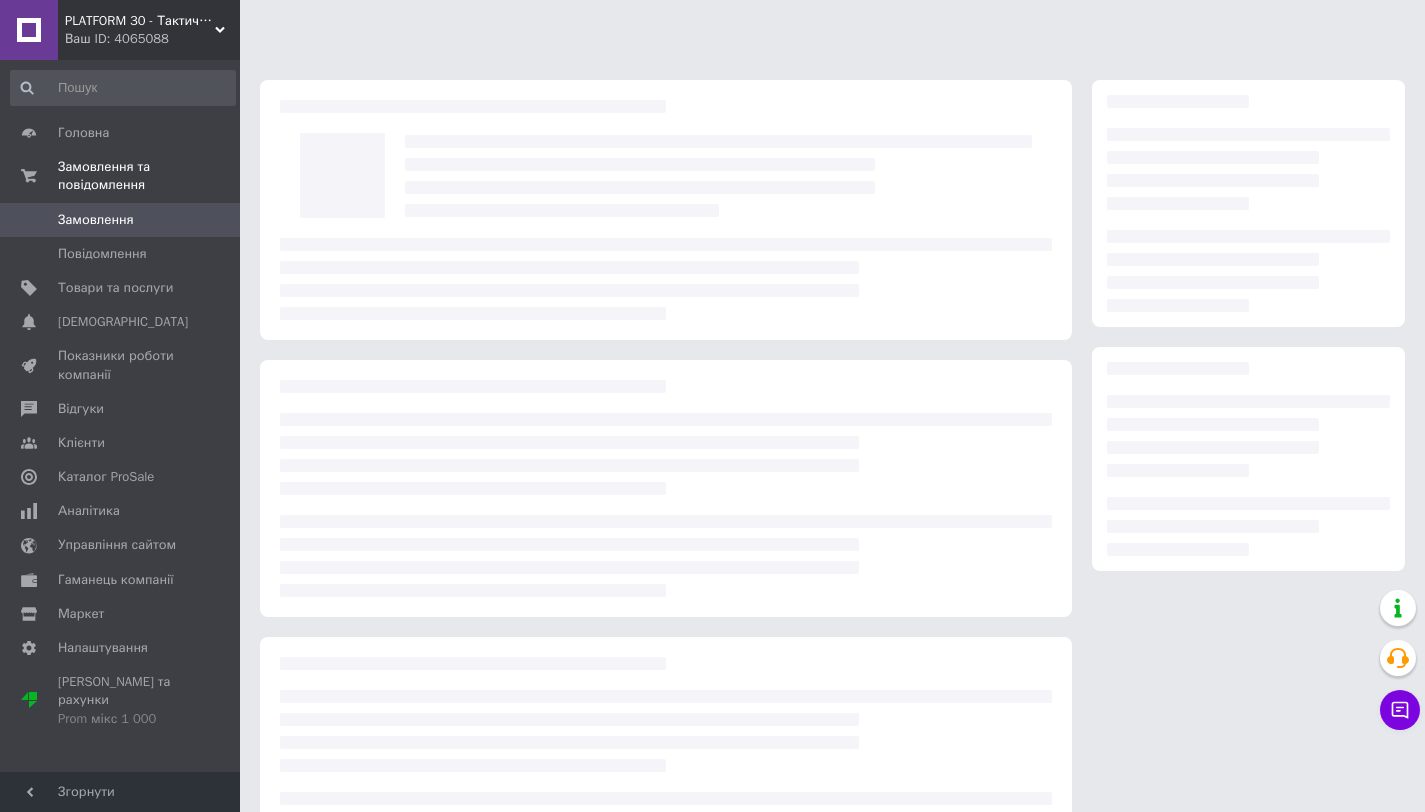 scroll, scrollTop: 0, scrollLeft: 0, axis: both 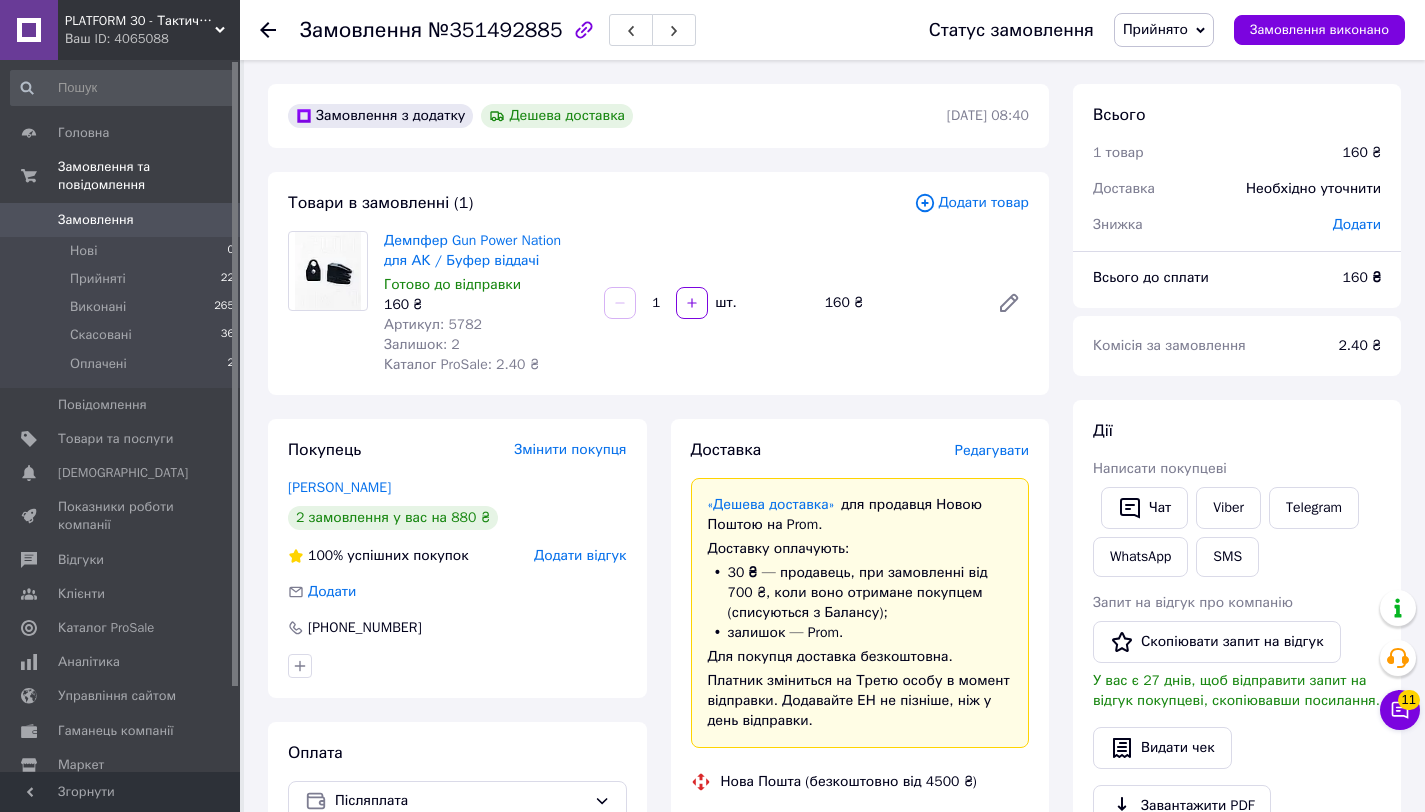 click on "Артикул: 5782" at bounding box center [433, 324] 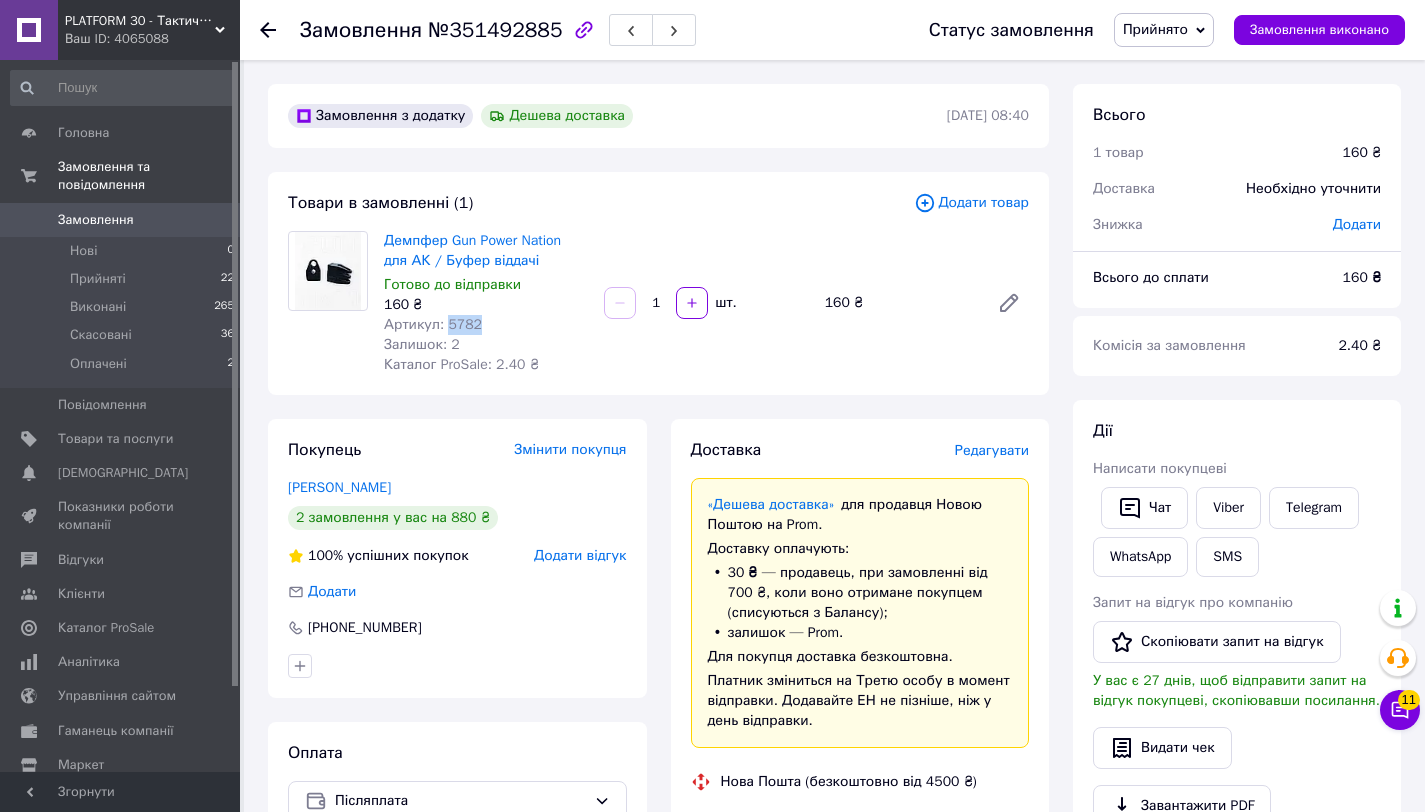 copy on "5782" 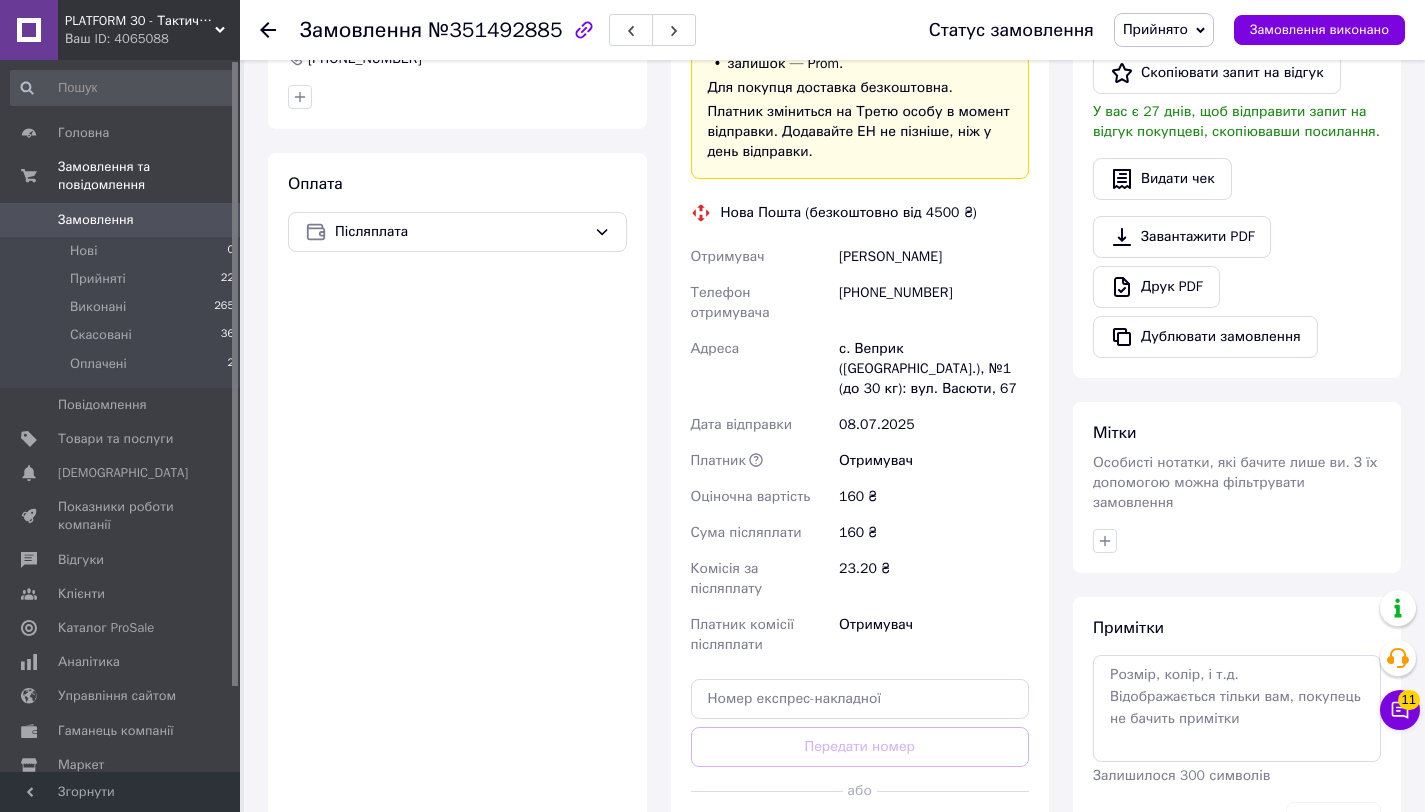 scroll, scrollTop: 0, scrollLeft: 0, axis: both 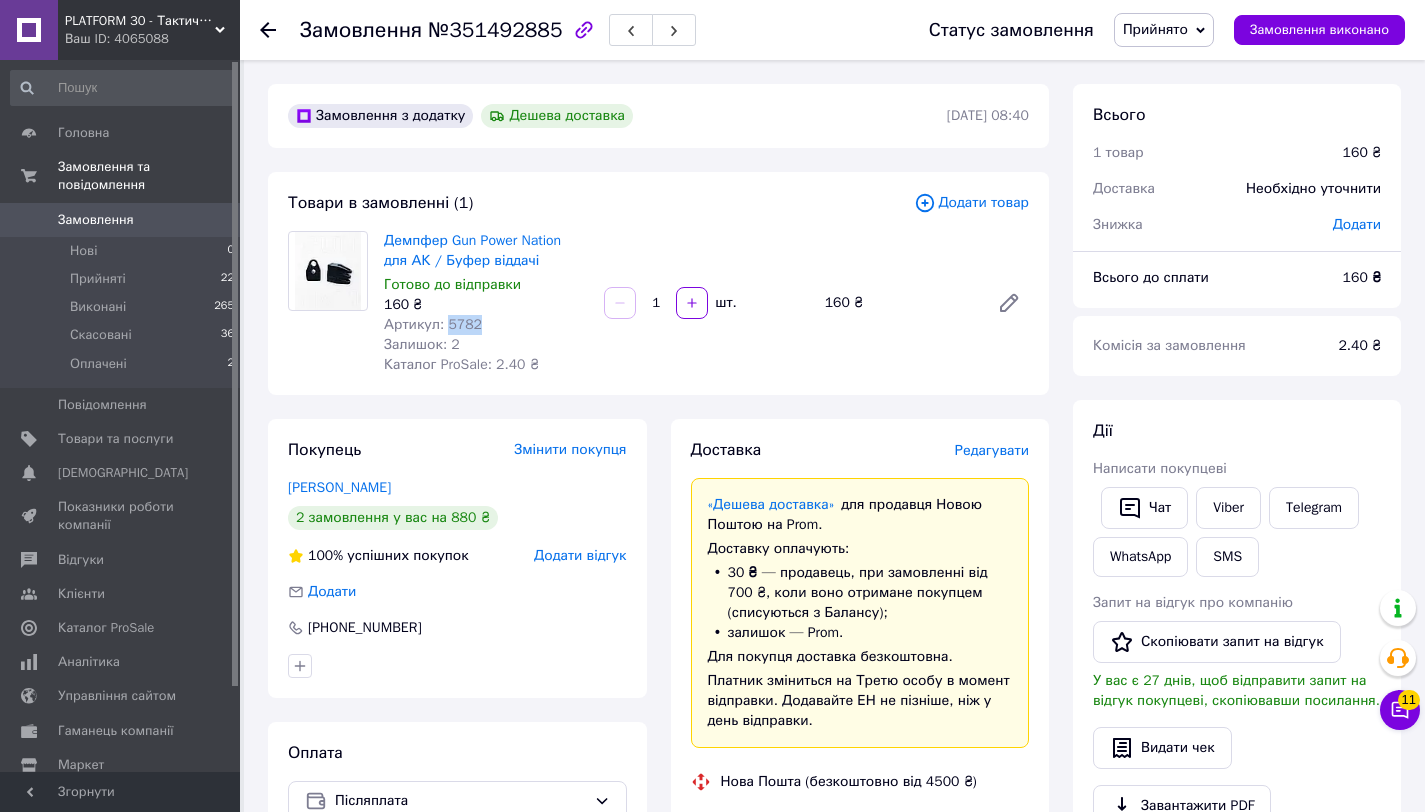click on "№351492885" at bounding box center (495, 30) 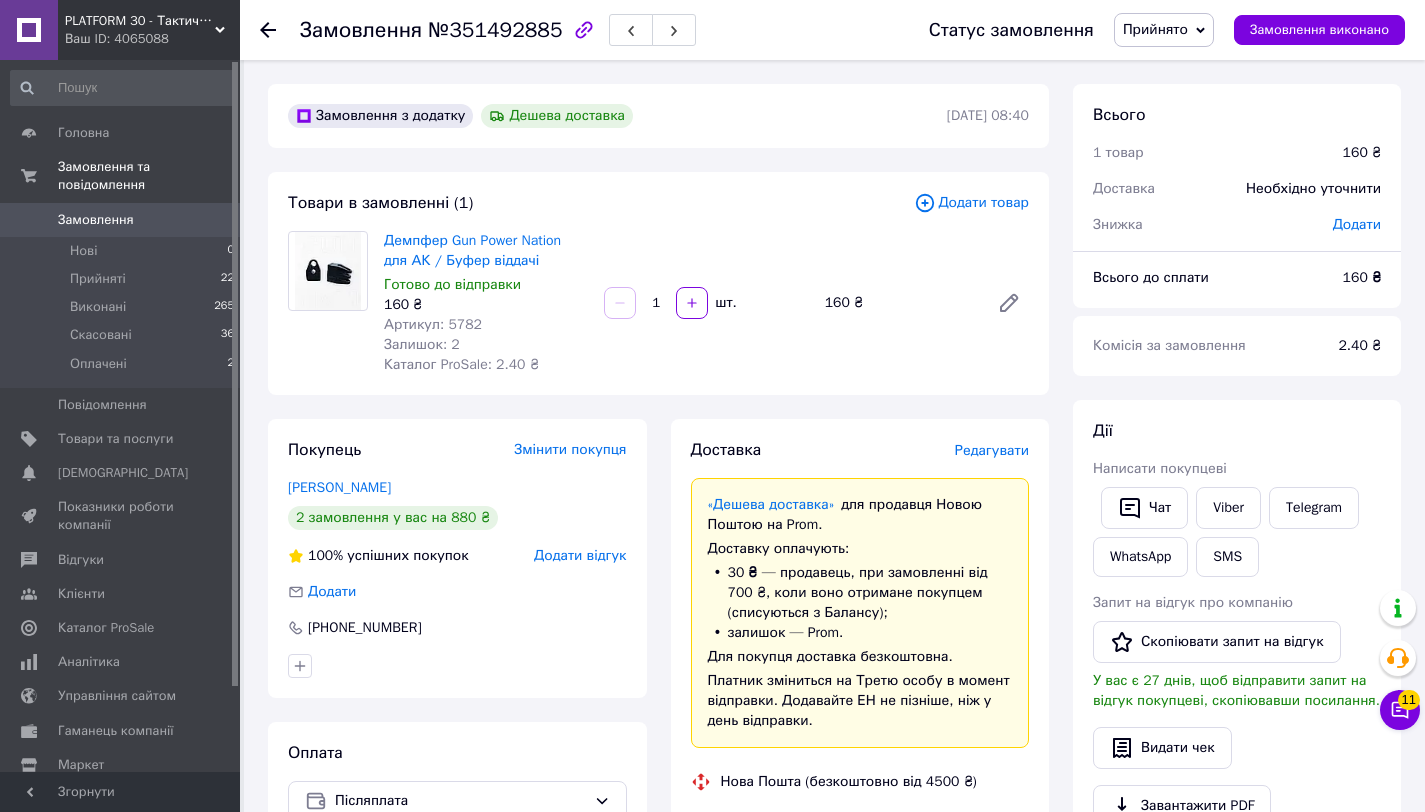 click on "№351492885" at bounding box center (495, 30) 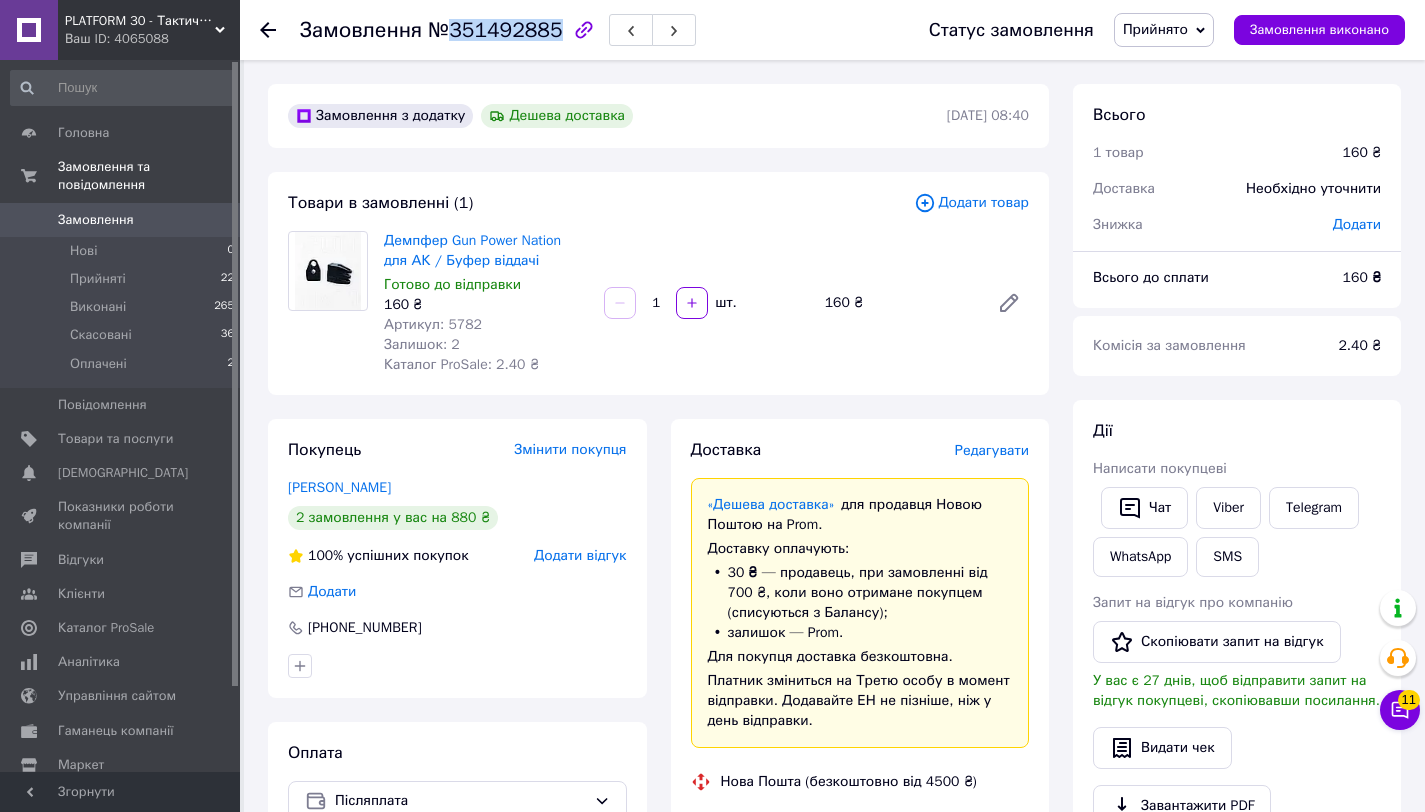 copy on "351492885" 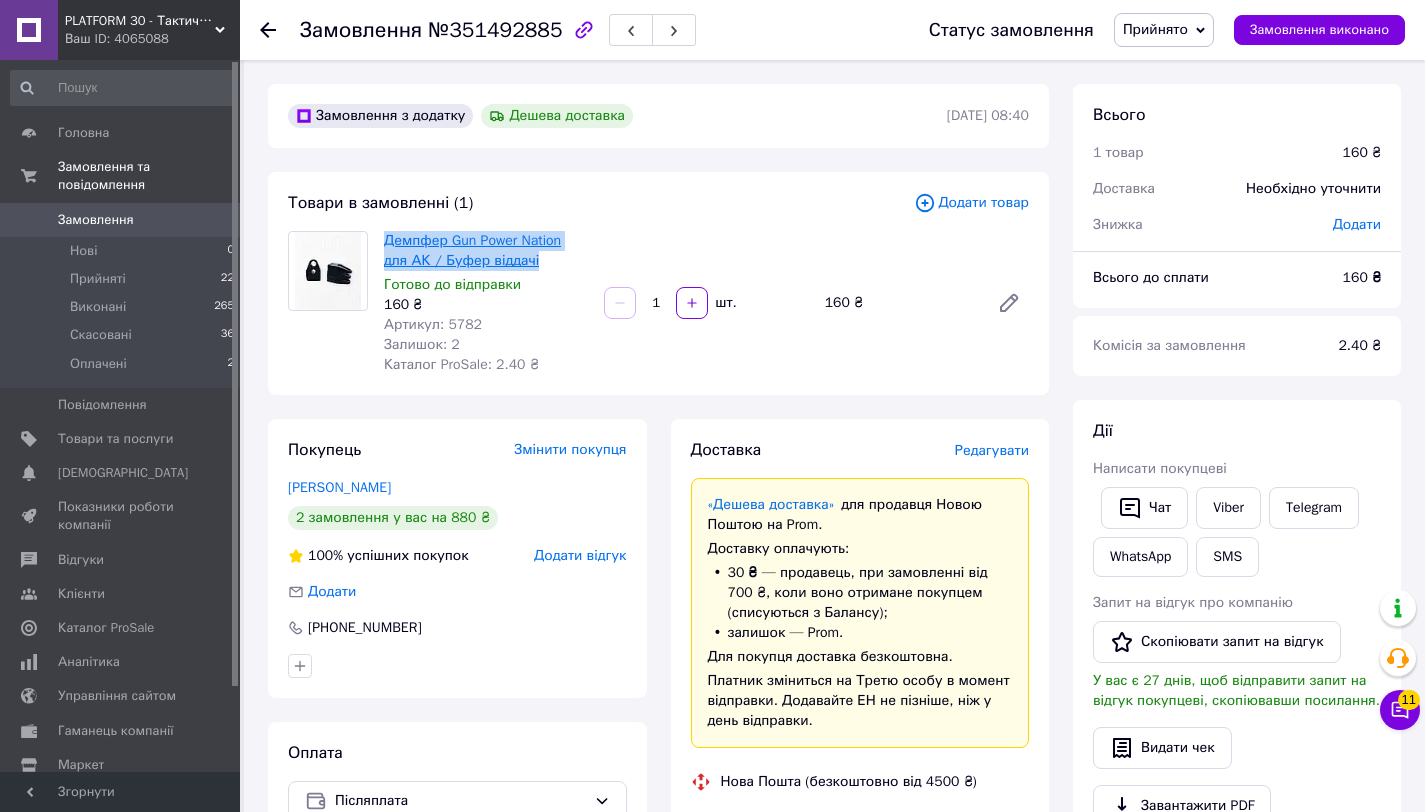 copy on "Демпфер Gun Power Nation для АК / Буфер віддачі" 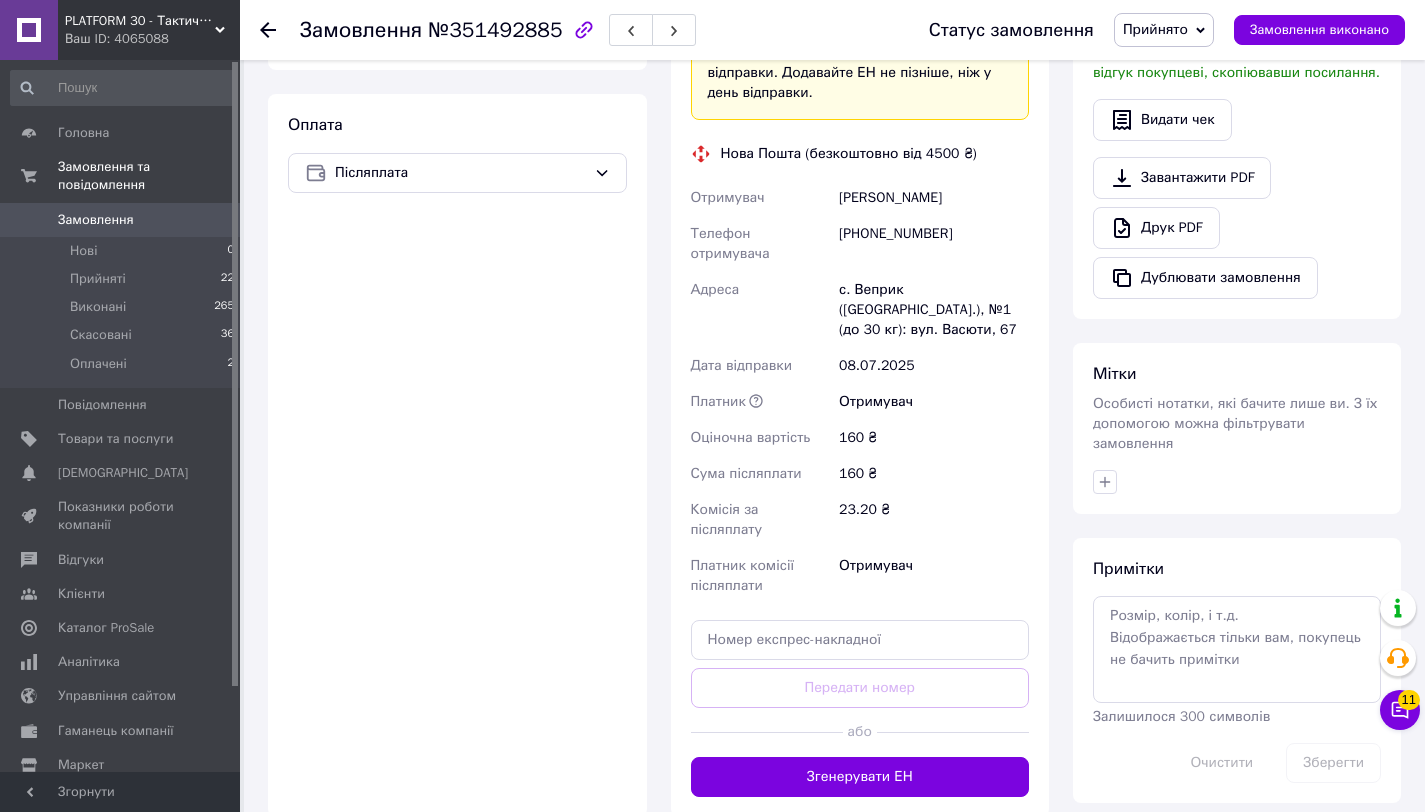 scroll, scrollTop: 642, scrollLeft: 0, axis: vertical 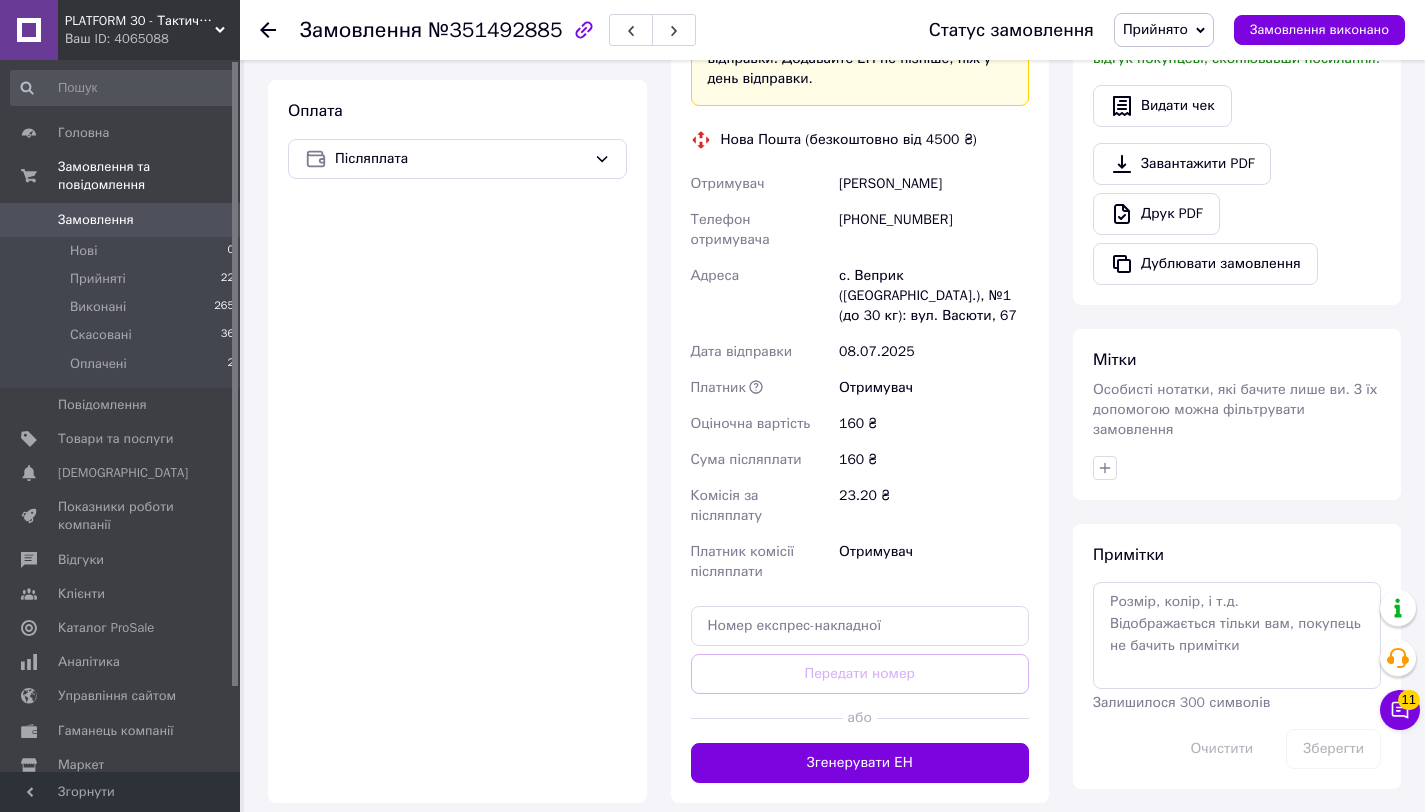 click on "Анатолій Мирошниченко" at bounding box center (934, 184) 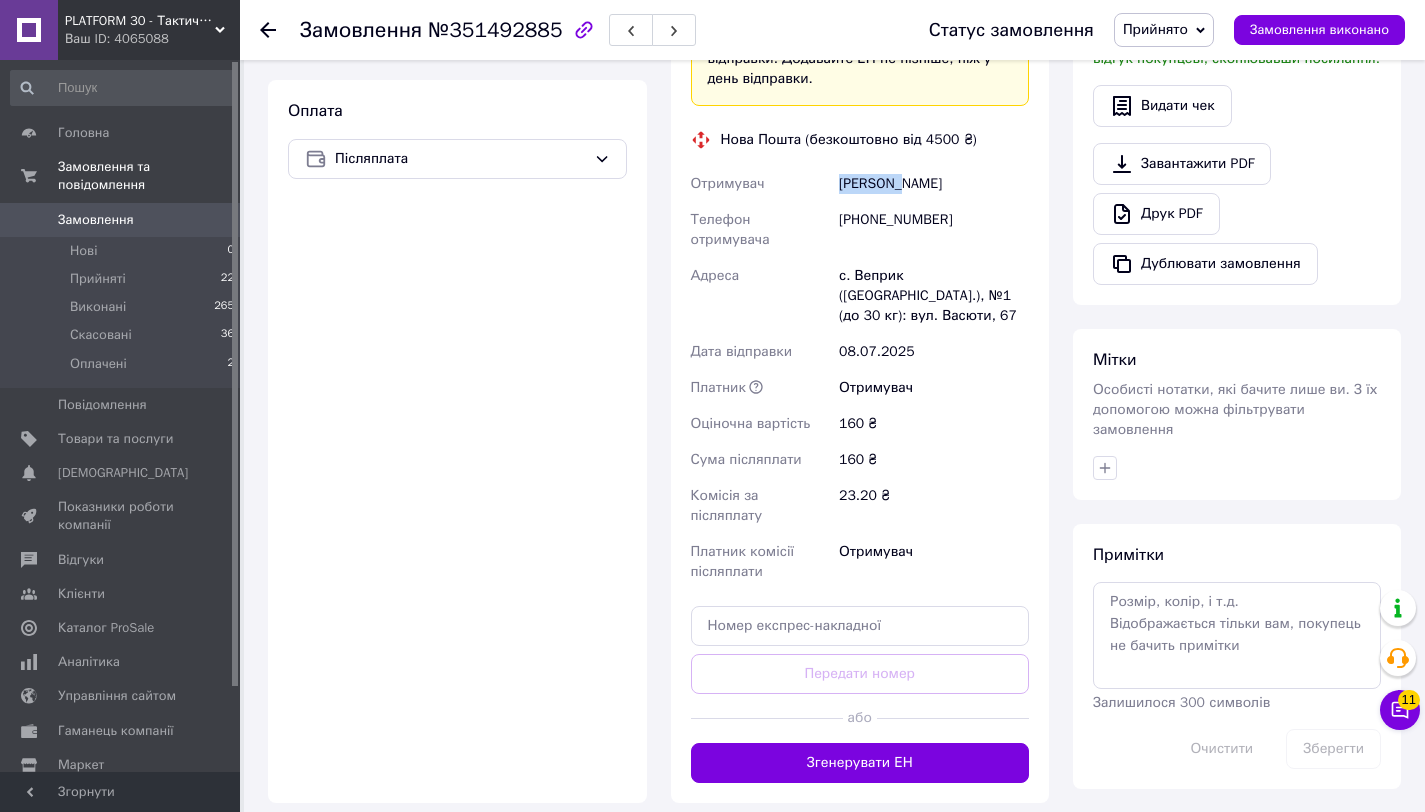 click on "Анатолій Мирошниченко" at bounding box center (934, 184) 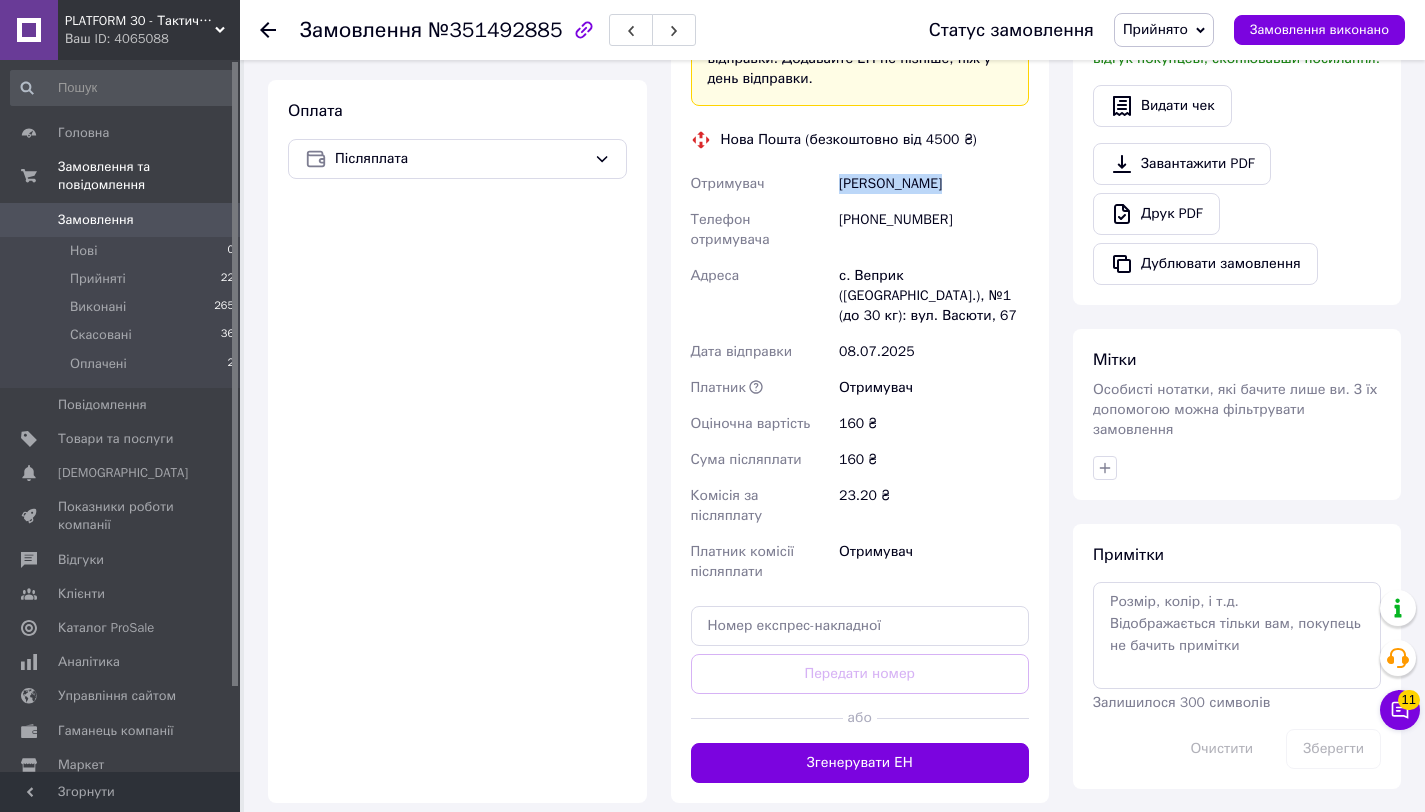 copy on "Анатолій Мирошниченко" 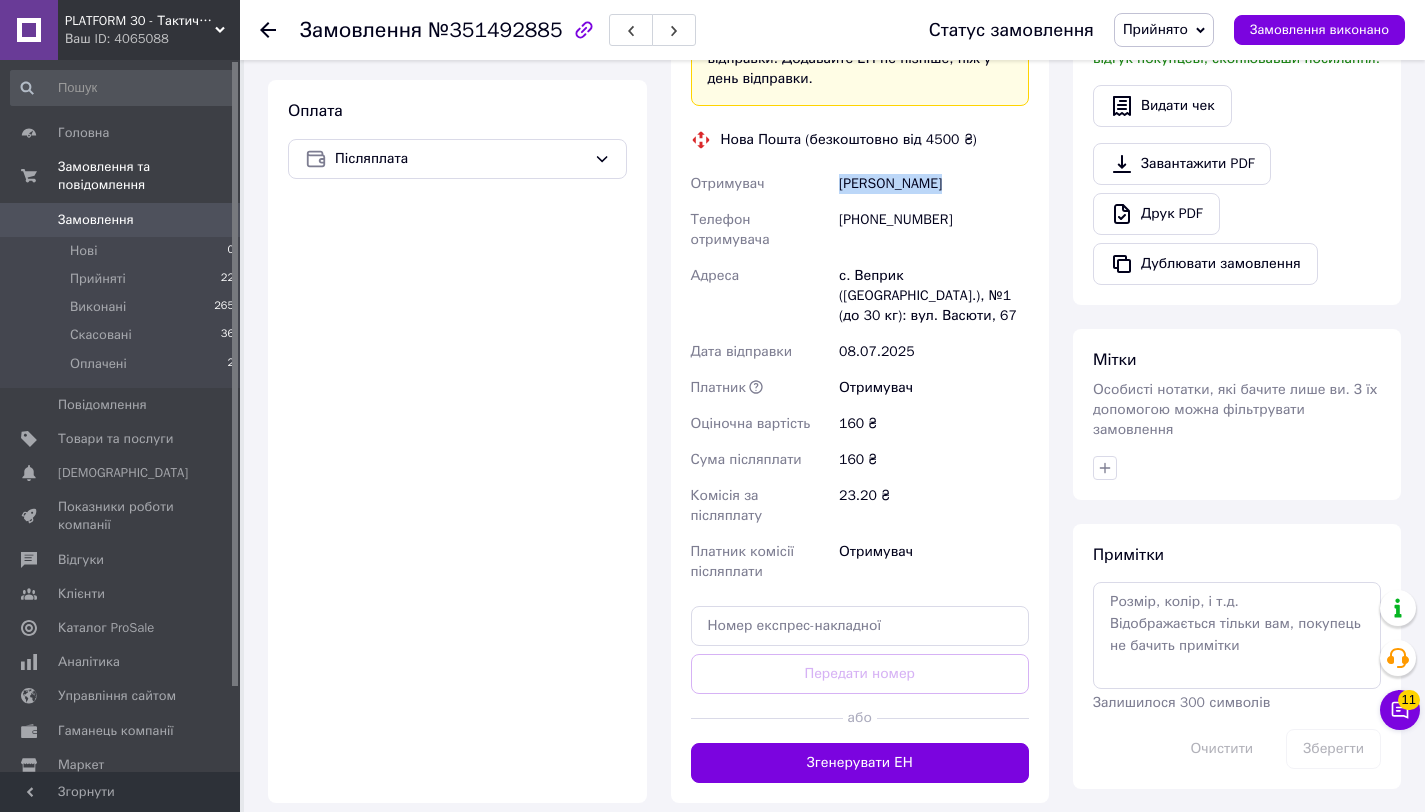 click on "+380956947671" at bounding box center (934, 230) 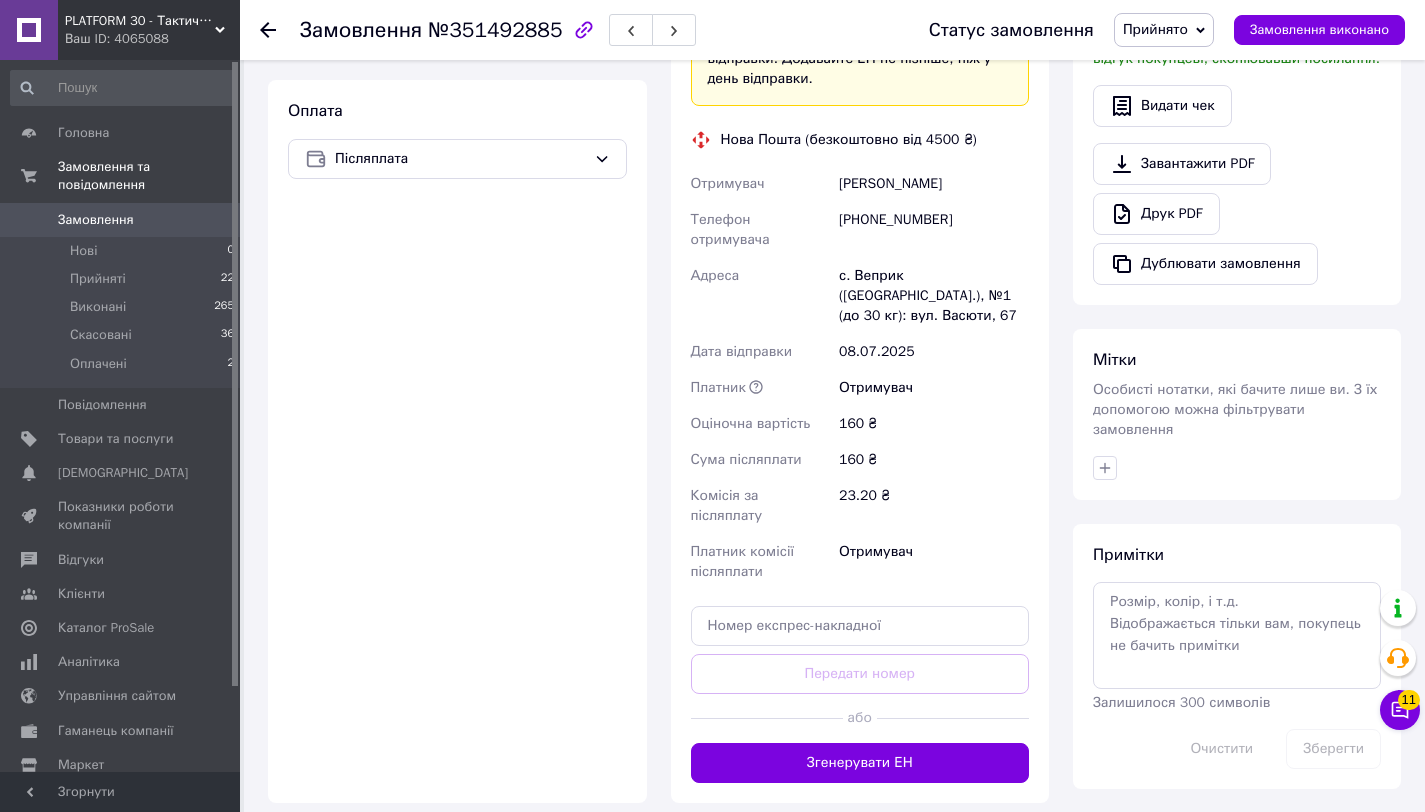 click on "+380956947671" at bounding box center (934, 230) 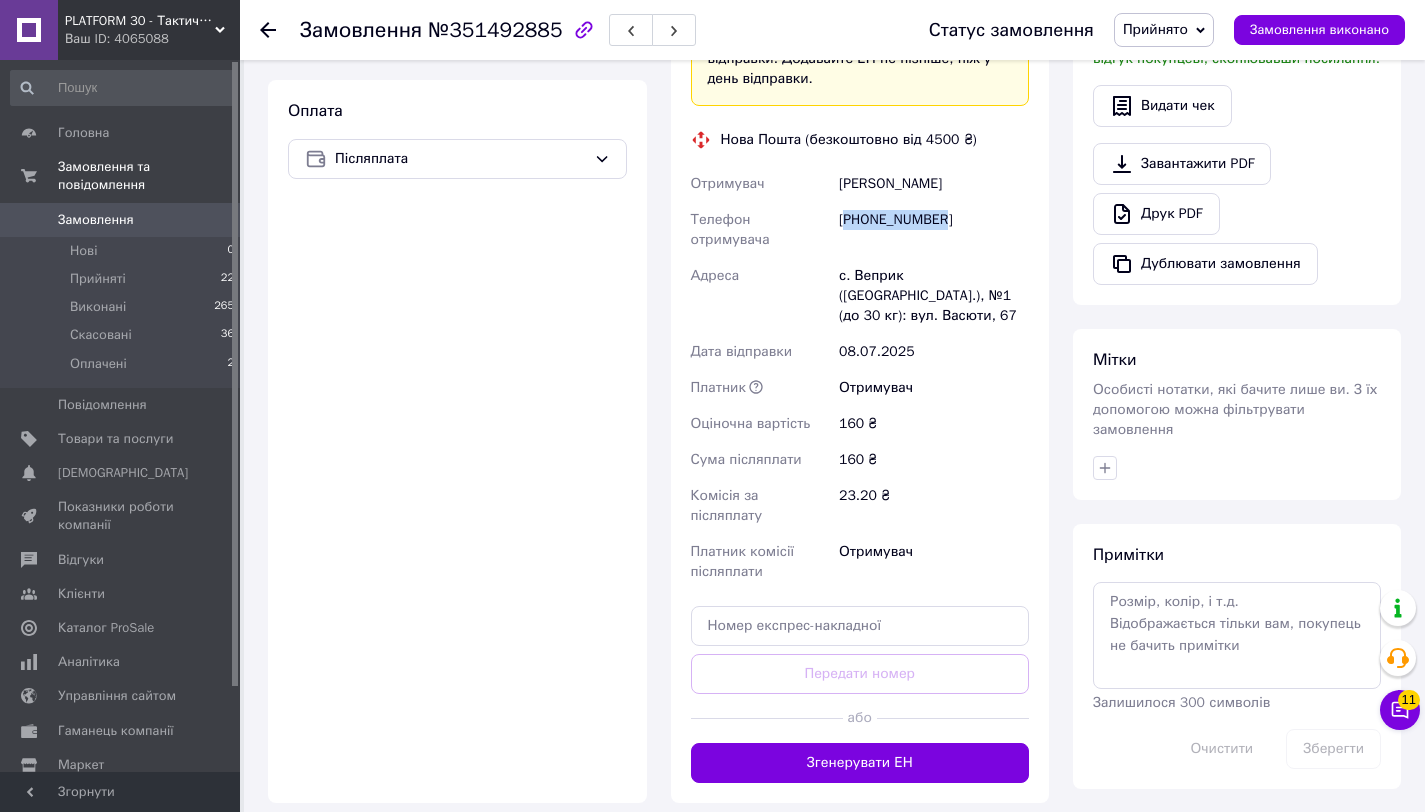 copy on "380956947671" 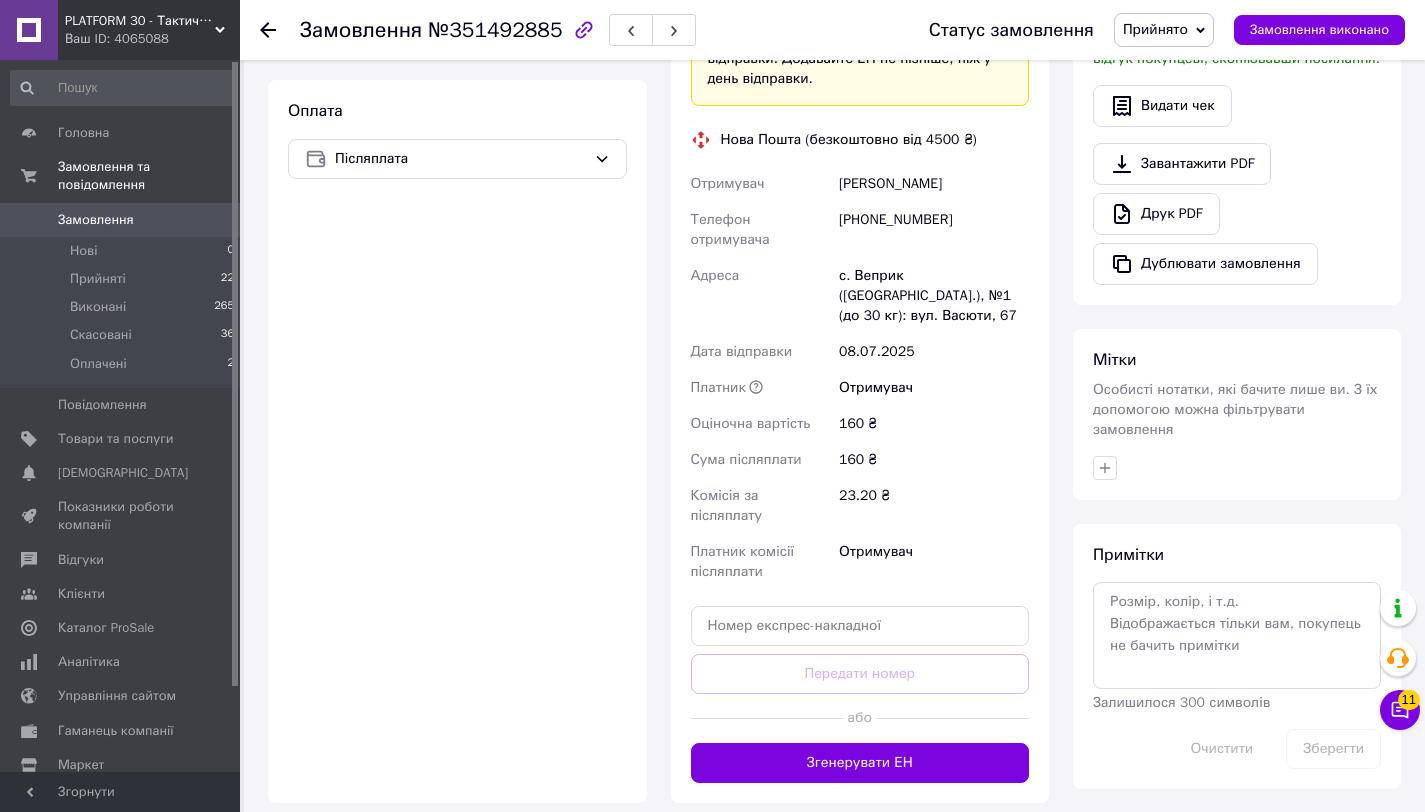 click on "с. Веприк (Полтавська обл.), №1 (до 30 кг): вул. Васюти, 67" at bounding box center (934, 296) 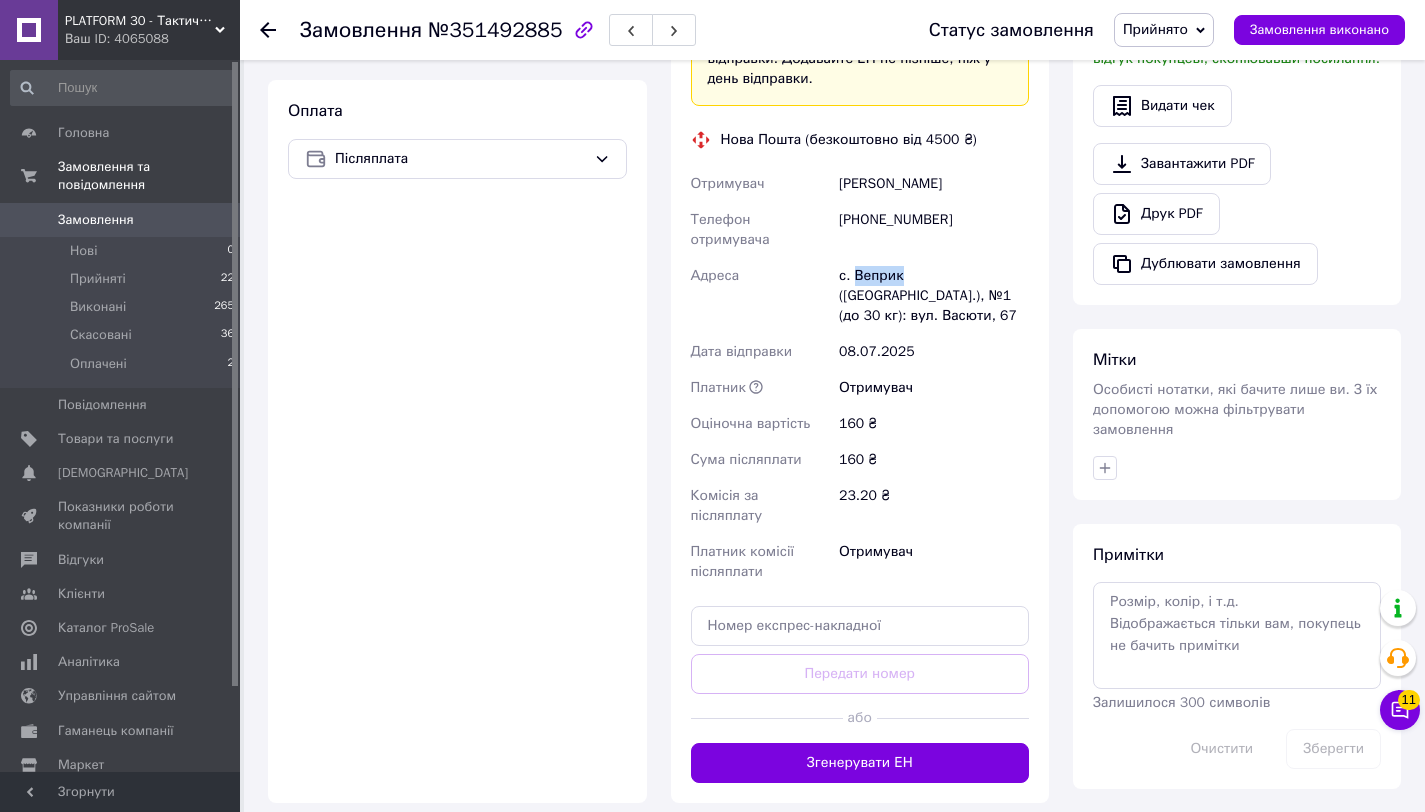 click on "с. Веприк (Полтавська обл.), №1 (до 30 кг): вул. Васюти, 67" at bounding box center (934, 296) 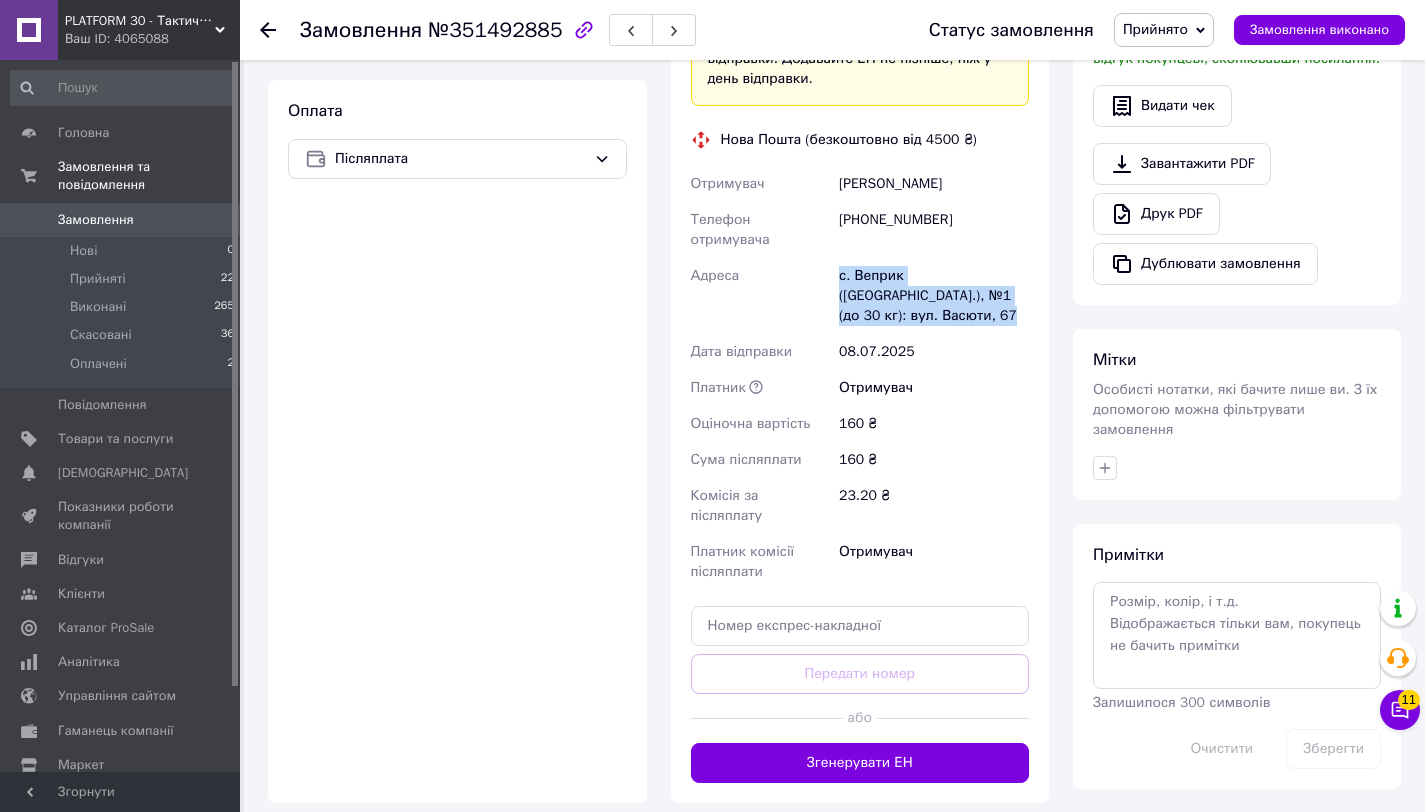 copy on "с. Веприк (Полтавська обл.), №1 (до 30 кг): вул. Васюти, 67" 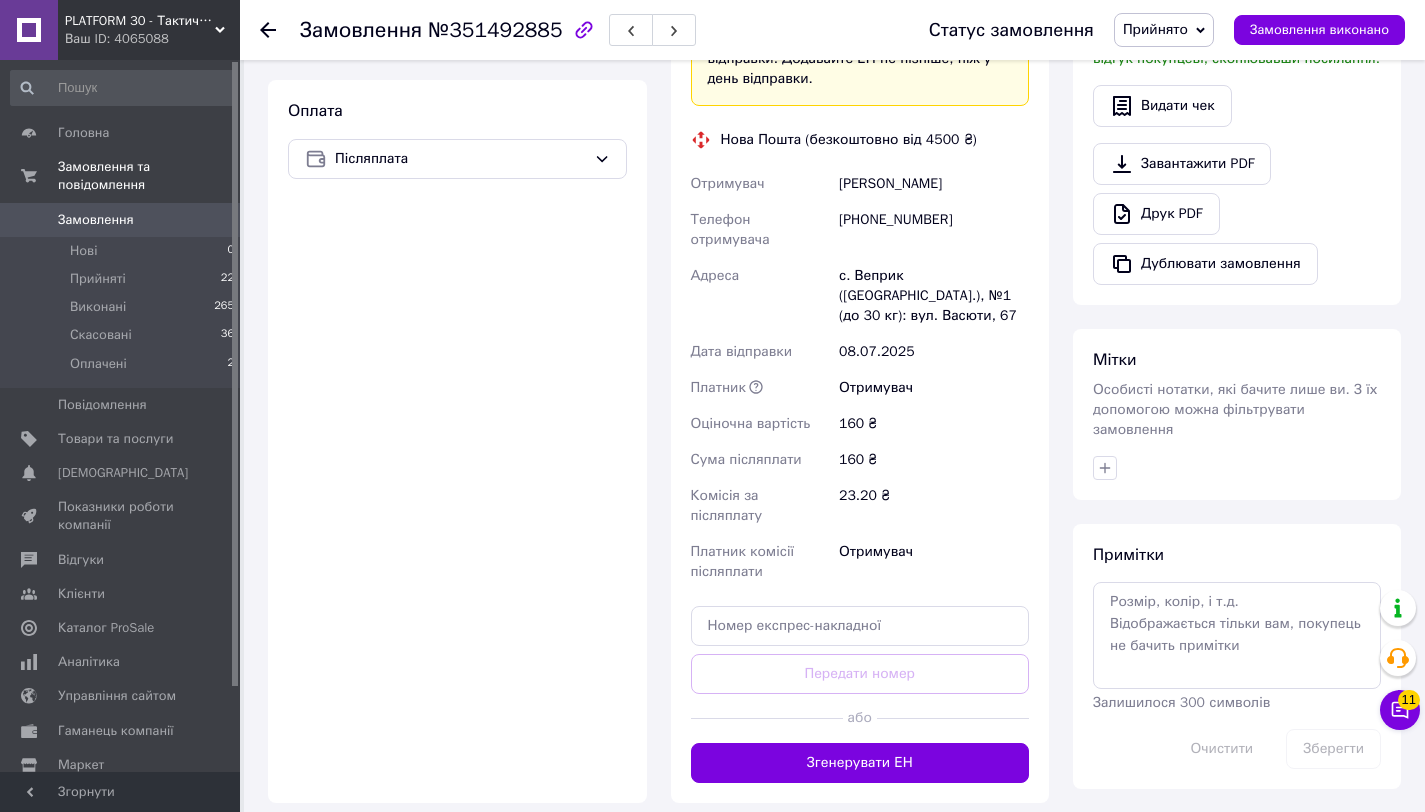 click on "Анатолій Мирошниченко" at bounding box center (934, 184) 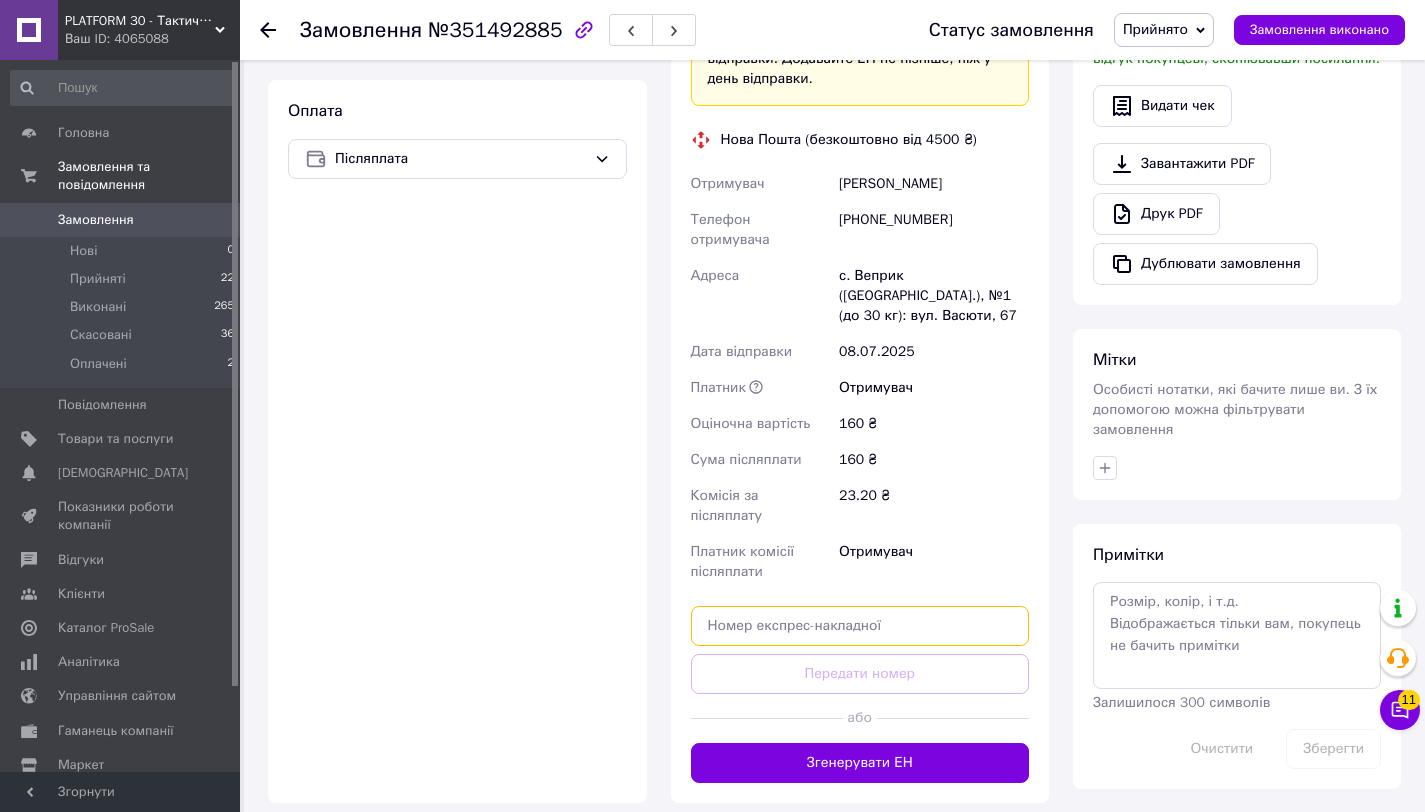click at bounding box center [860, 626] 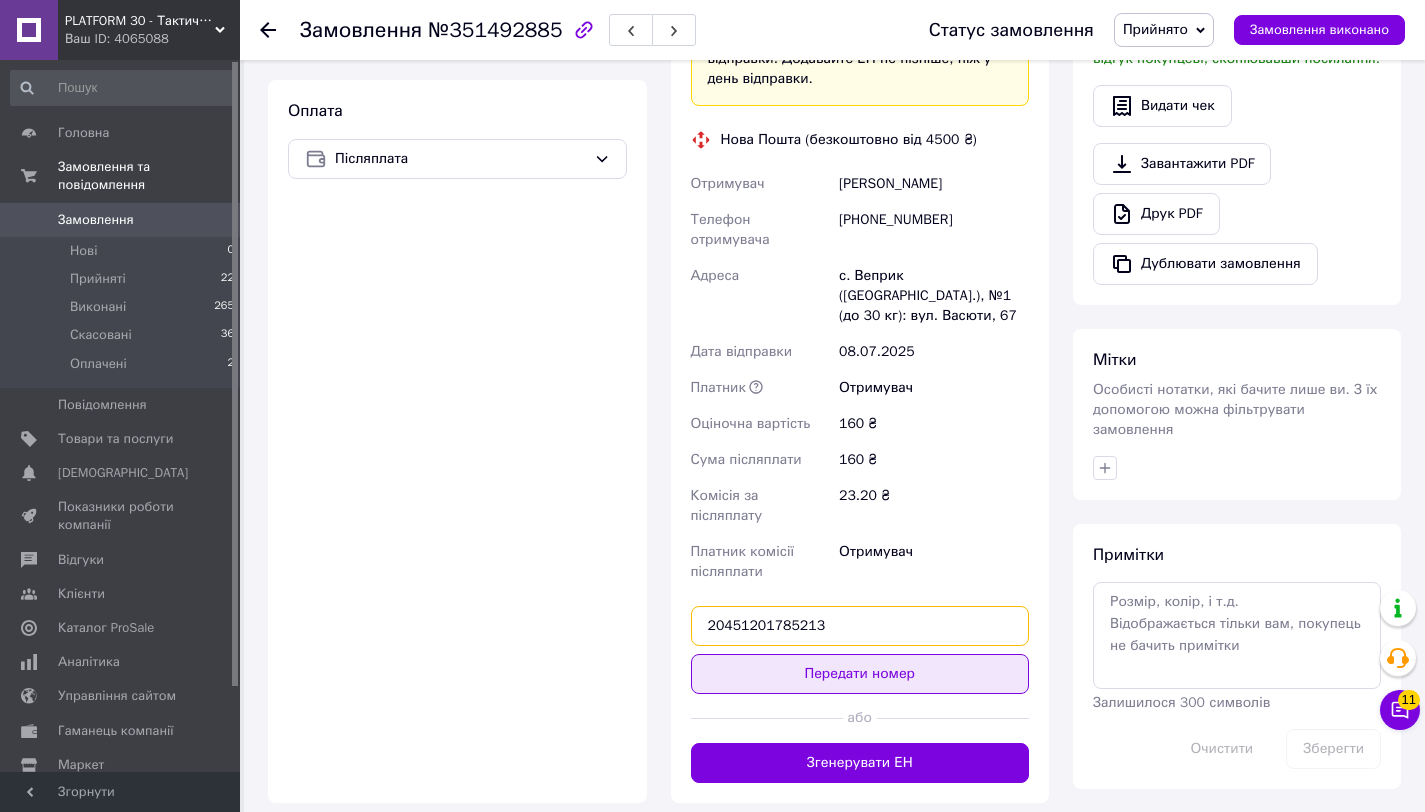 type on "20451201785213" 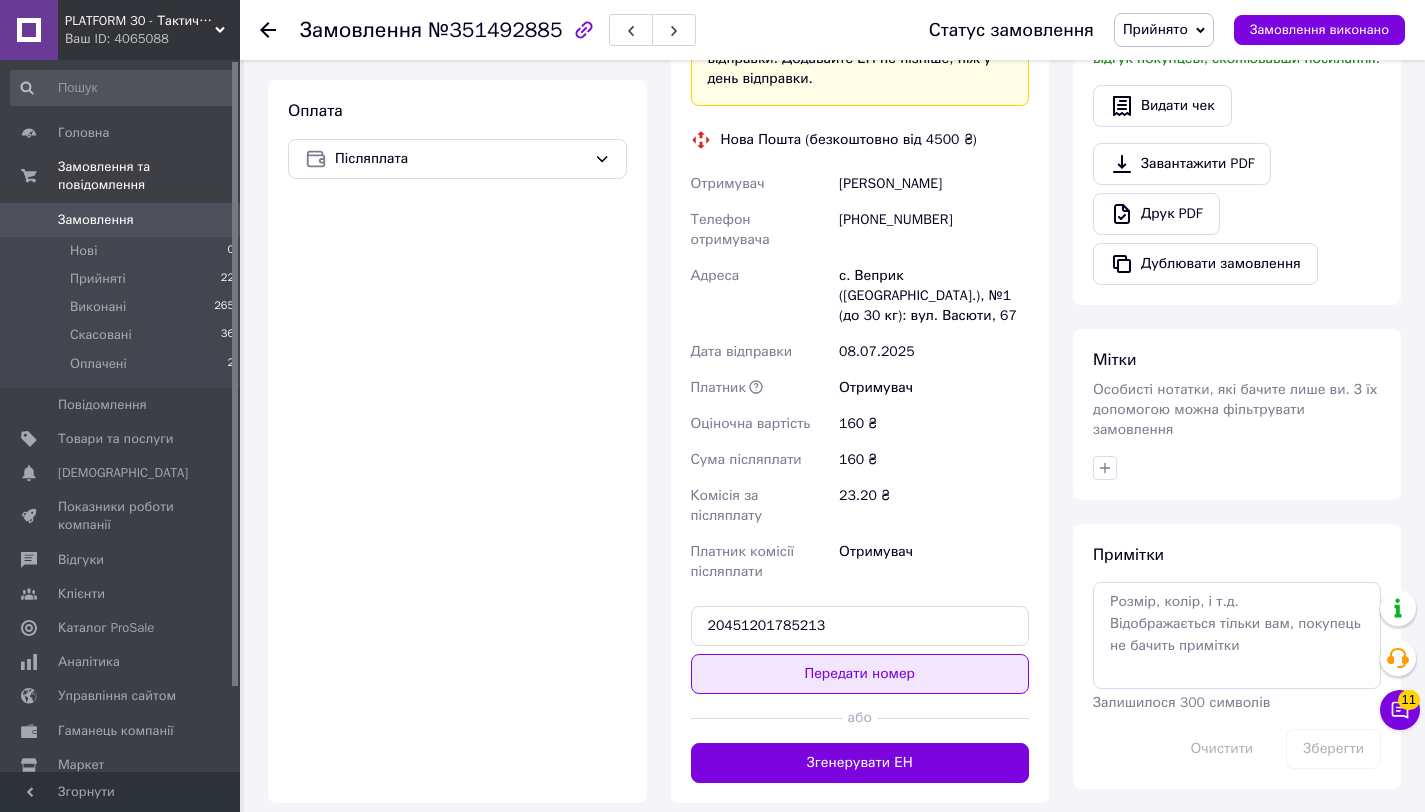click on "Передати номер" at bounding box center [860, 674] 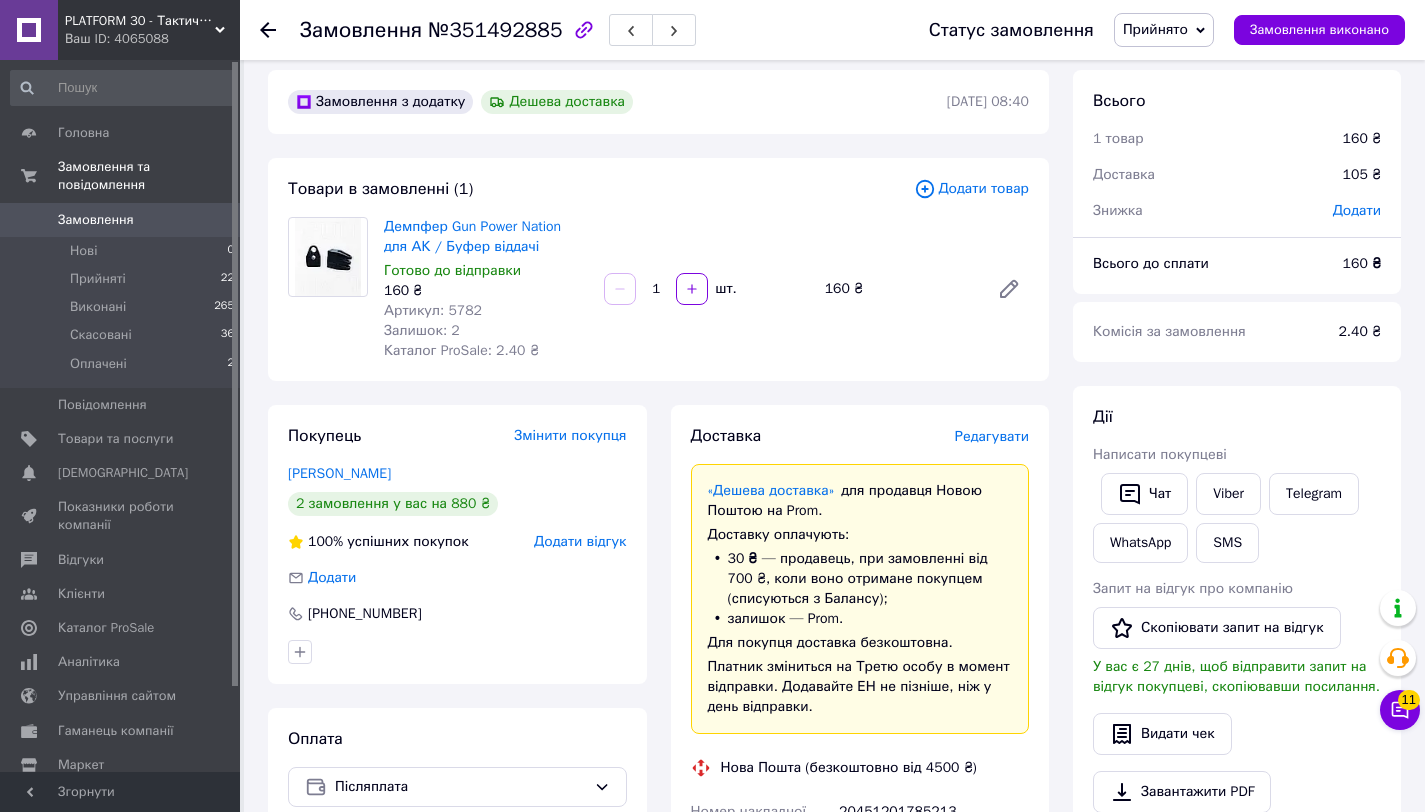 scroll, scrollTop: 0, scrollLeft: 0, axis: both 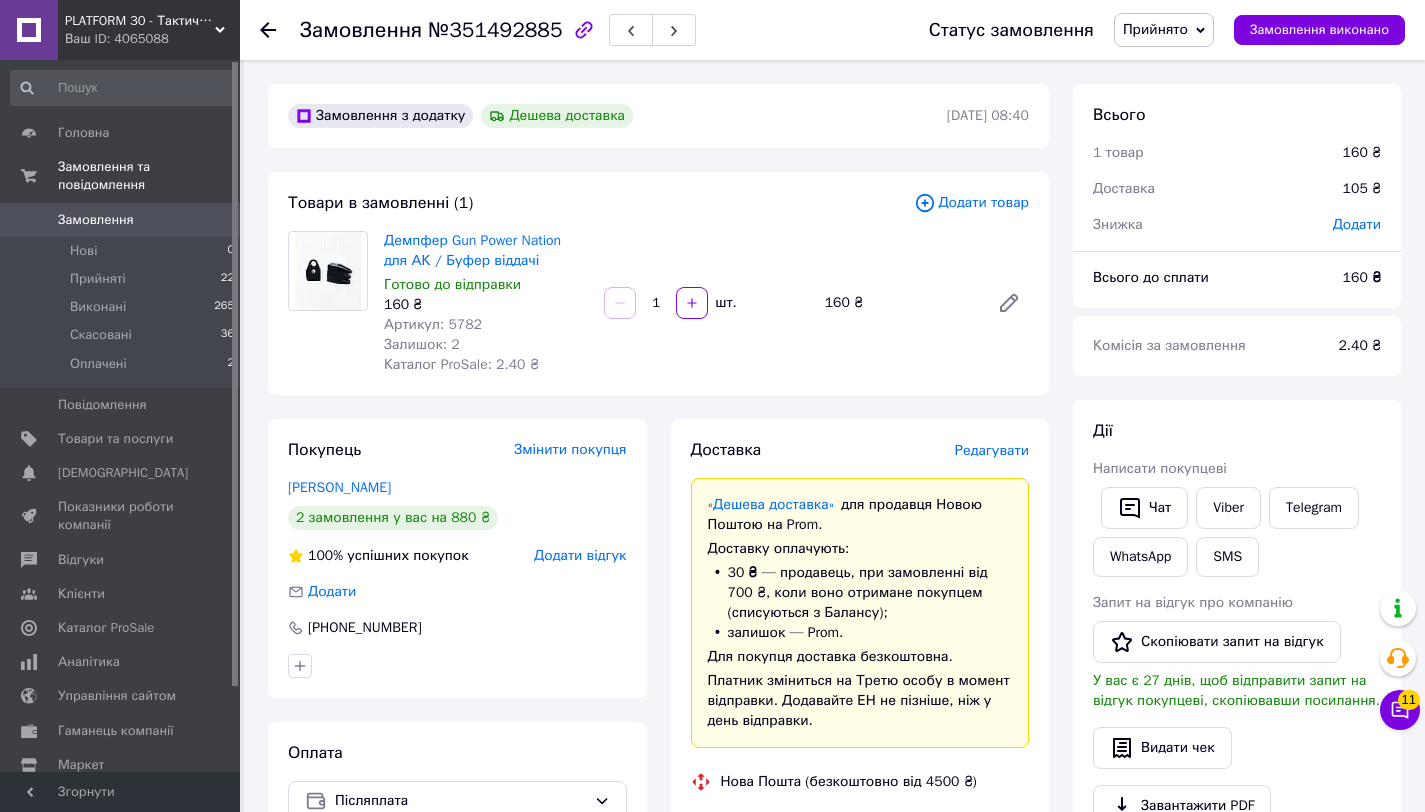 click on "Артикул: 5782" at bounding box center [433, 324] 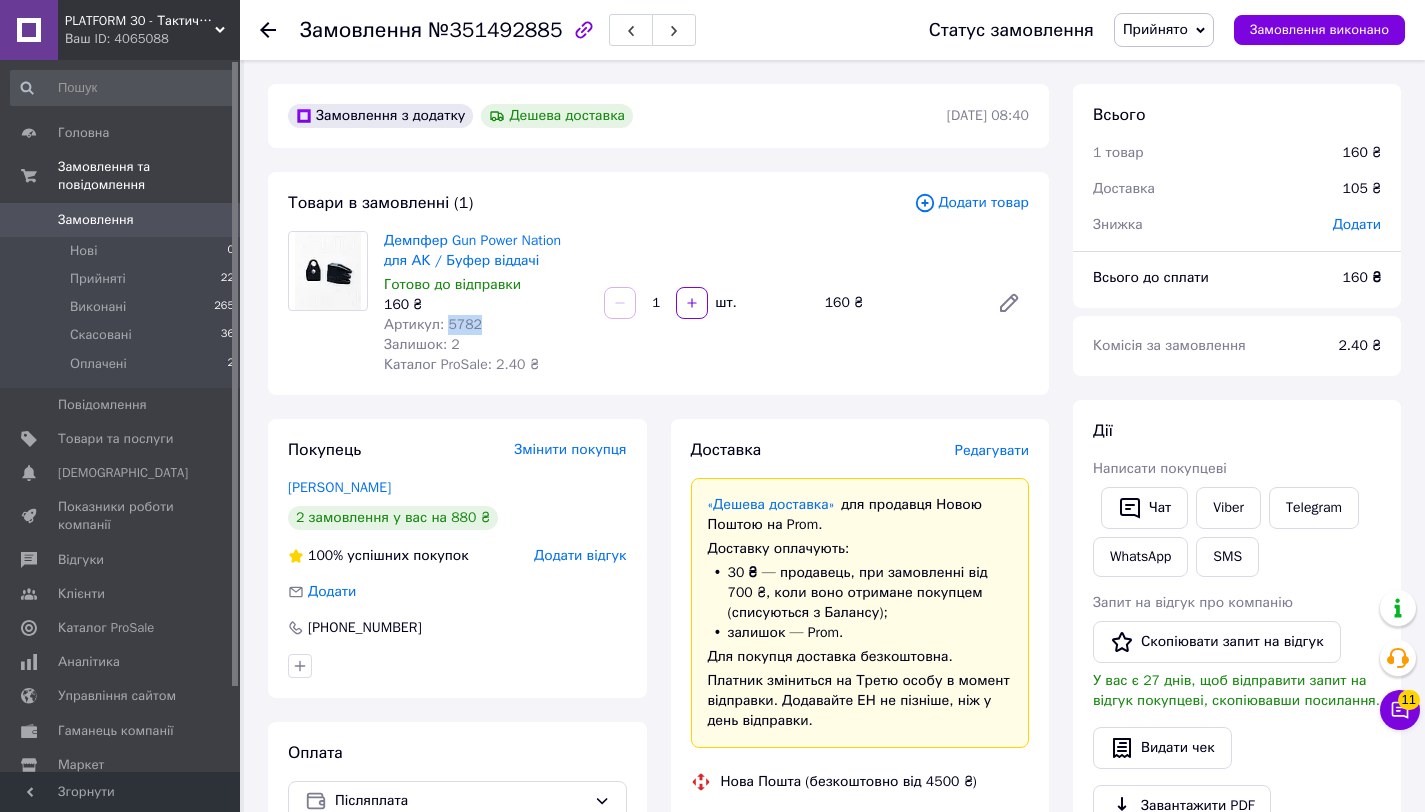 copy on "5782" 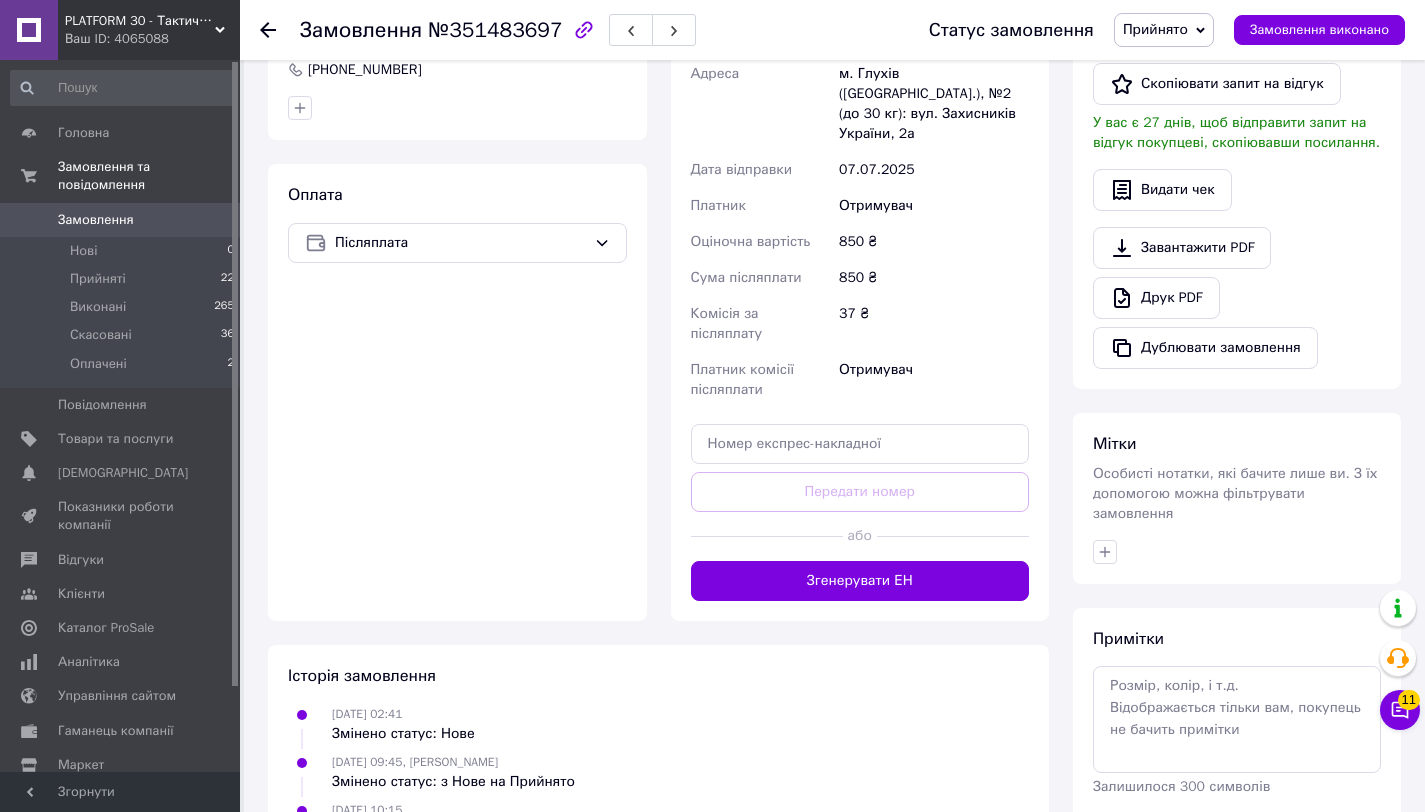scroll, scrollTop: 582, scrollLeft: 0, axis: vertical 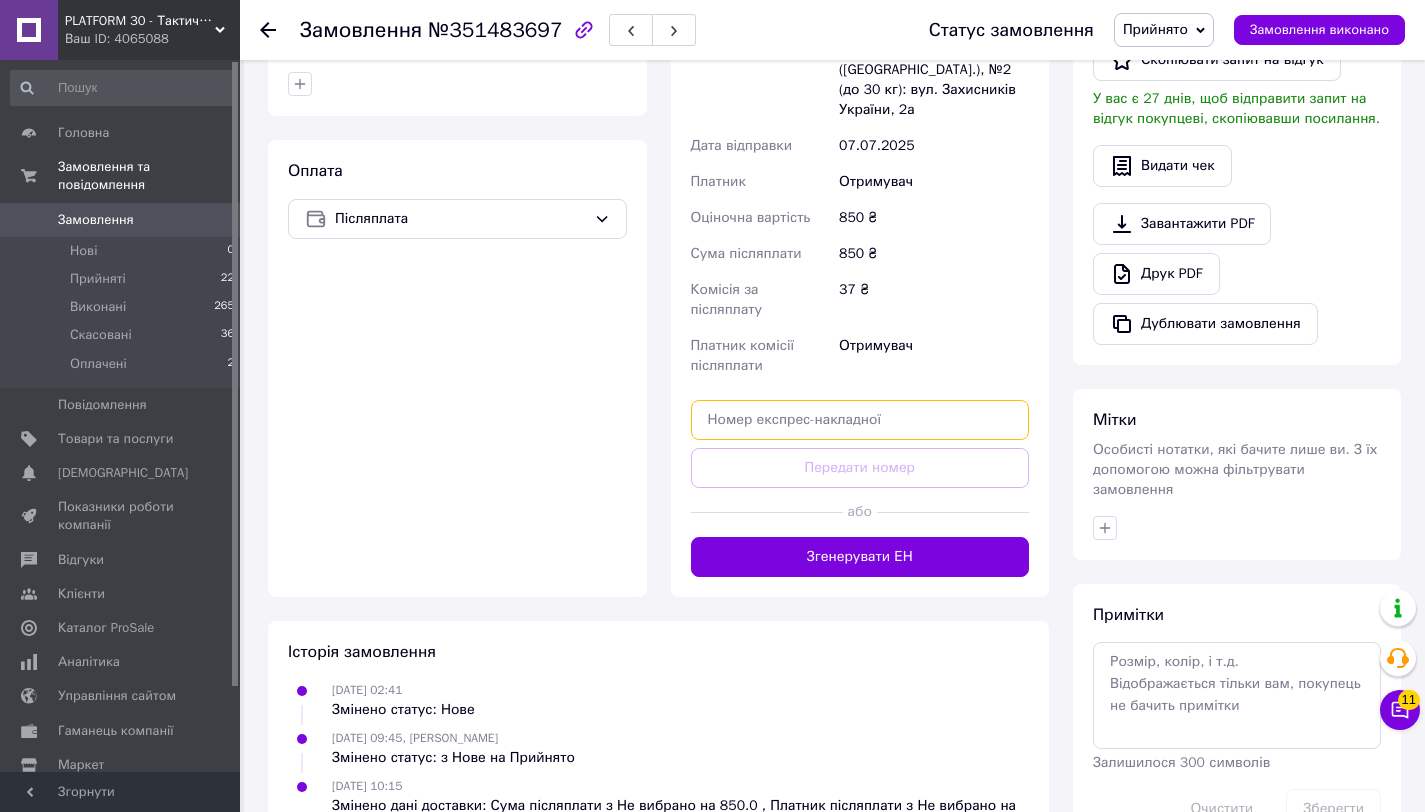 click at bounding box center (860, 420) 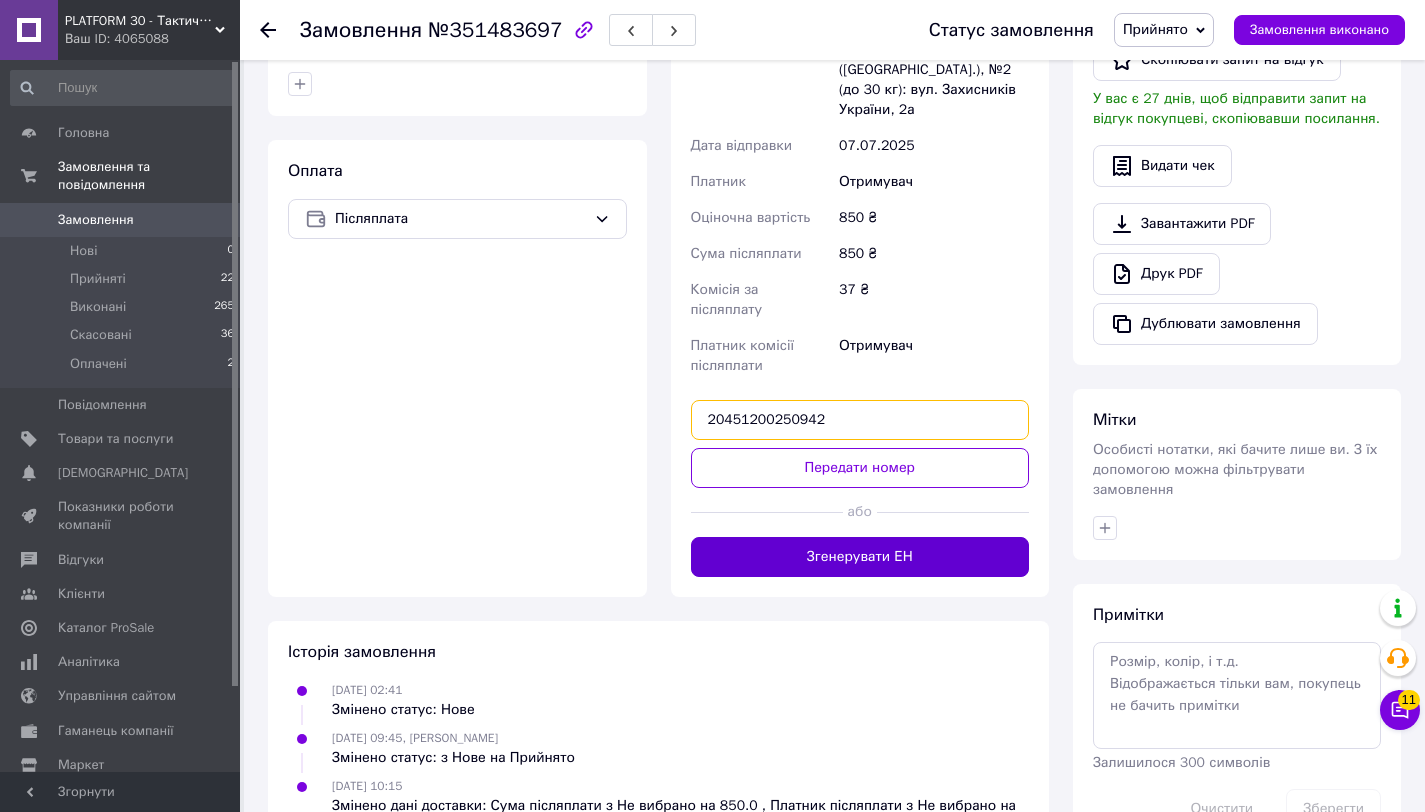 type on "20451200250942" 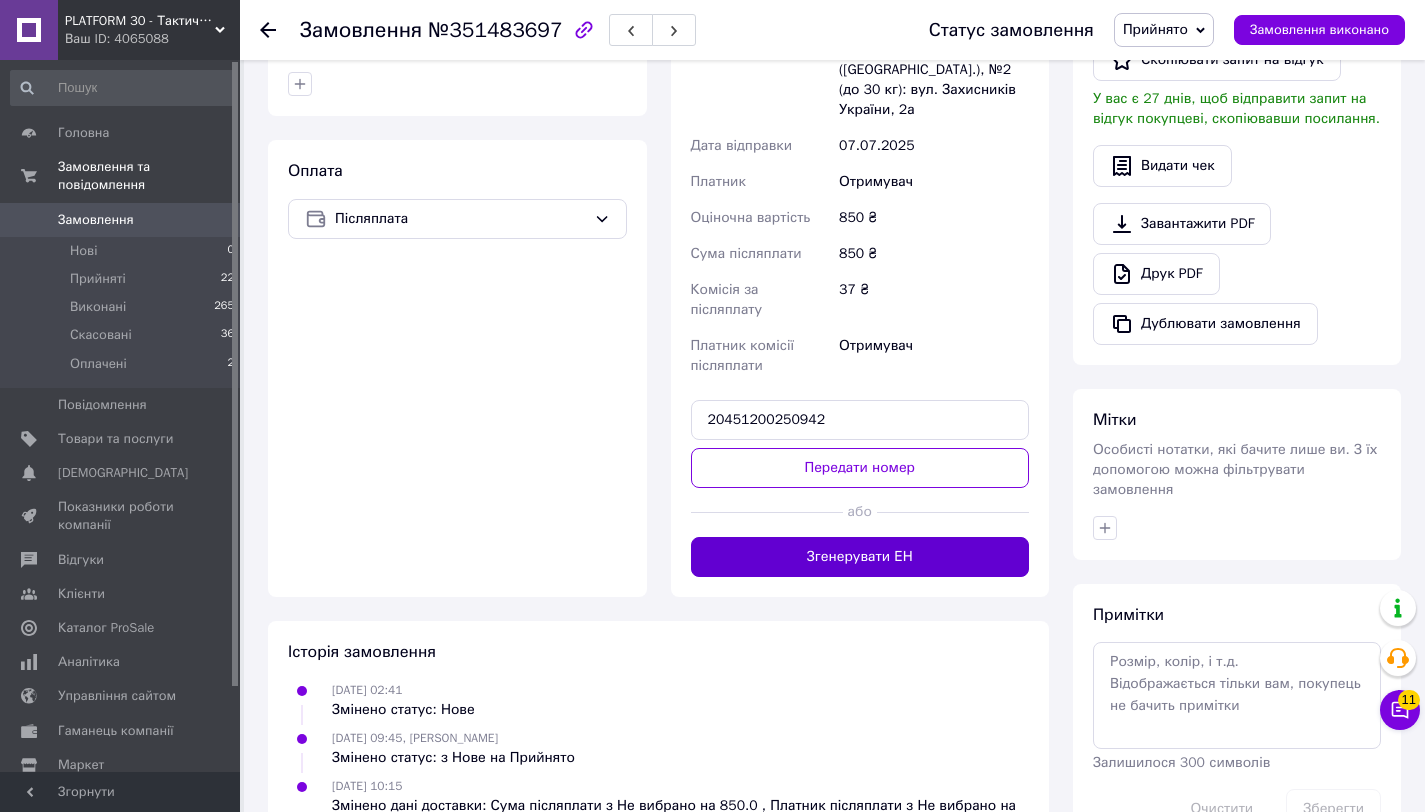 click on "Згенерувати ЕН" at bounding box center (860, 557) 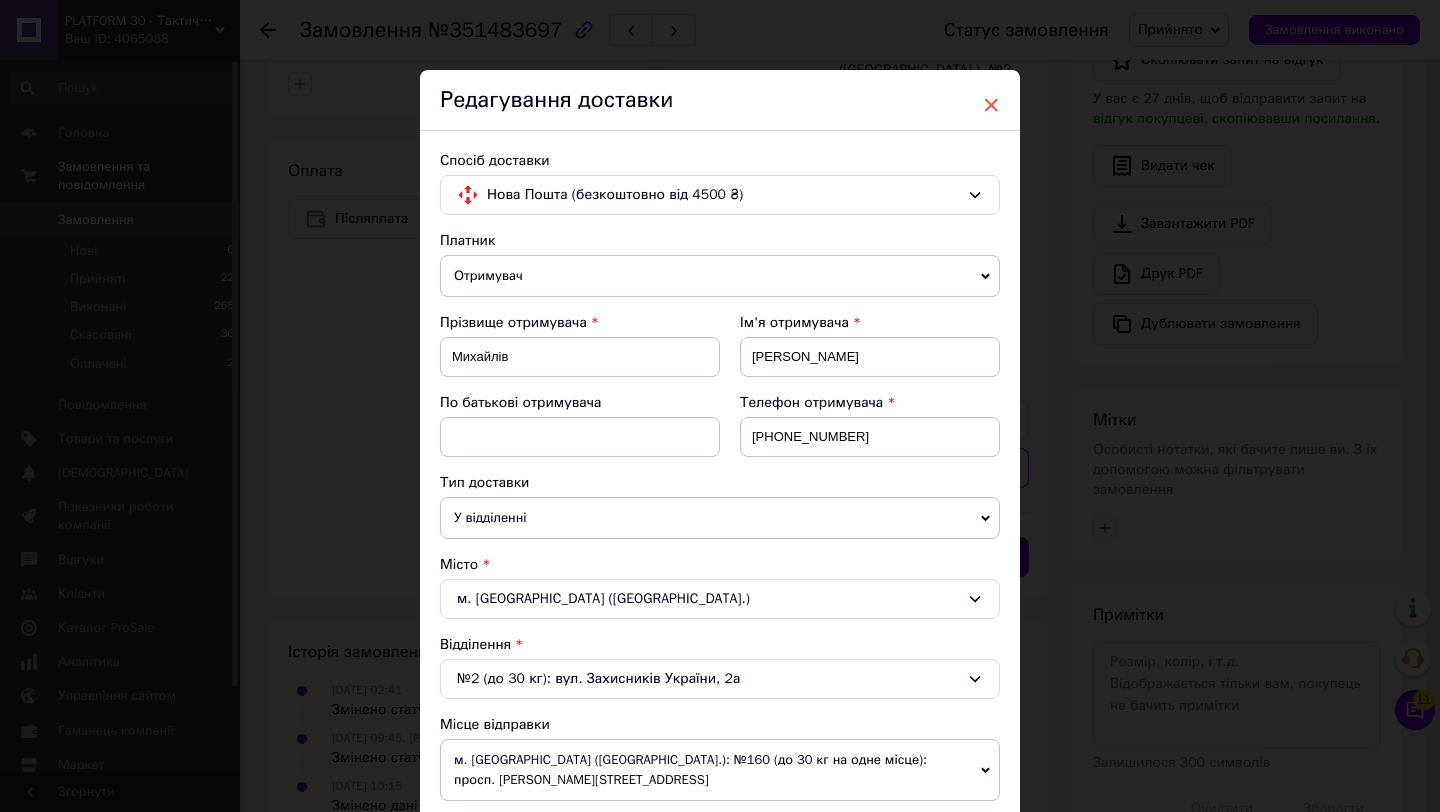 click on "×" at bounding box center [991, 105] 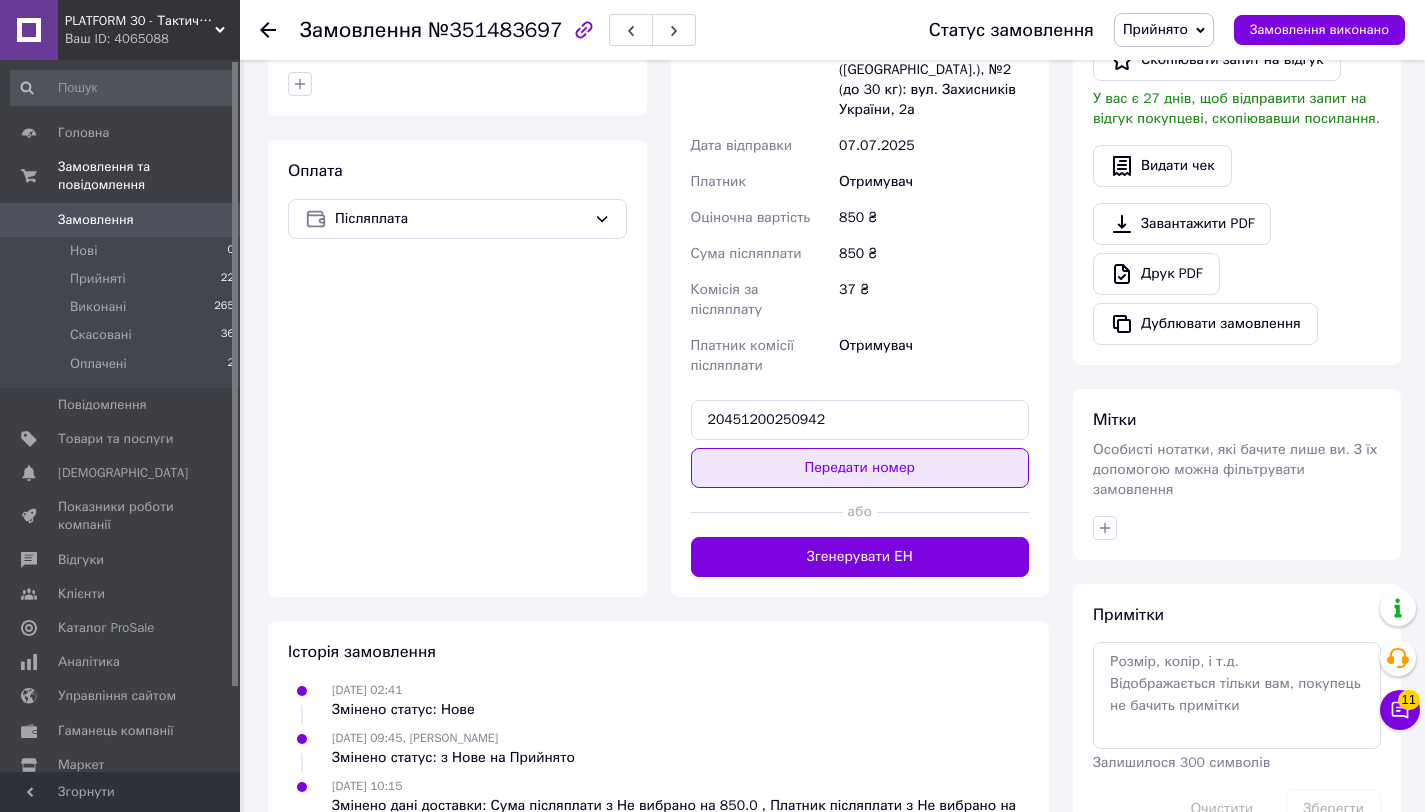 click on "Передати номер" at bounding box center (860, 468) 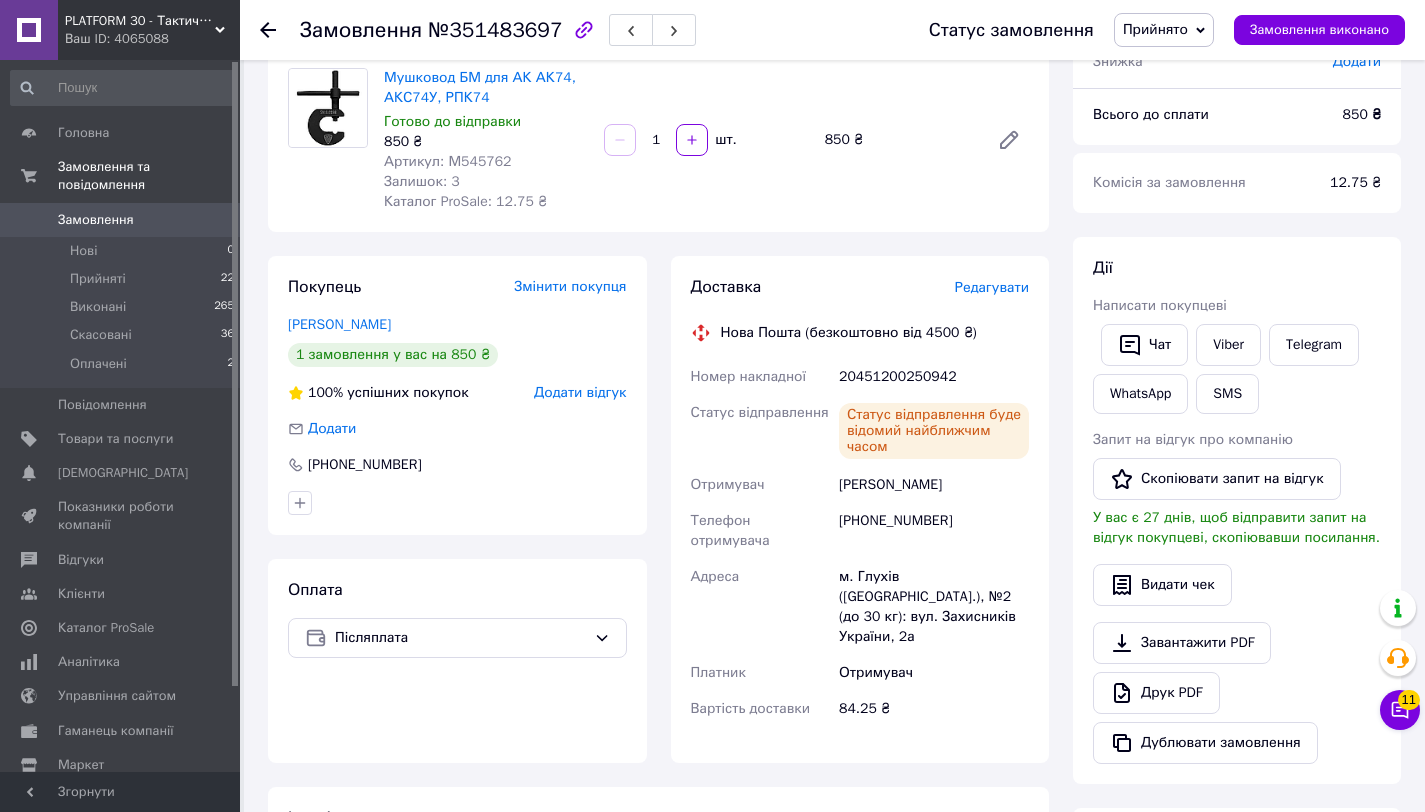 scroll, scrollTop: 0, scrollLeft: 0, axis: both 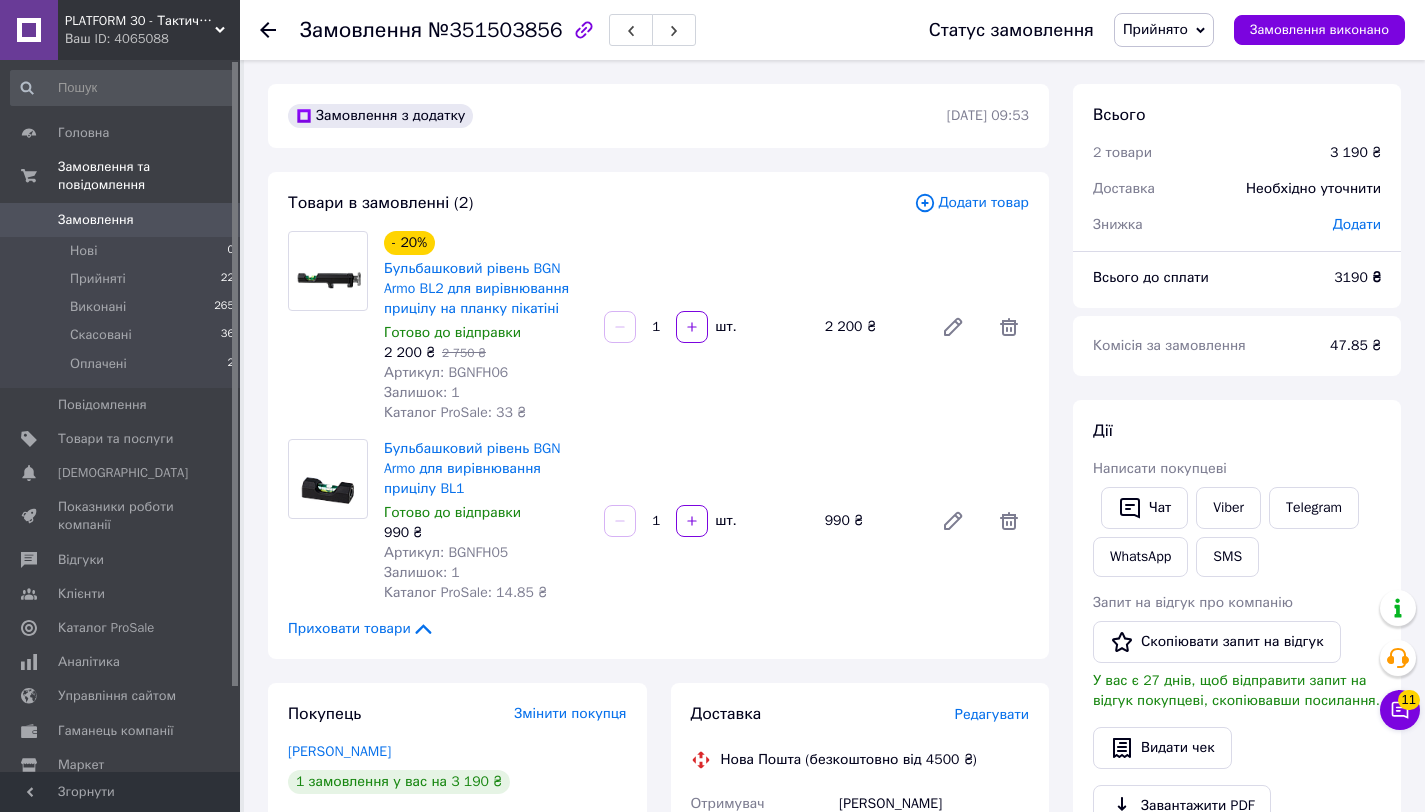 click on "№351503856" at bounding box center (495, 30) 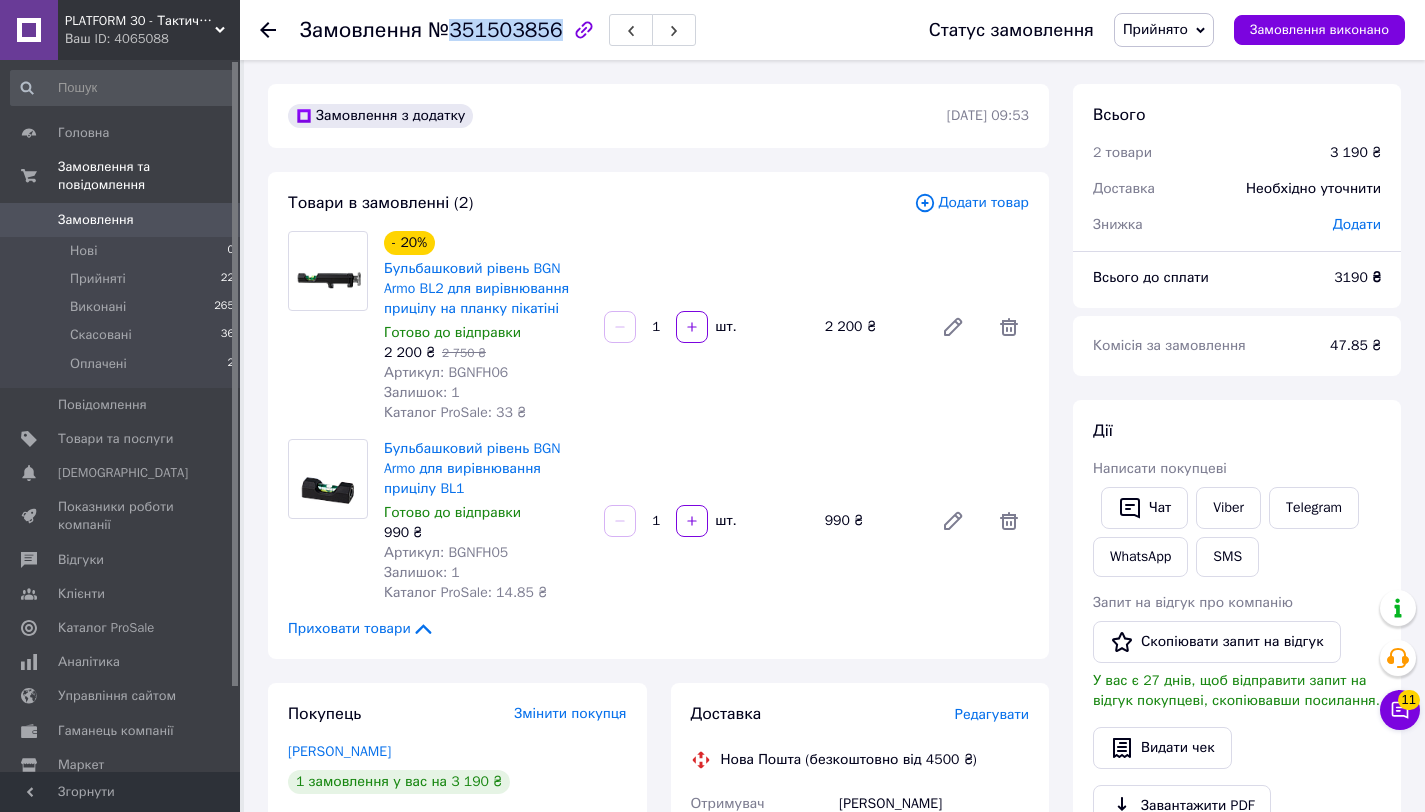 copy on "351503856" 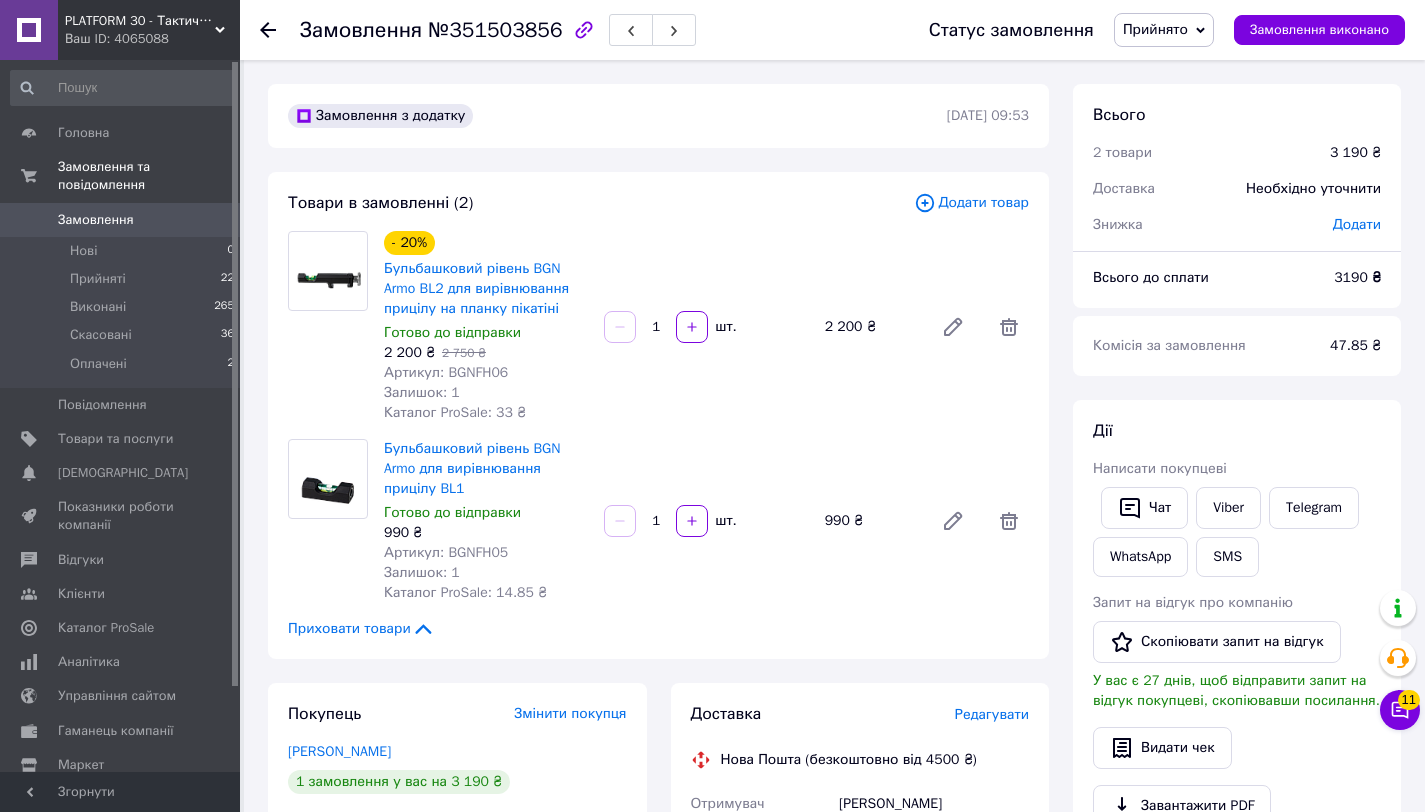 click on "Артикул: BGNFH06" at bounding box center (446, 372) 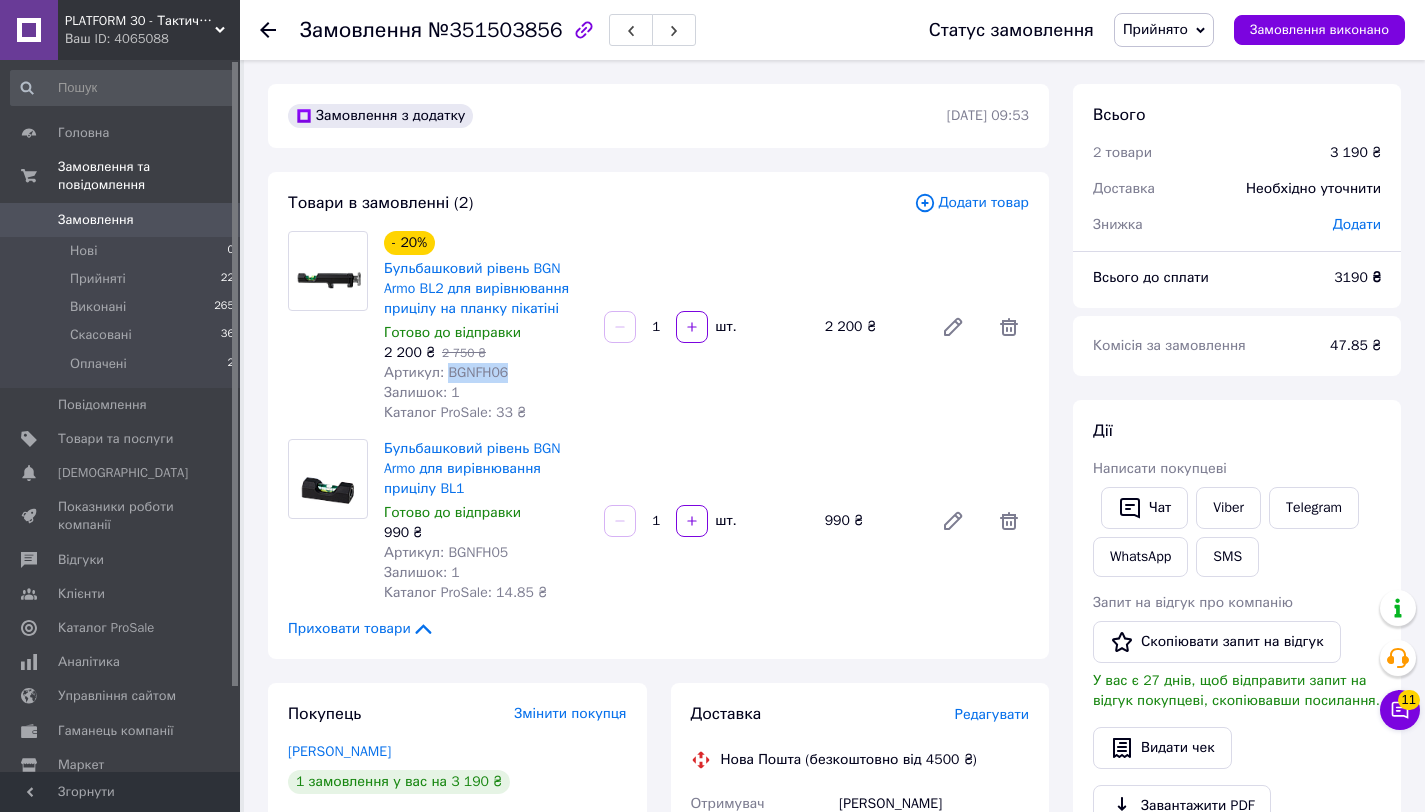 copy on "BGNFH06" 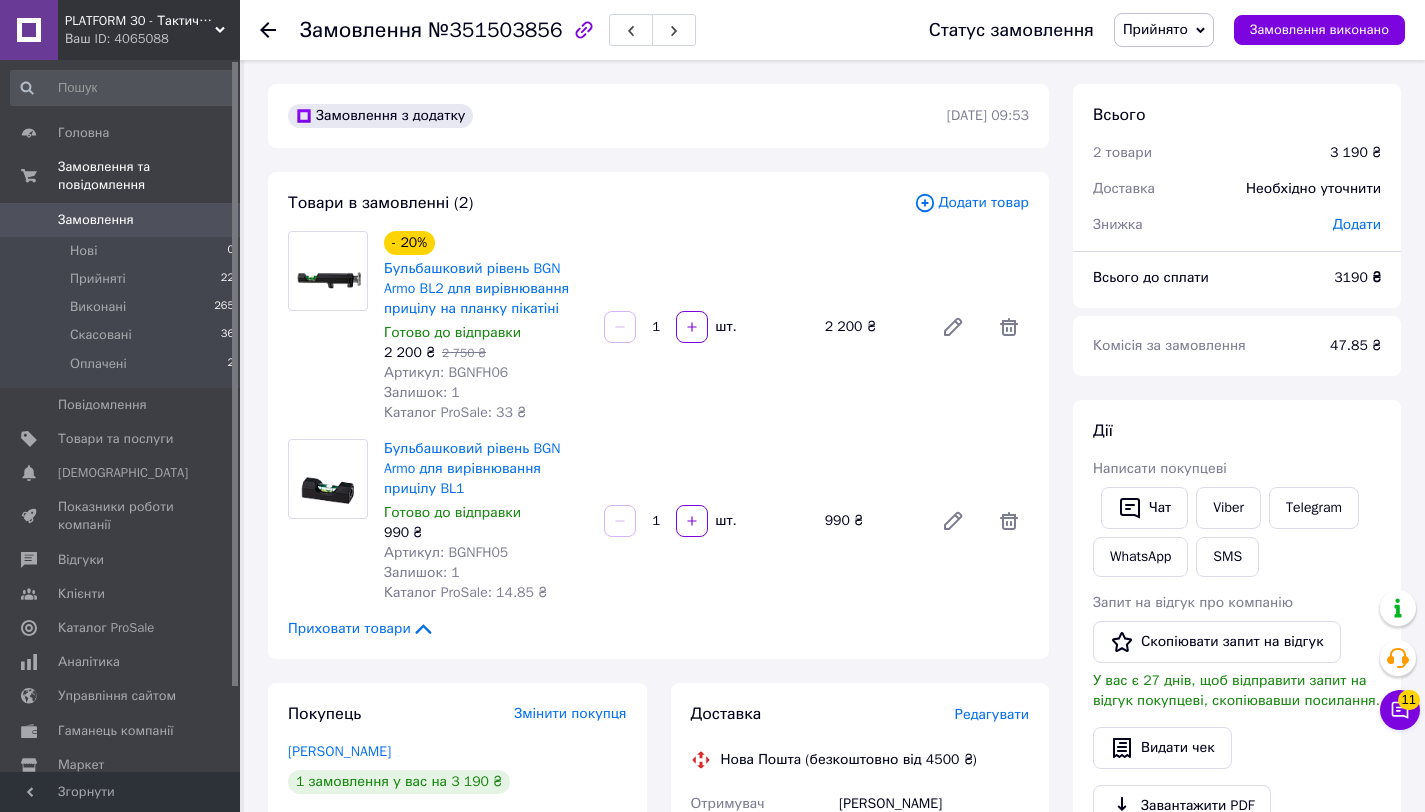 click on "Артикул: BGNFH05" at bounding box center [446, 552] 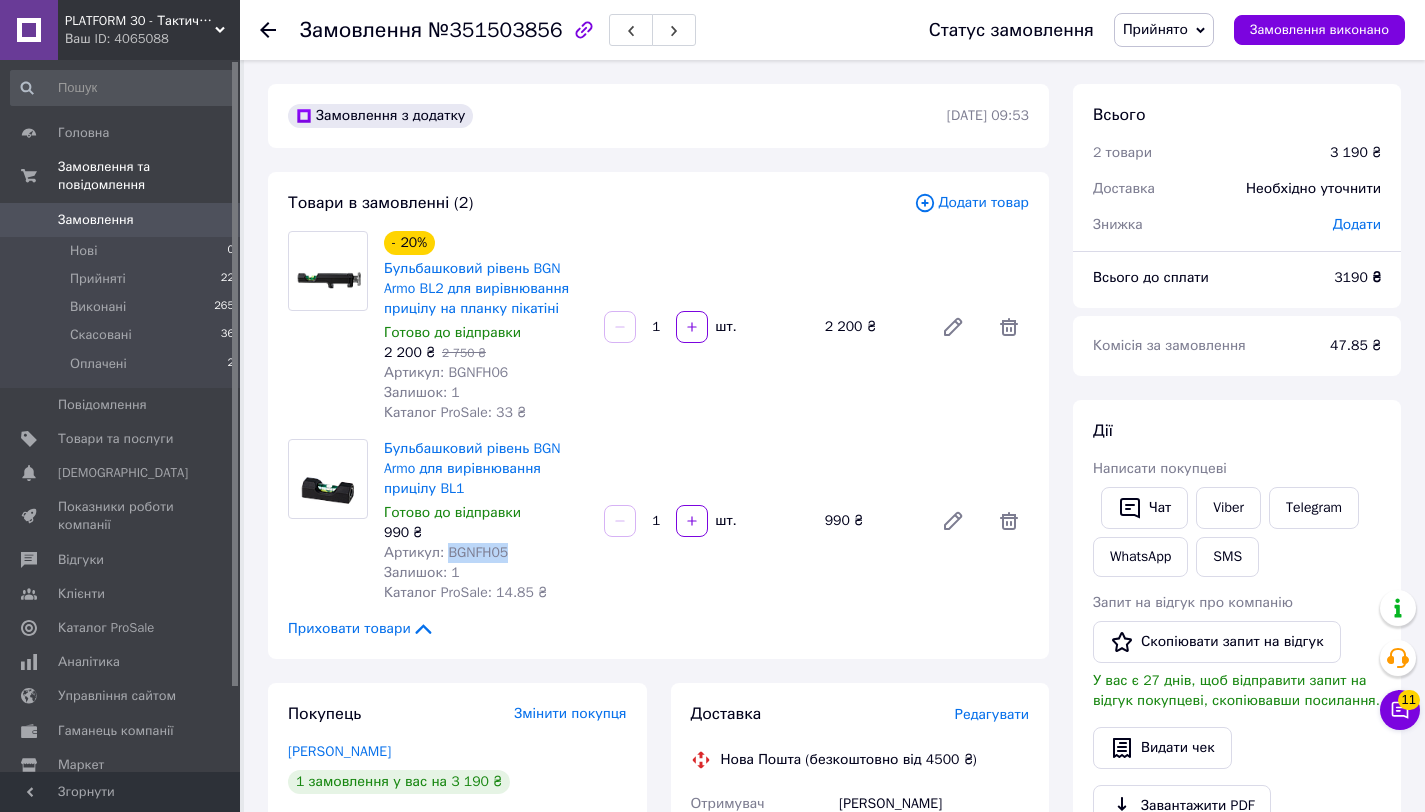 copy on "BGNFH05" 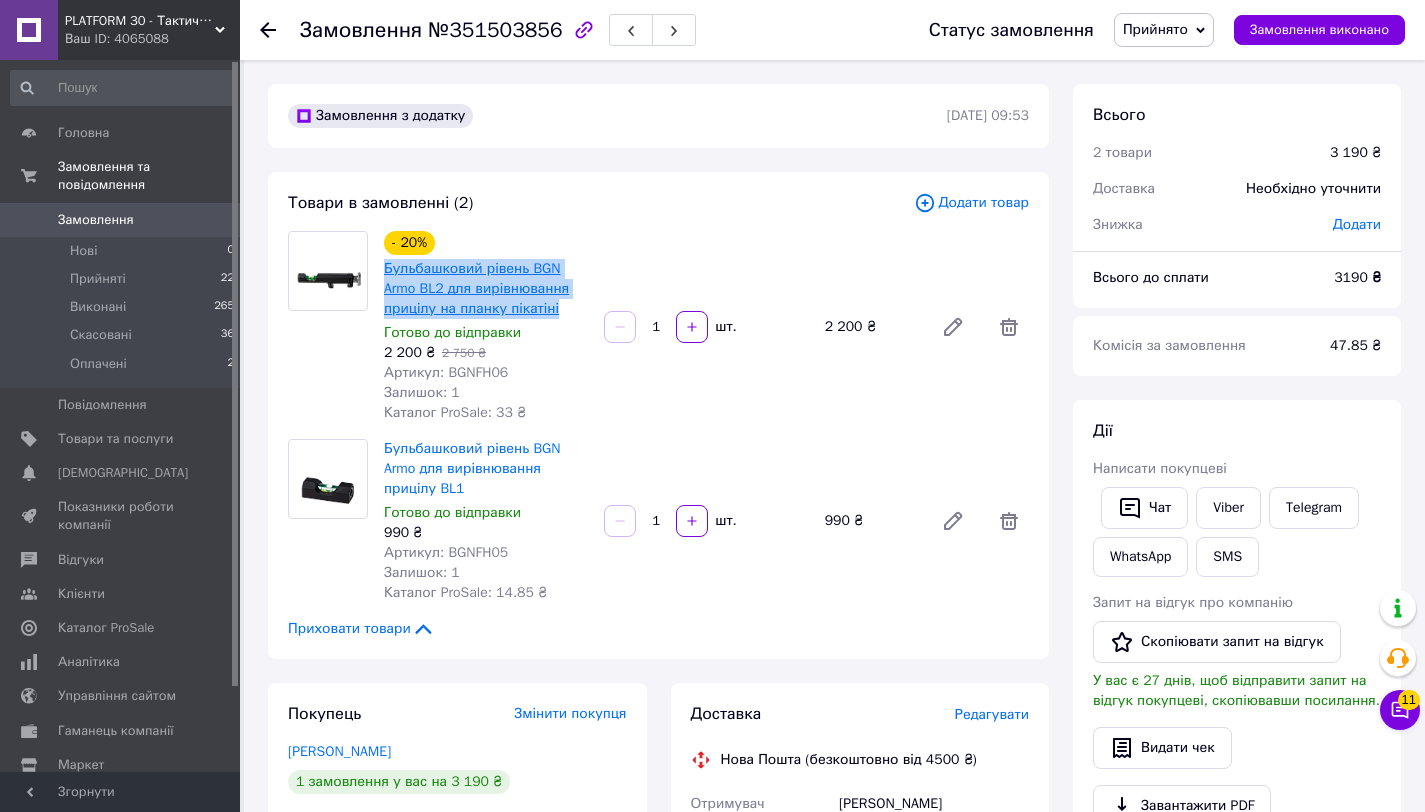 copy on "Бульбашковий рівень BGN Armo BL2 для вирівнювання прицілу на планку пікатіні" 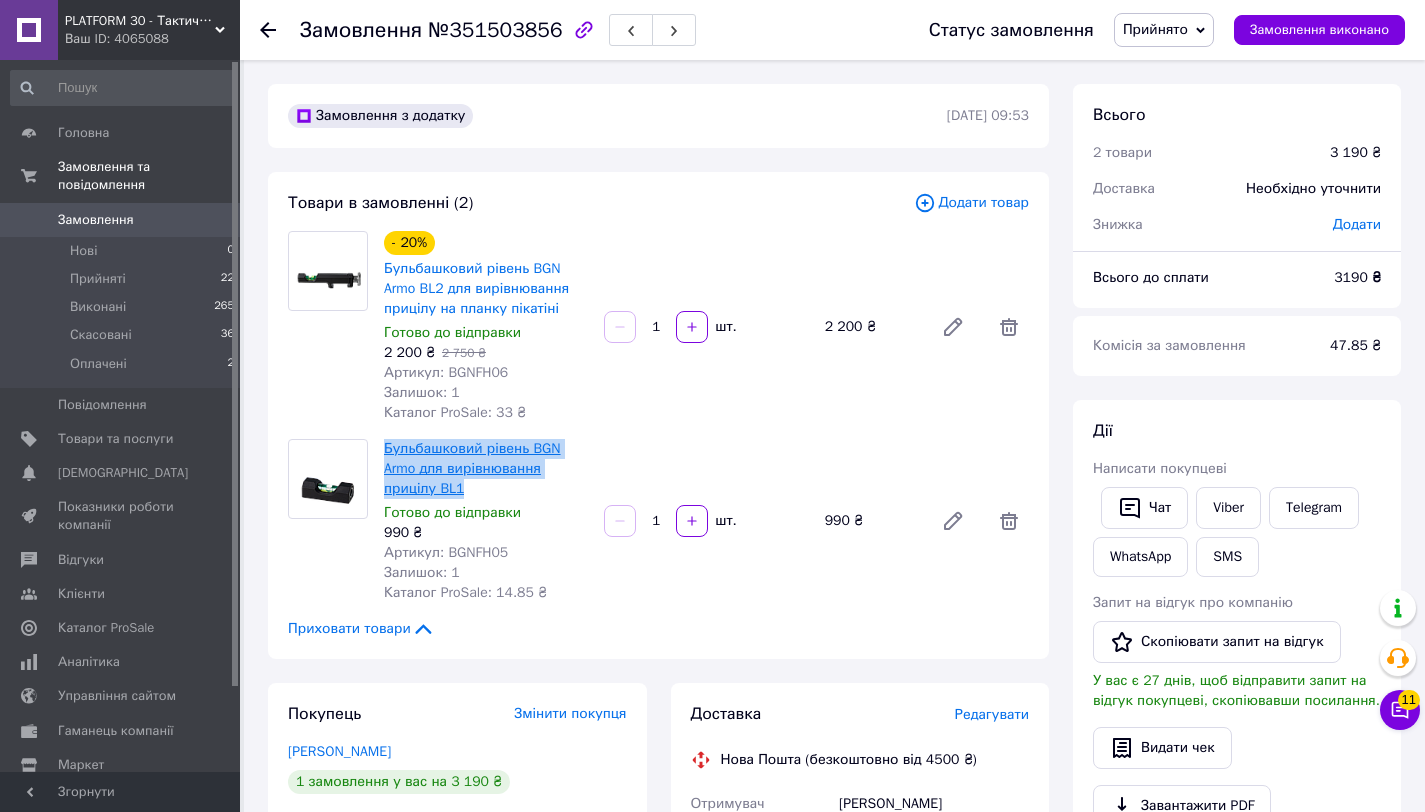 copy on "Бульбашковий рівень BGN Armo для вирівнювання прицілу BL1" 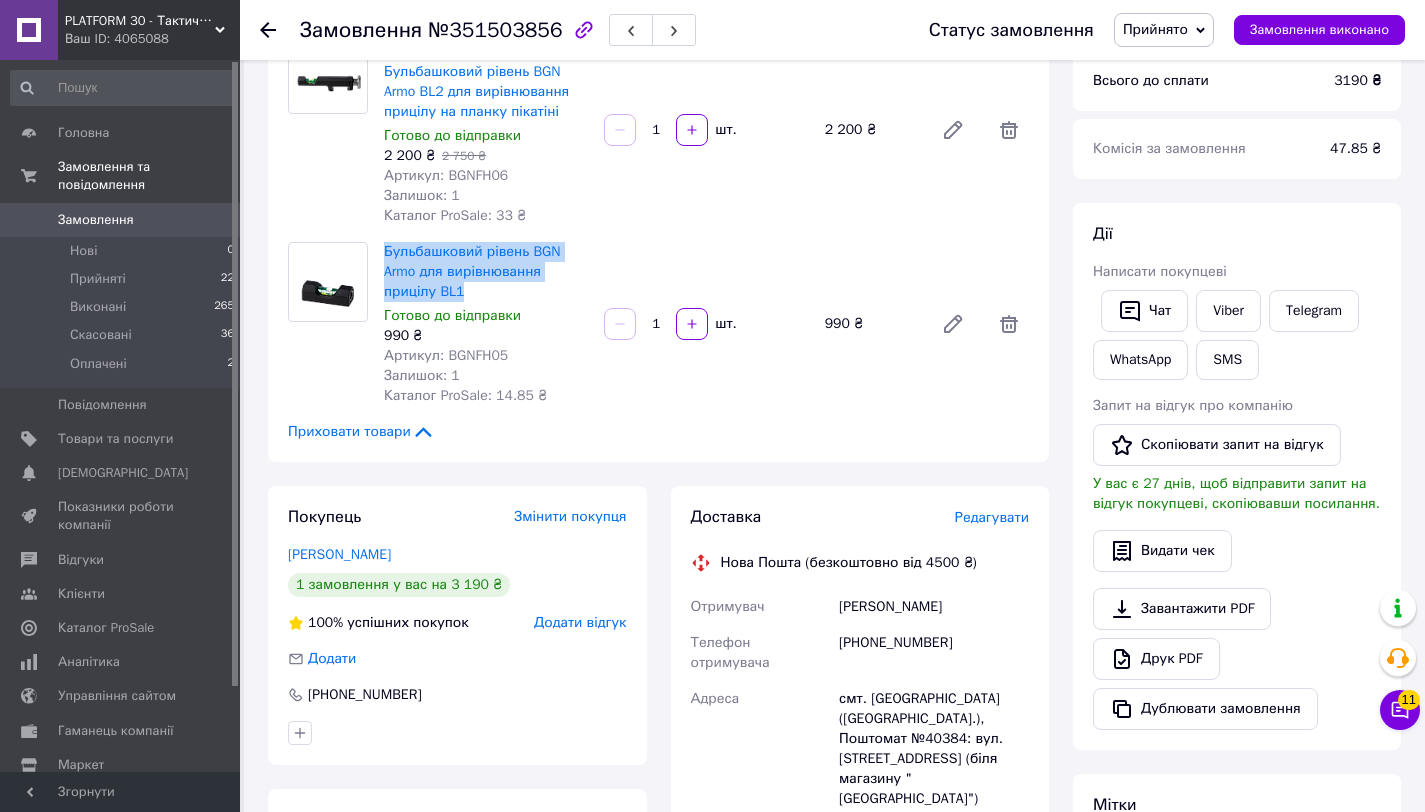 scroll, scrollTop: 311, scrollLeft: 0, axis: vertical 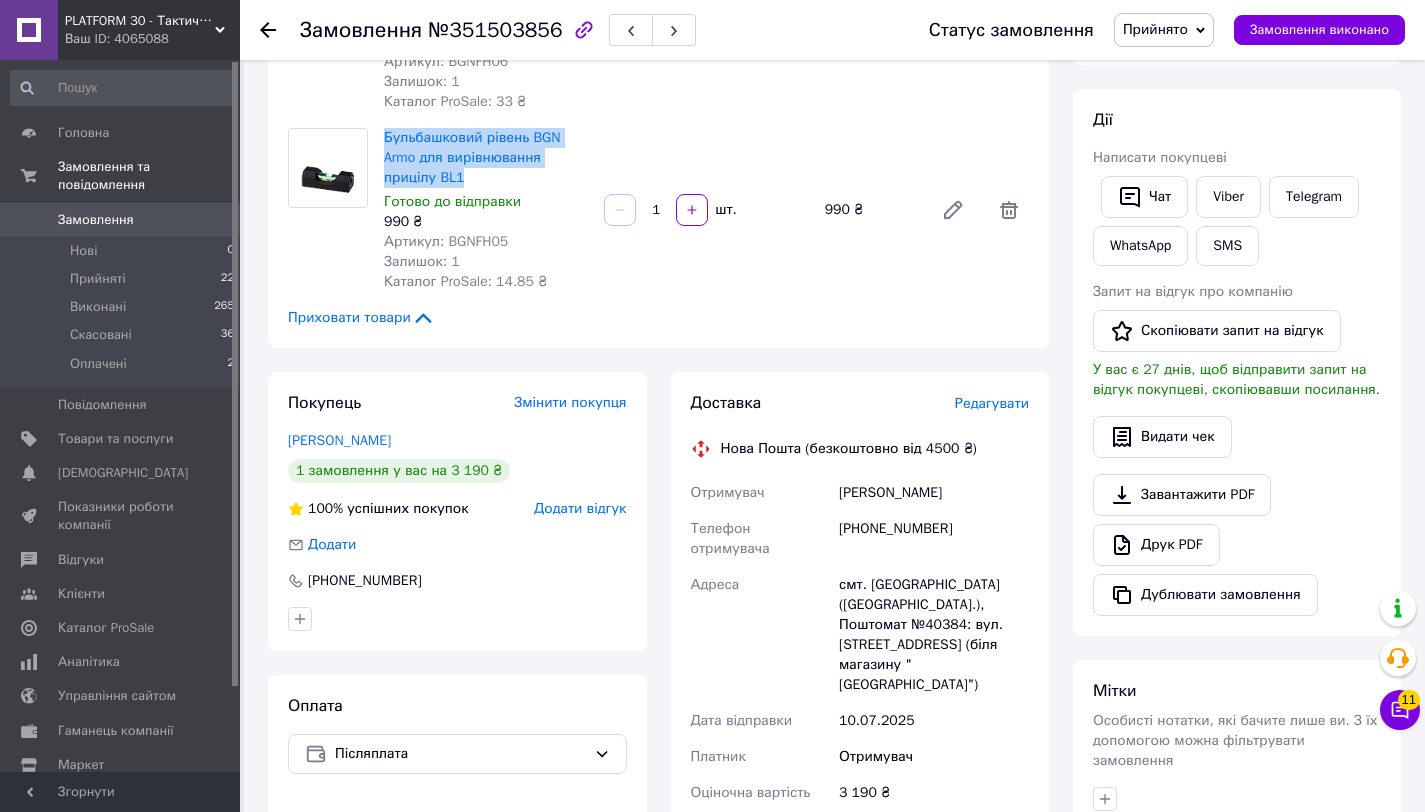 click on "Кіріченко Олександр" at bounding box center [934, 493] 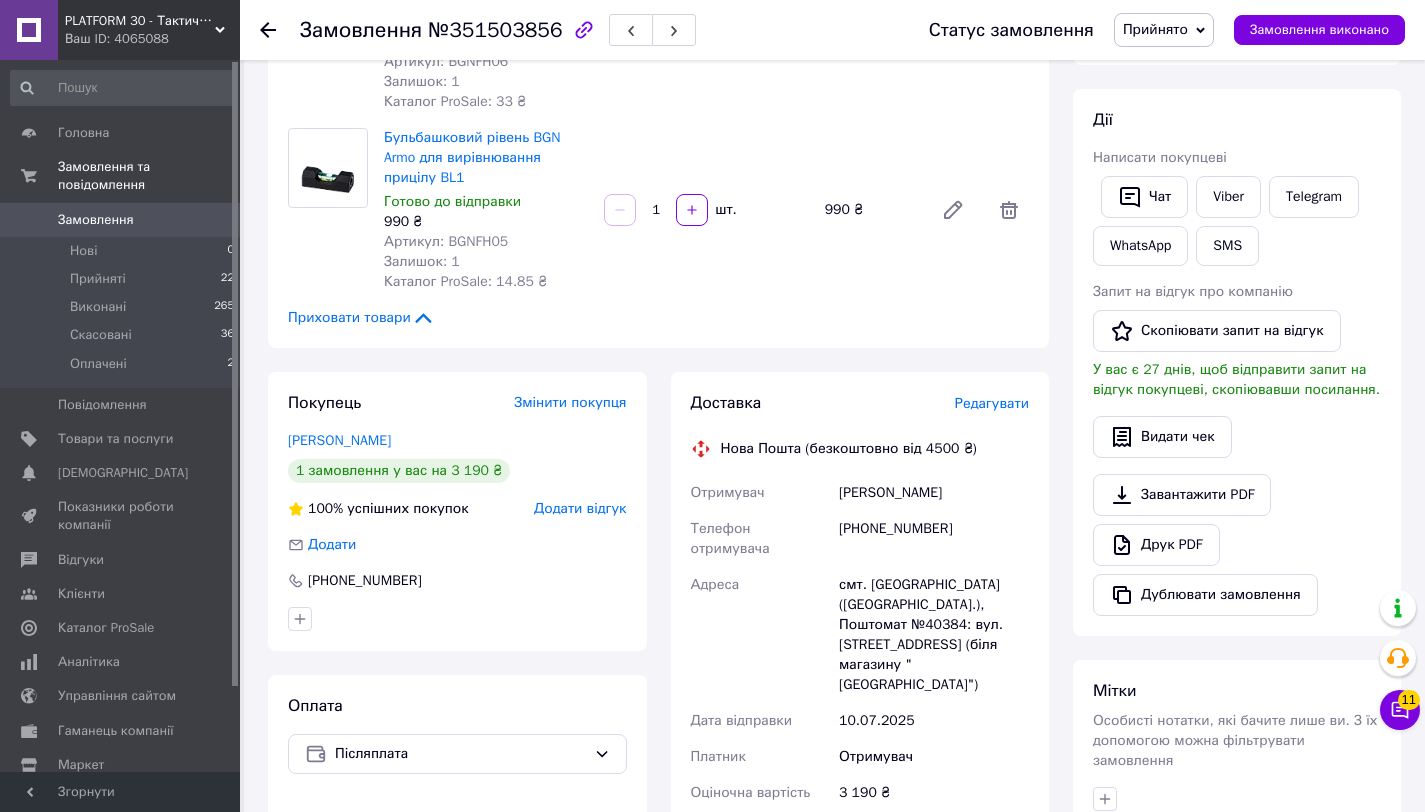 click on "Кіріченко Олександр" at bounding box center (934, 493) 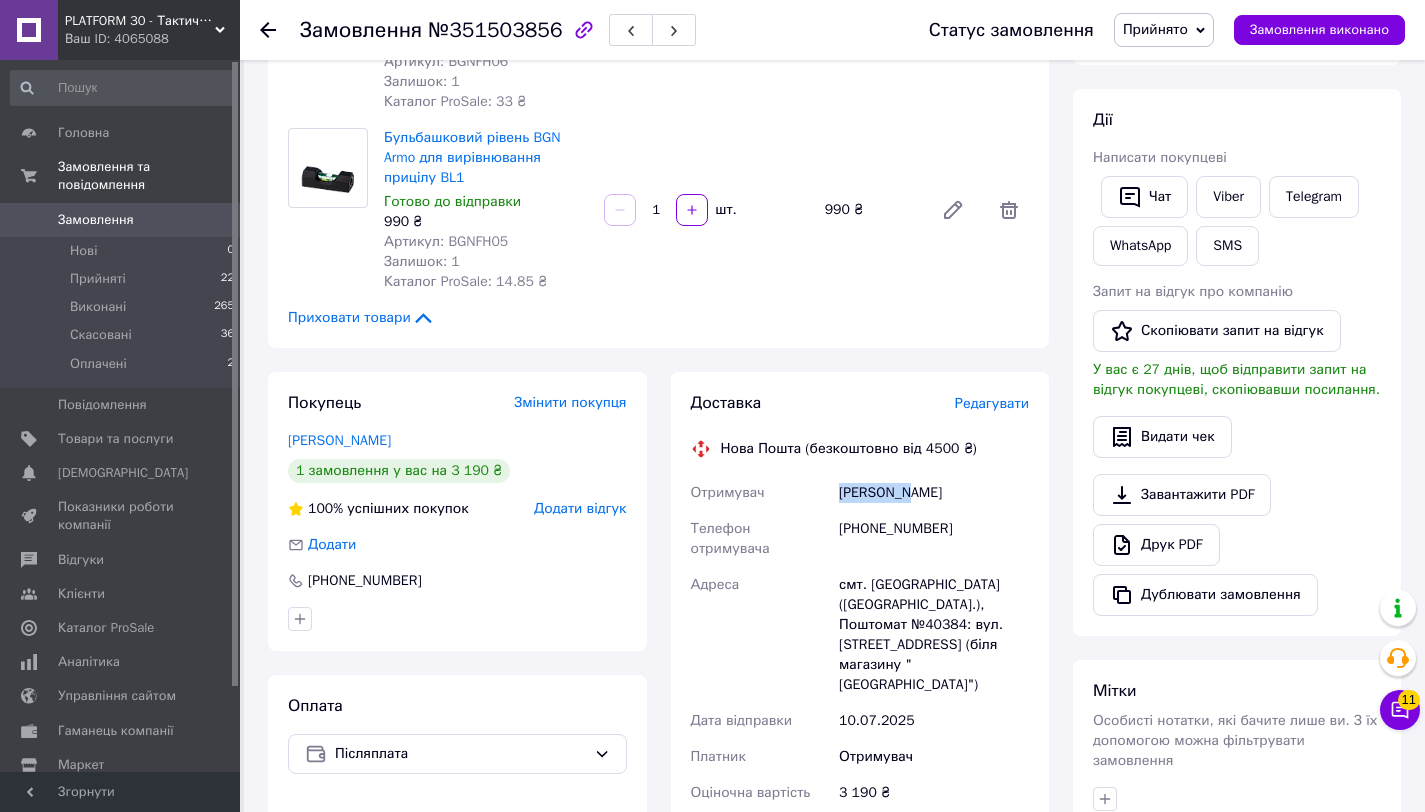 click on "Кіріченко Олександр" at bounding box center [934, 493] 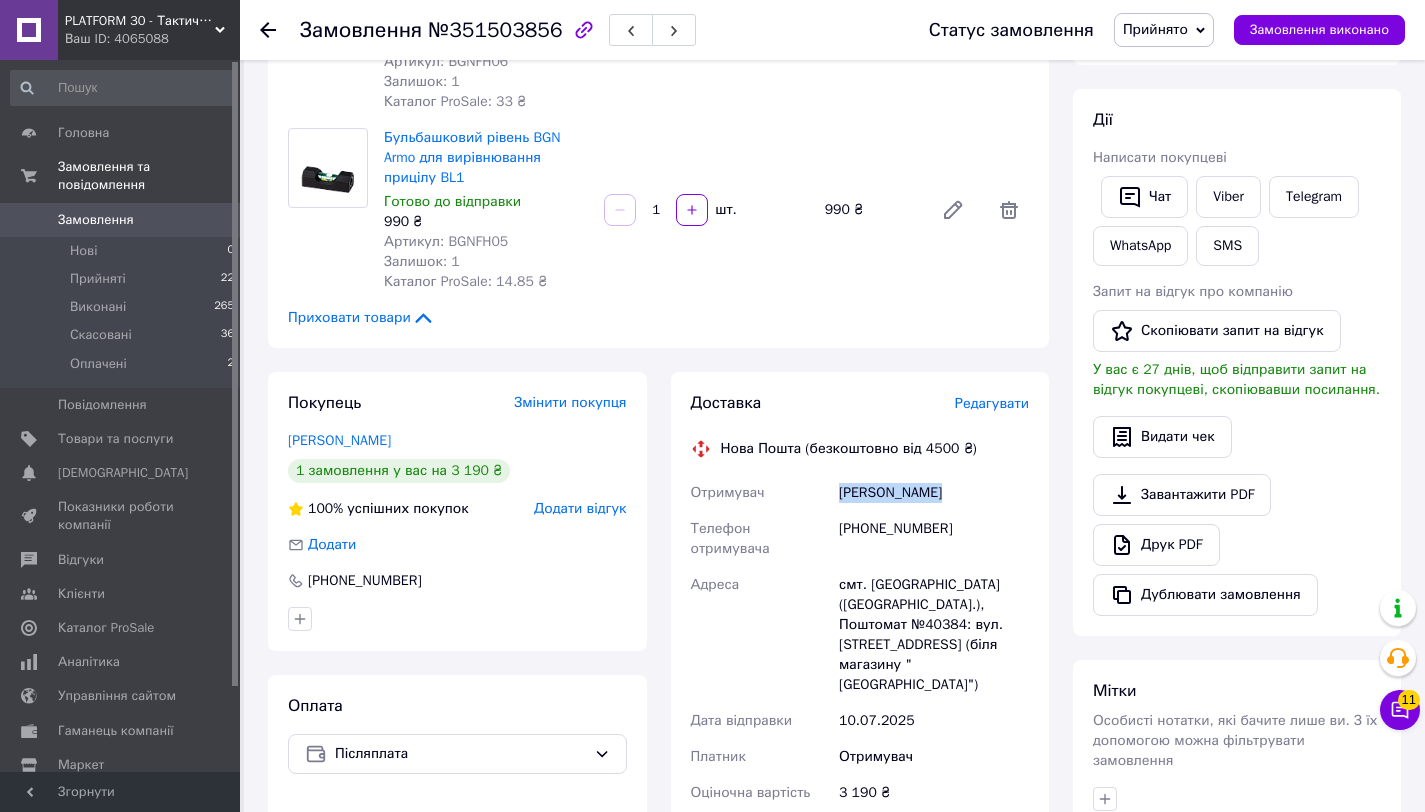 copy on "Кіріченко Олександр" 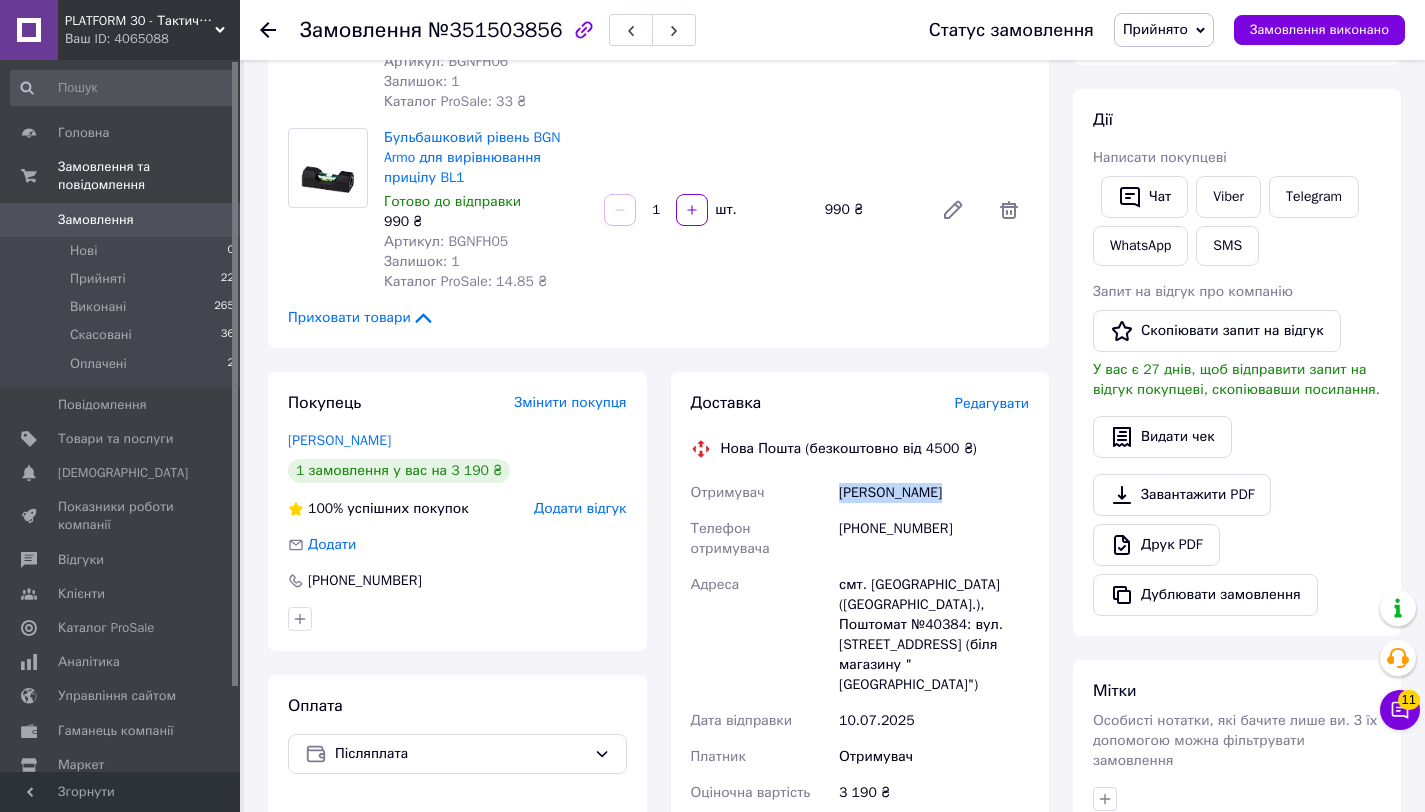 click on "+380994951490" at bounding box center (934, 539) 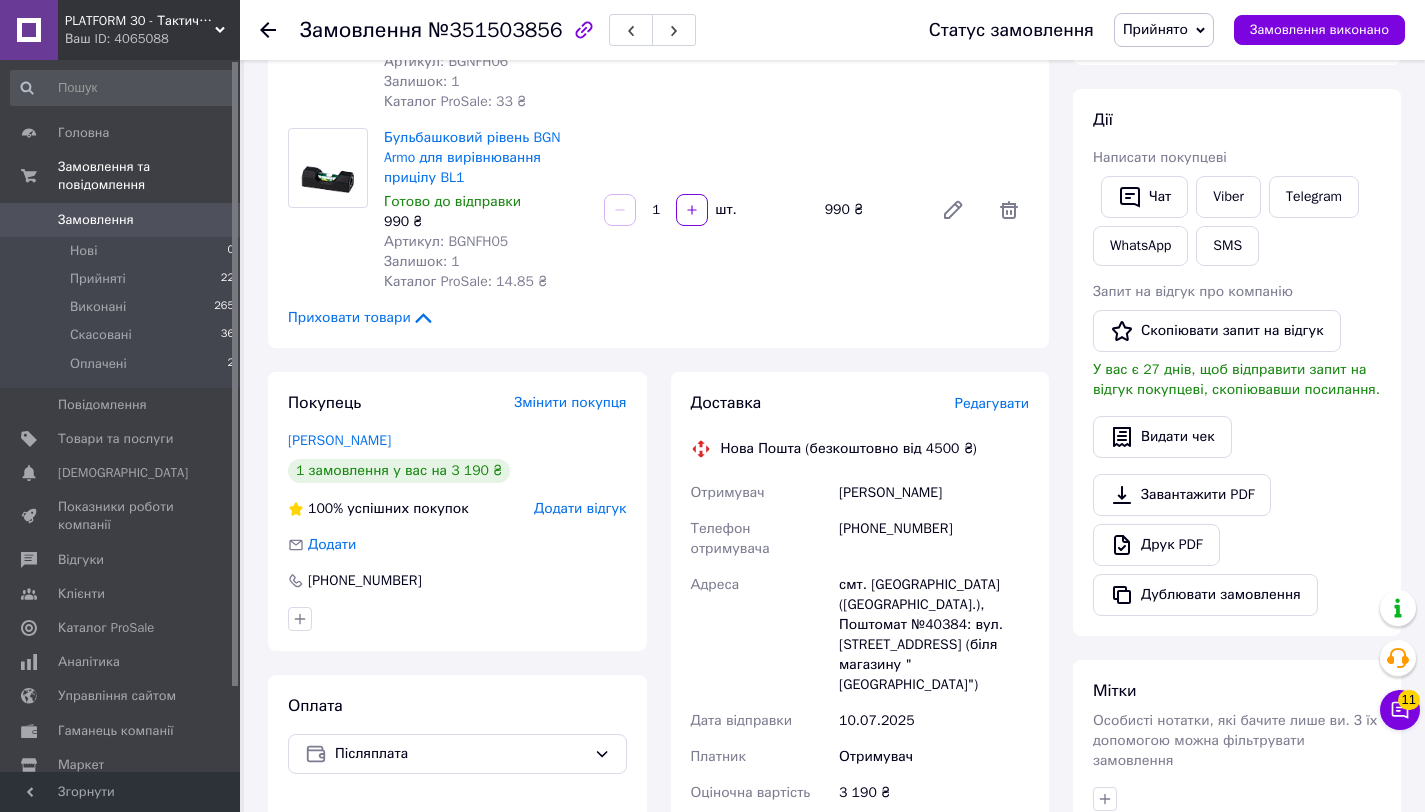 click on "+380994951490" at bounding box center [934, 539] 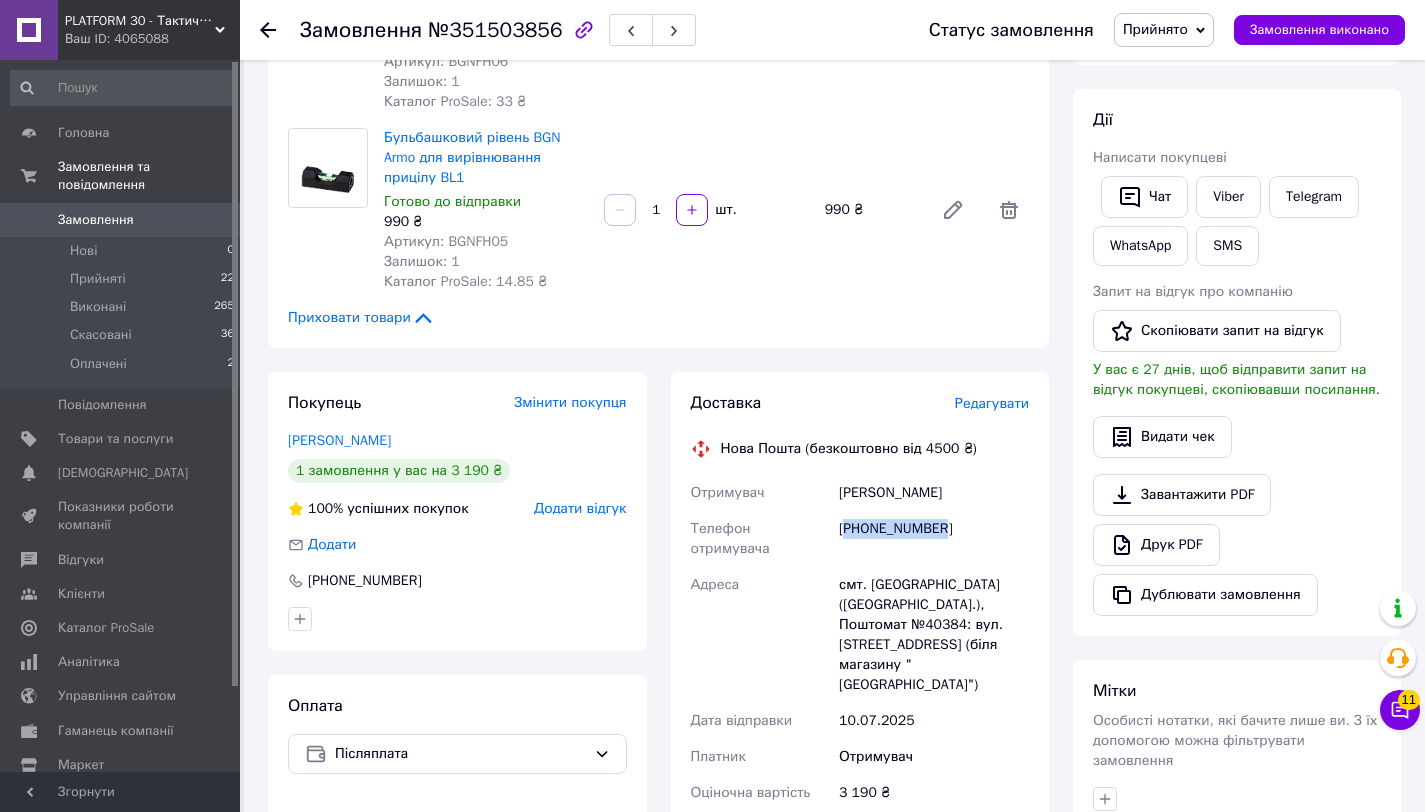 copy on "380994951490" 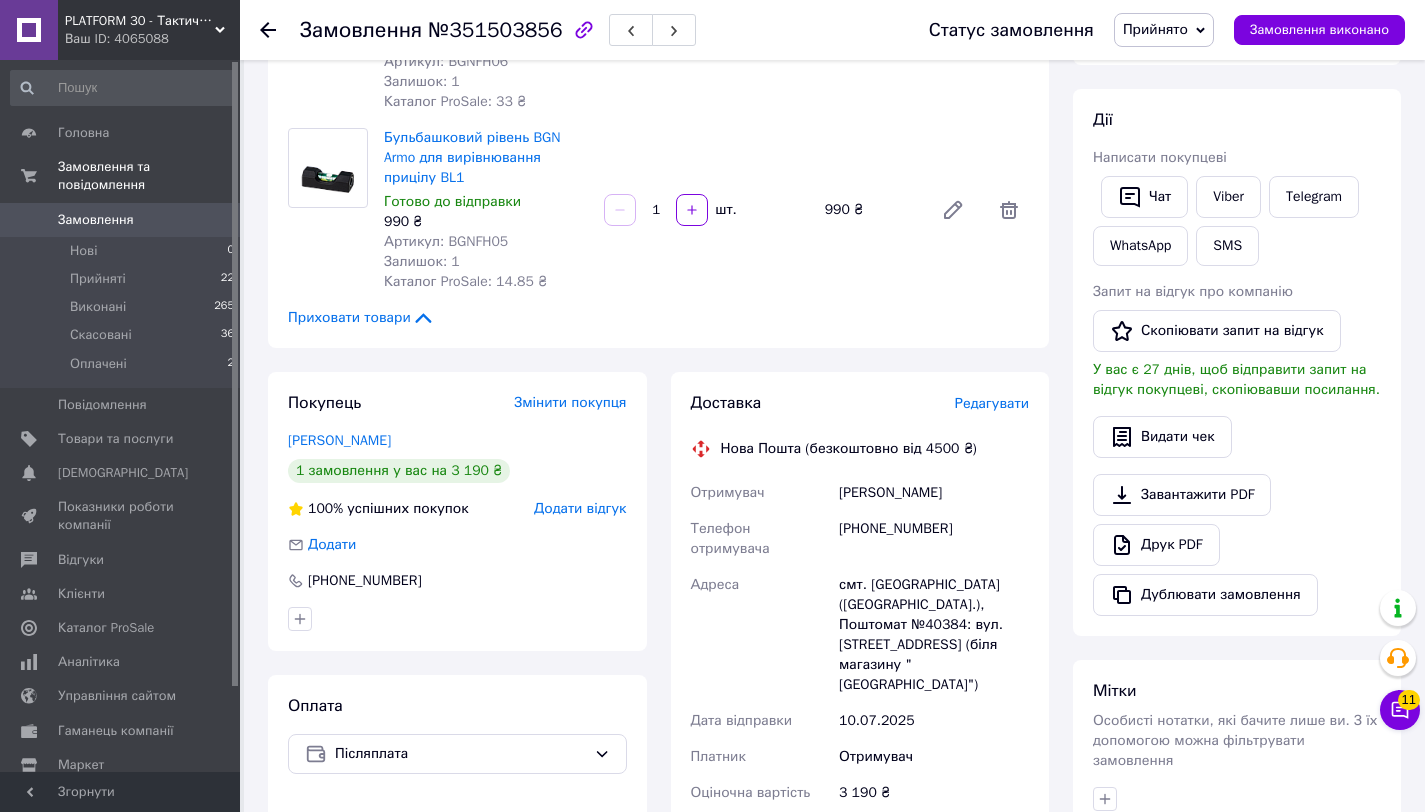 click on "смт. Комишуваха (Запорізька обл.), Поштомат №40384: вул. Вокзальна, 24 (біля магазину "Джастін")" at bounding box center [934, 635] 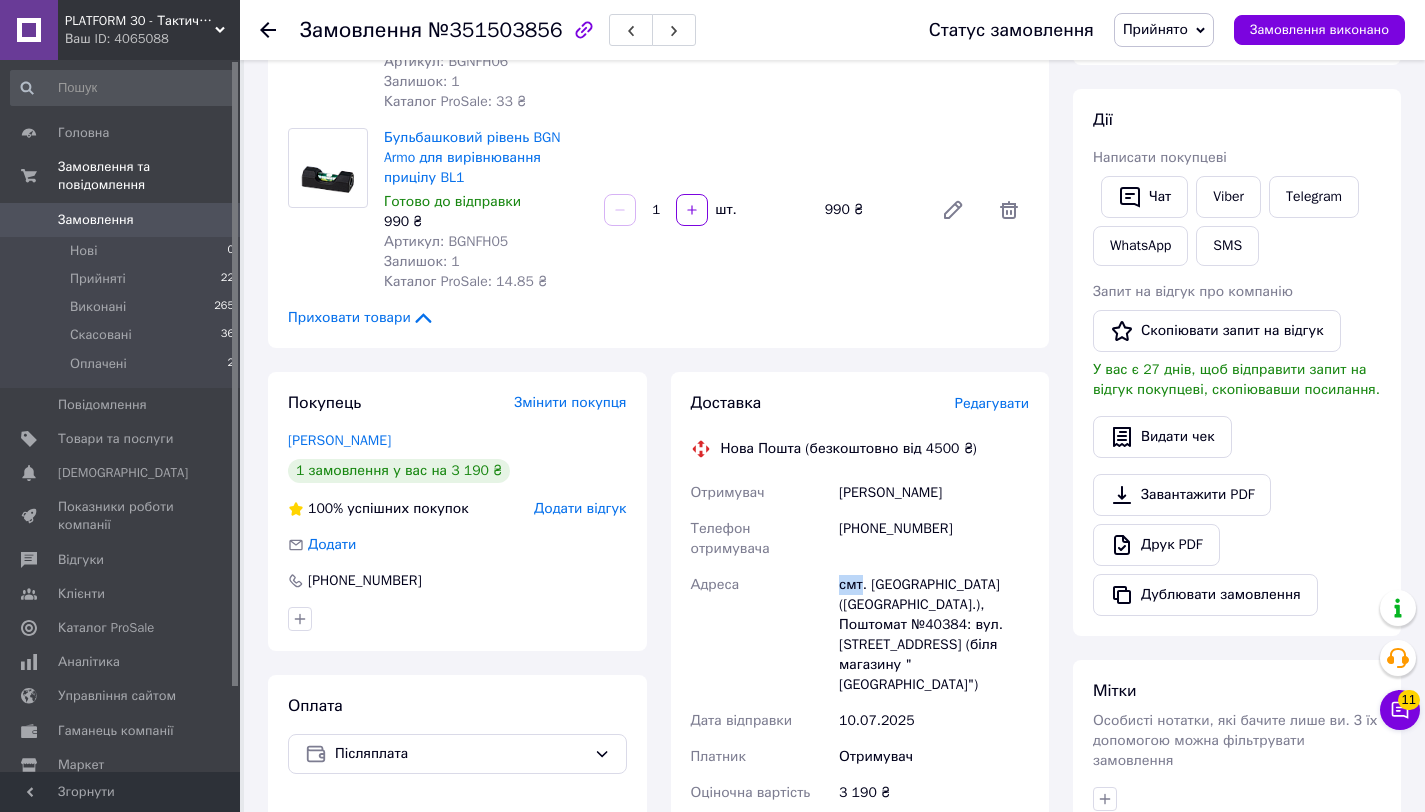 click on "смт. Комишуваха (Запорізька обл.), Поштомат №40384: вул. Вокзальна, 24 (біля магазину "Джастін")" at bounding box center [934, 635] 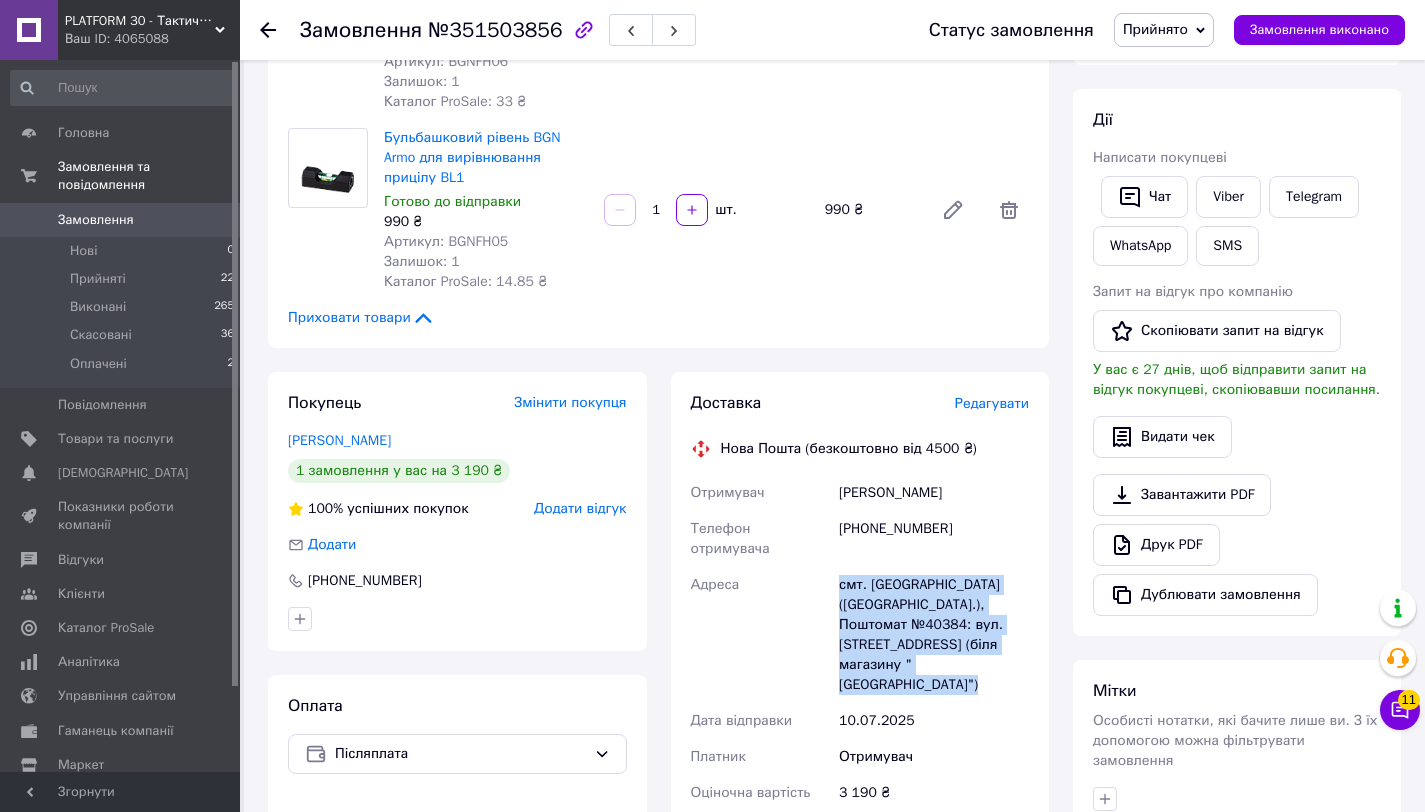 copy on "смт. Комишуваха (Запорізька обл.), Поштомат №40384: вул. Вокзальна, 24 (біля магазину "Джастін")" 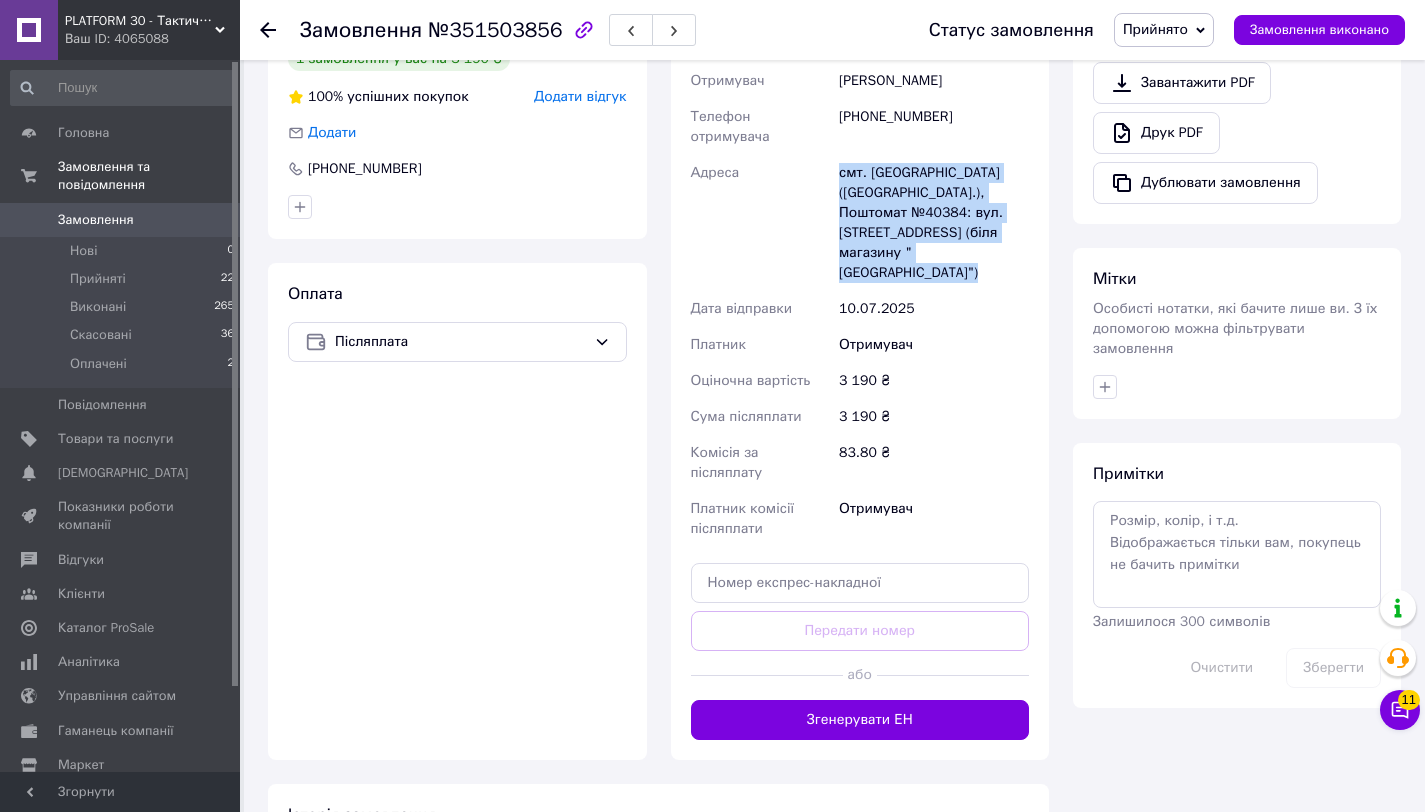 scroll, scrollTop: 760, scrollLeft: 0, axis: vertical 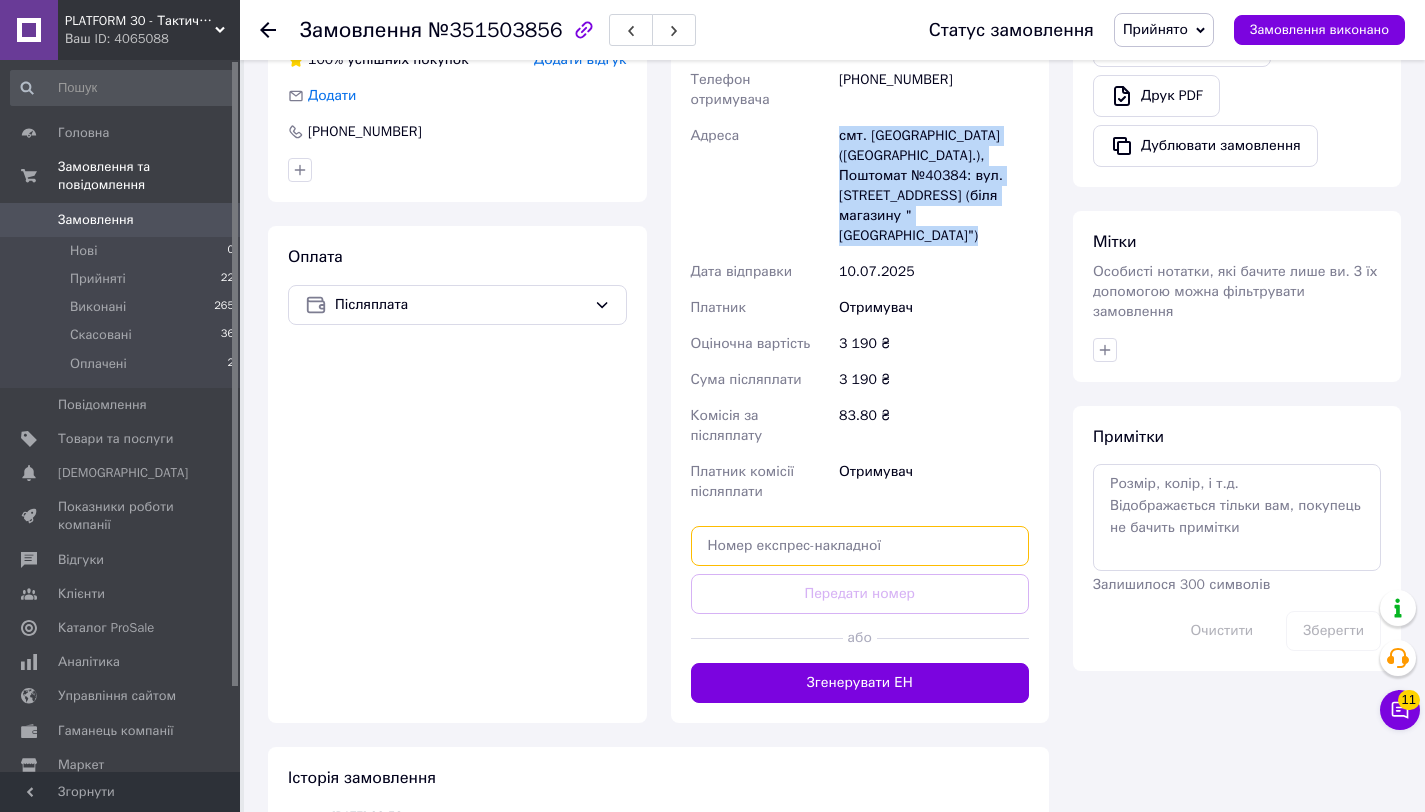 click at bounding box center (860, 546) 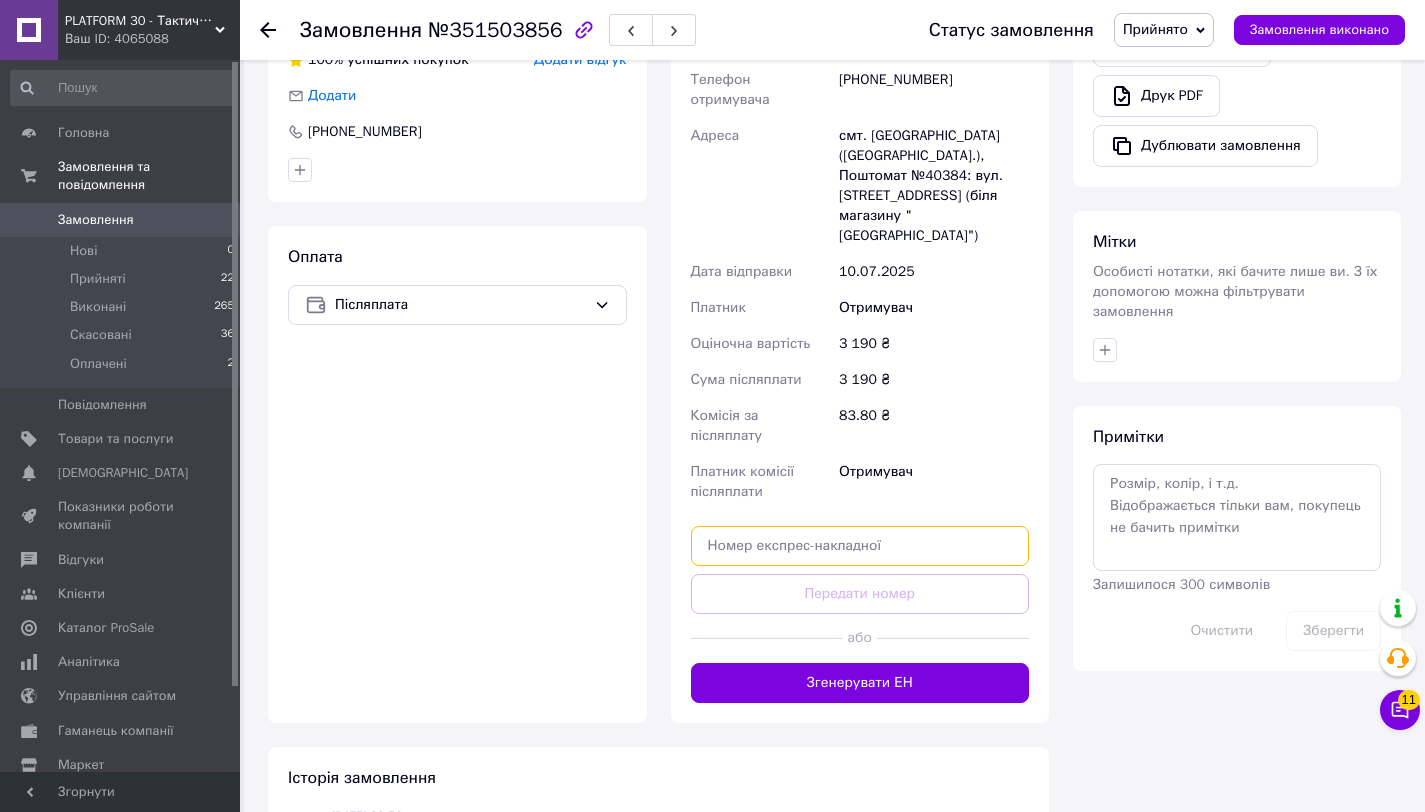 paste on "20451200274113" 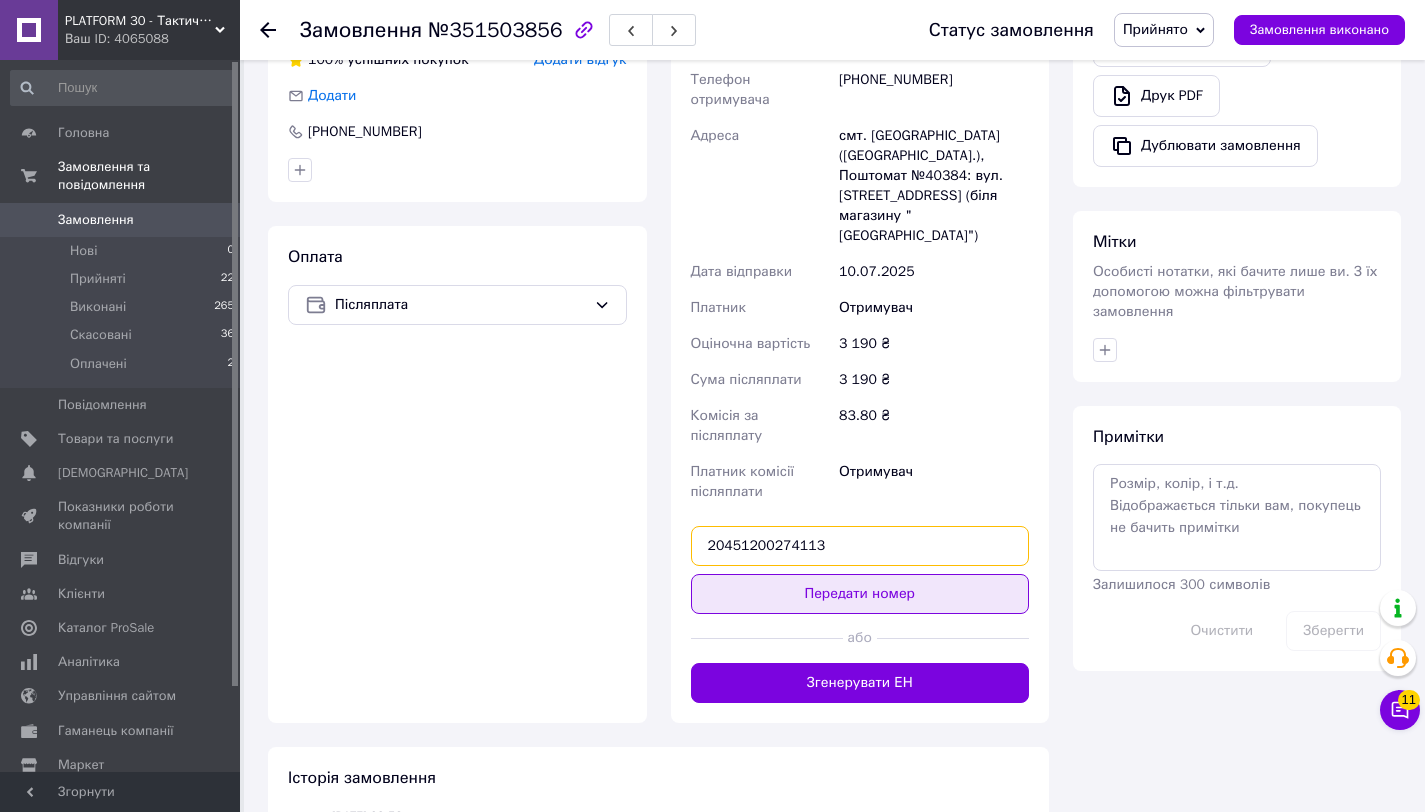 type on "20451200274113" 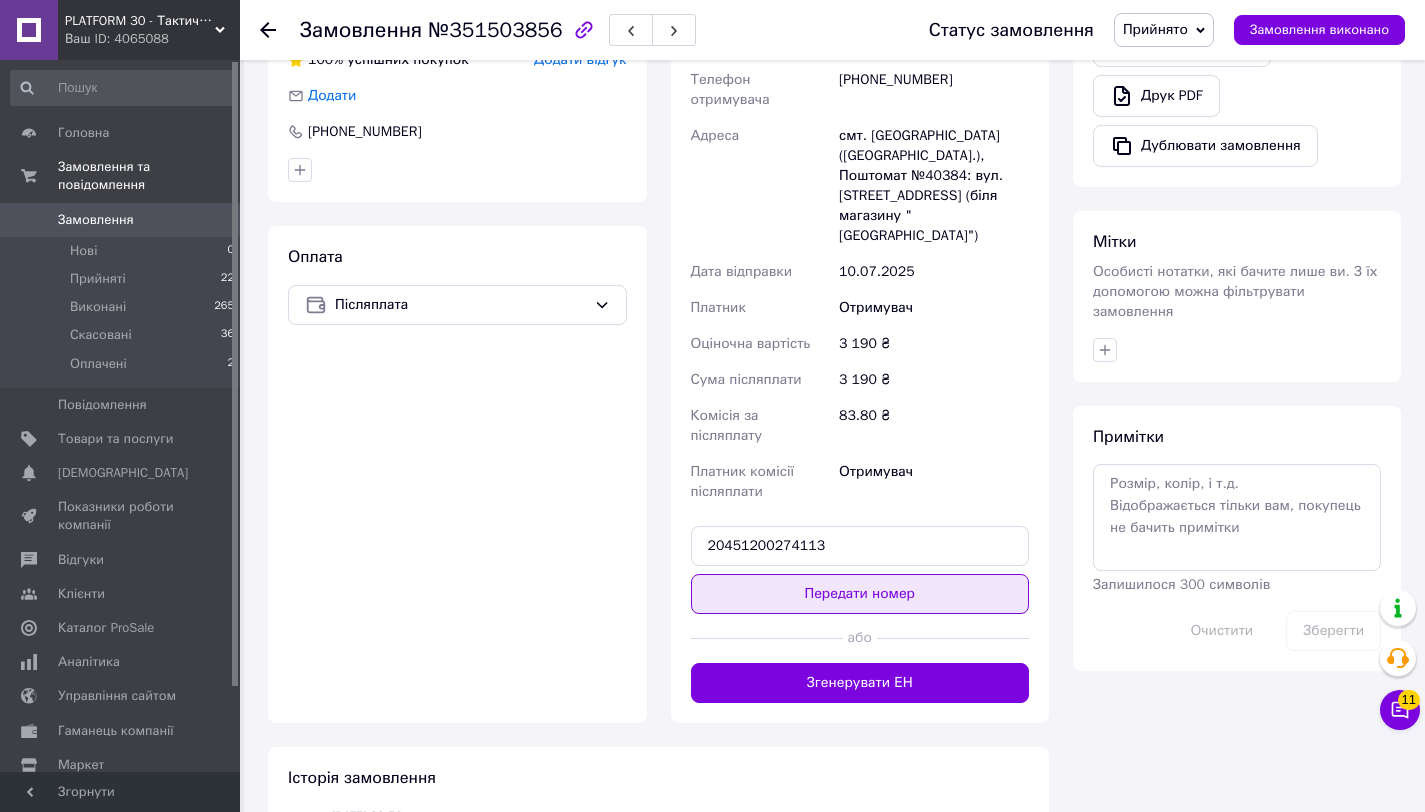 click on "Передати номер" at bounding box center (860, 594) 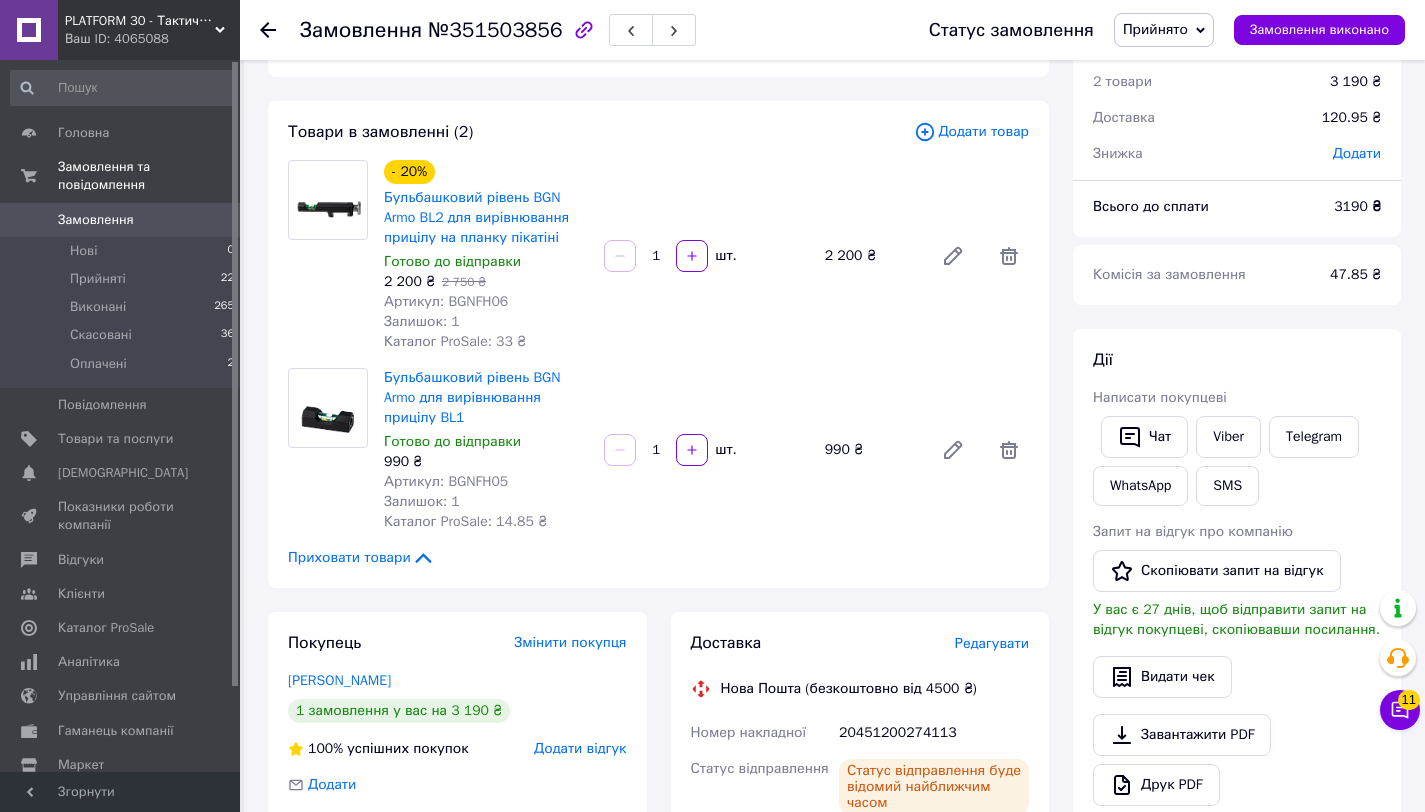 scroll, scrollTop: 0, scrollLeft: 0, axis: both 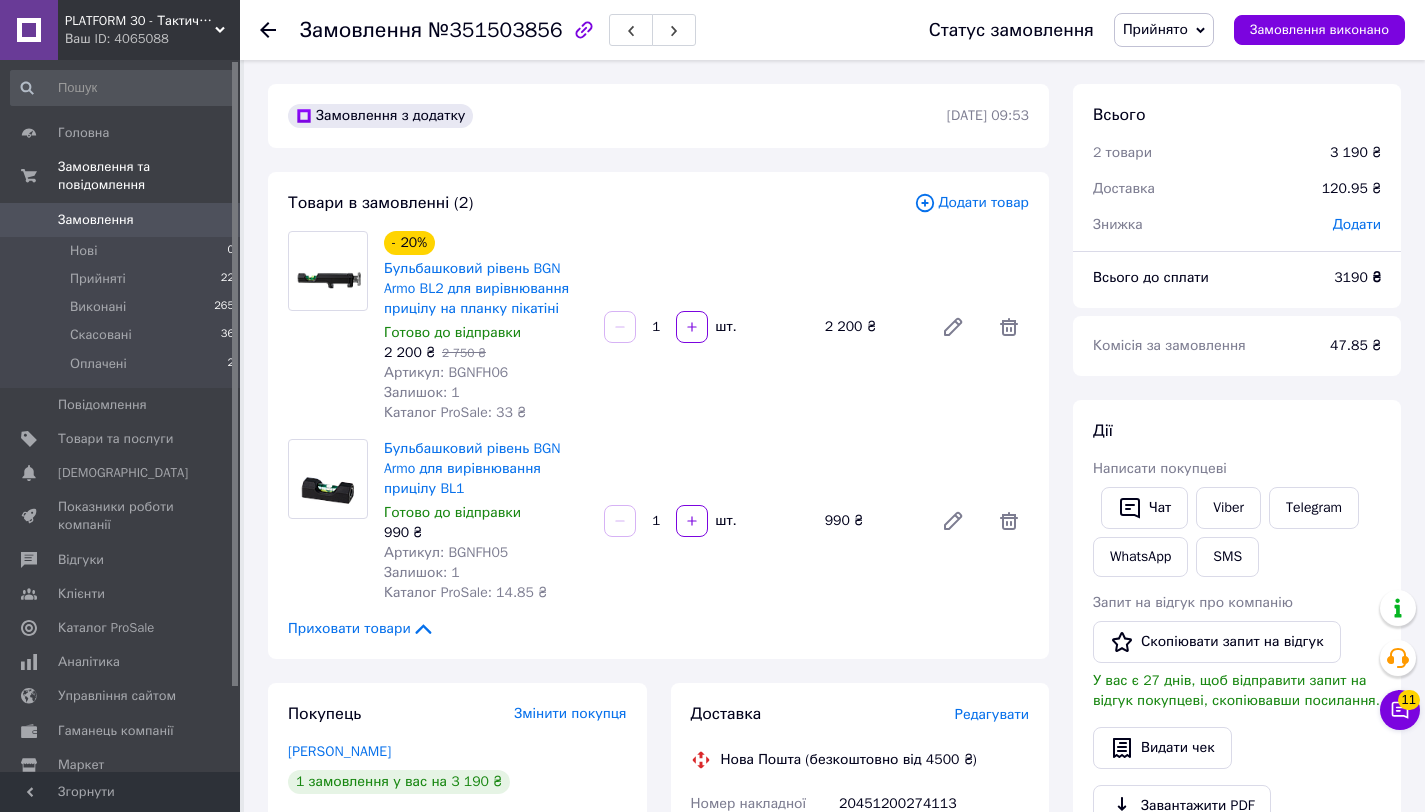 click on "Артикул: BGNFH06" at bounding box center (446, 372) 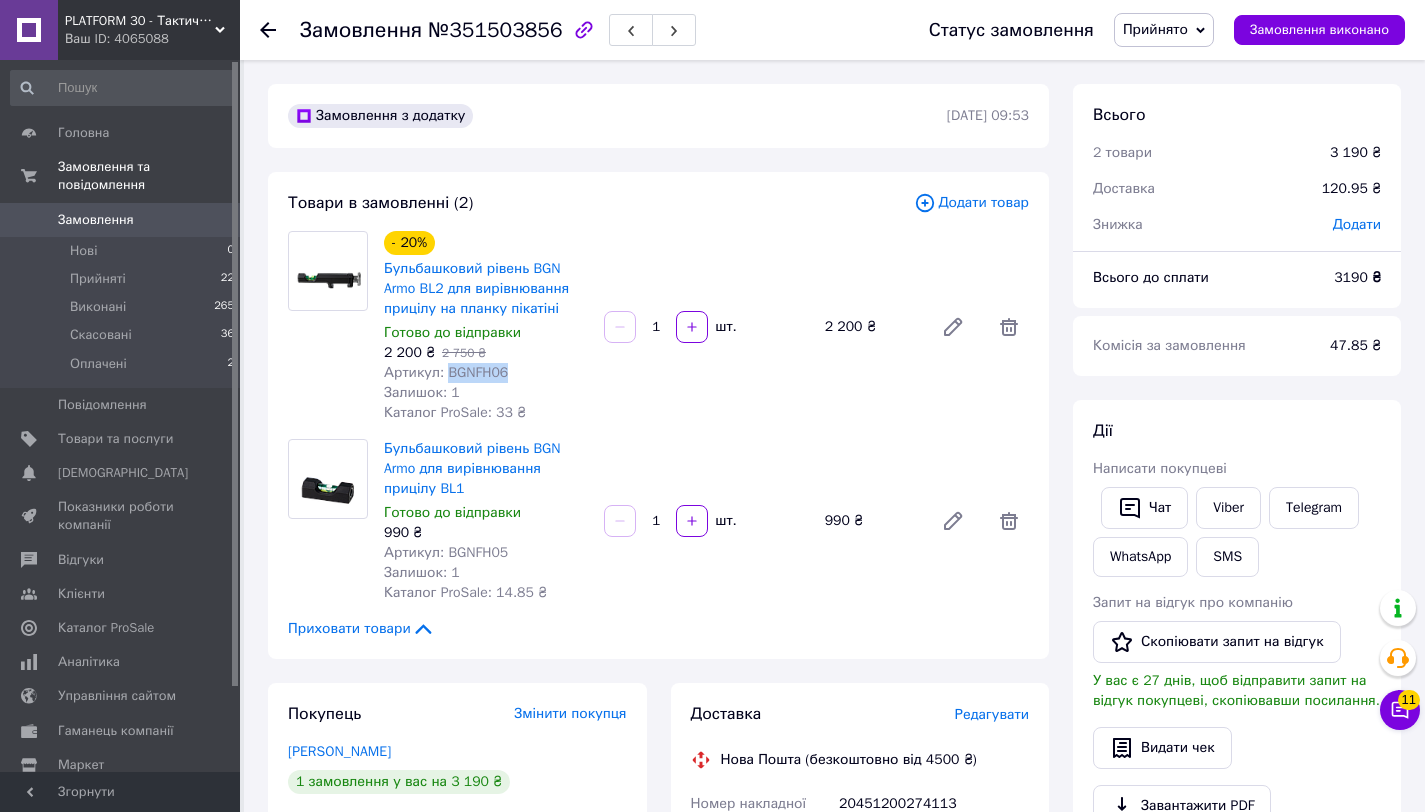 click on "Артикул: BGNFH06" at bounding box center [446, 372] 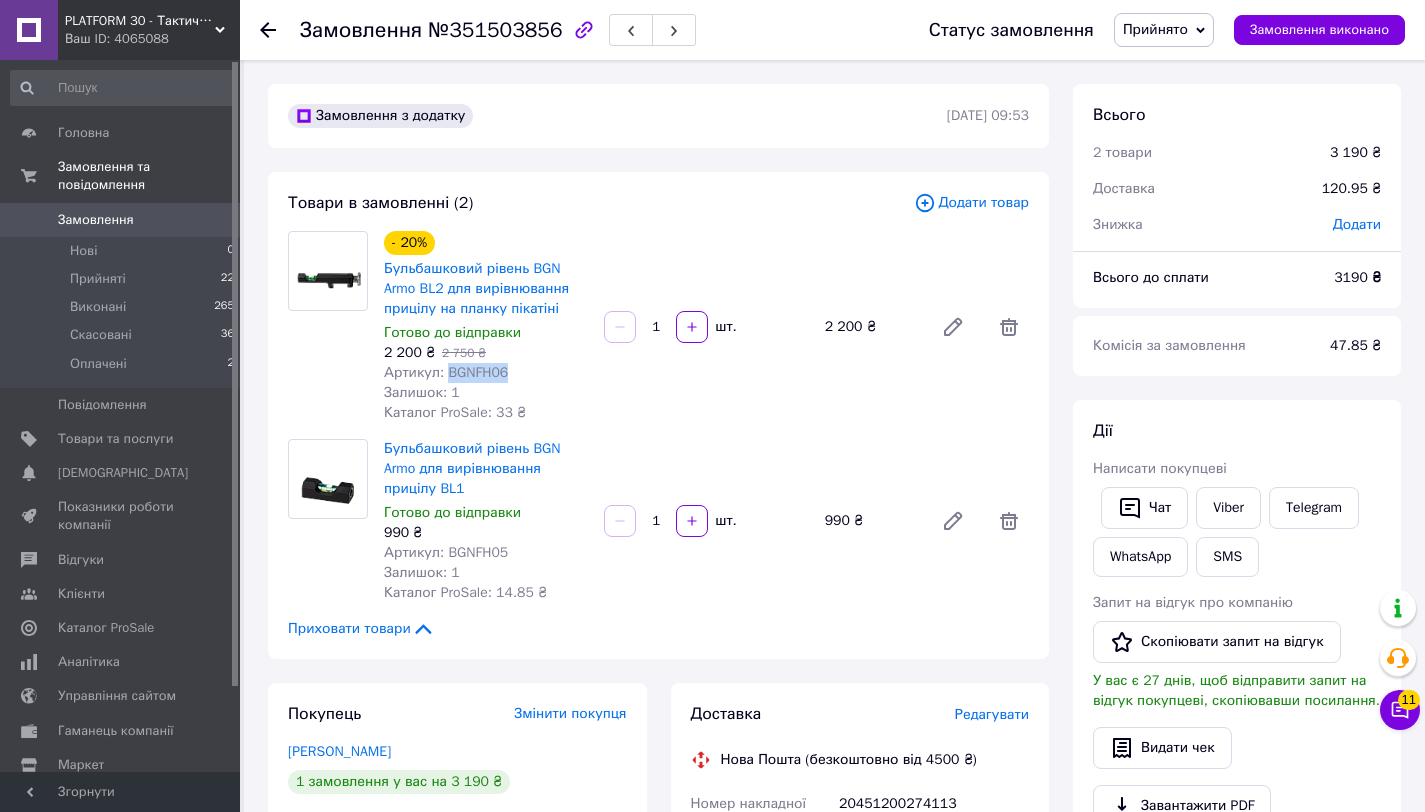 click on "Артикул: BGNFH05" at bounding box center (446, 552) 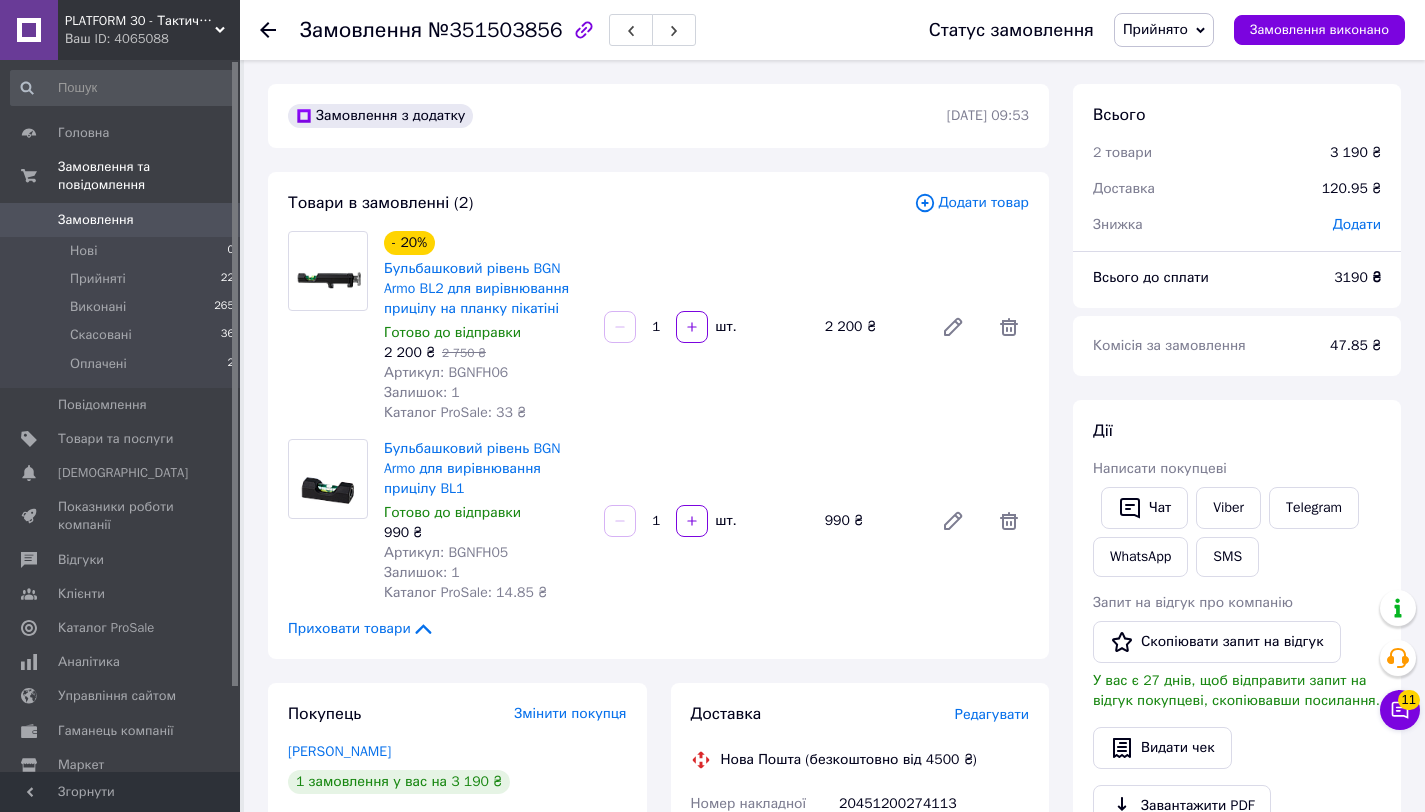 click on "Артикул: BGNFH05" at bounding box center [446, 552] 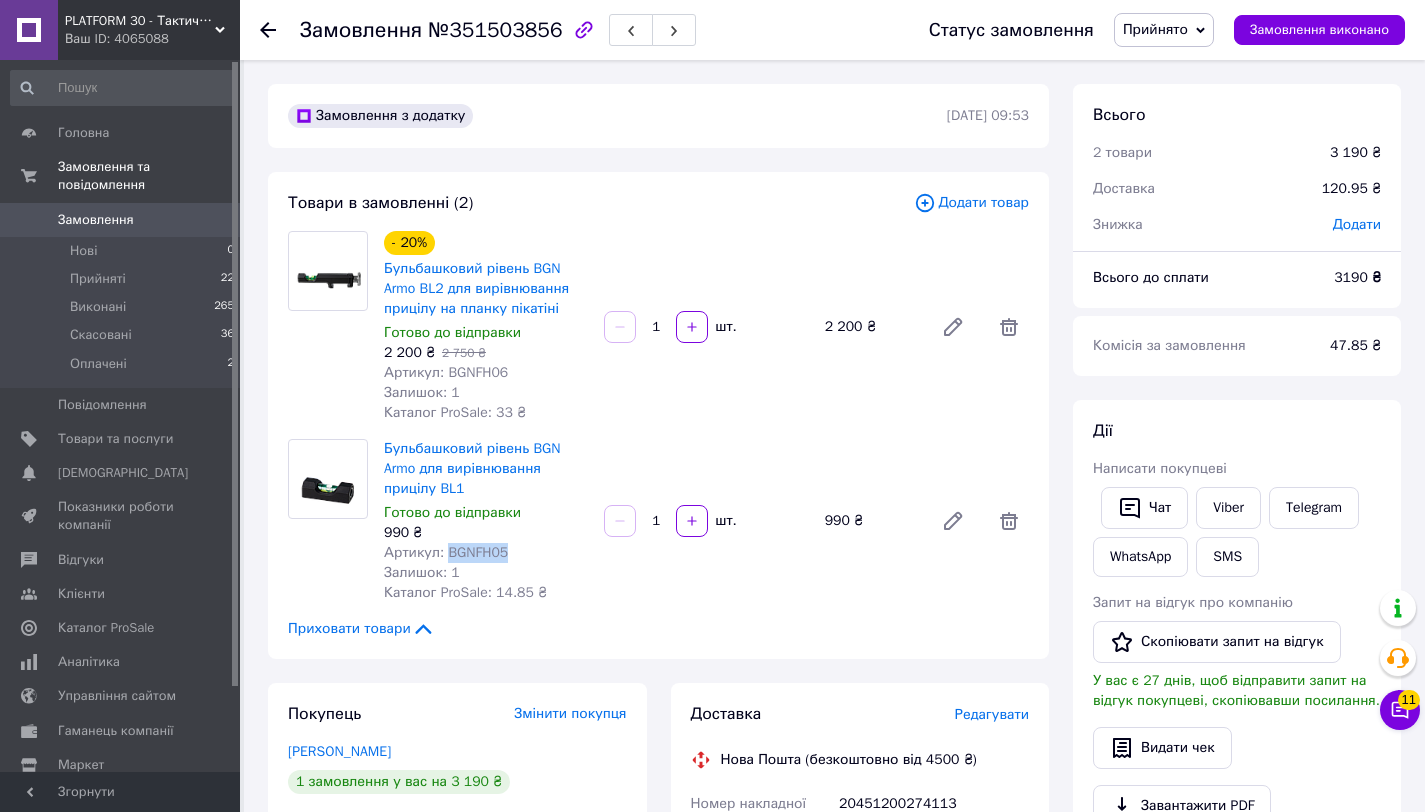 copy on "BGNFH05" 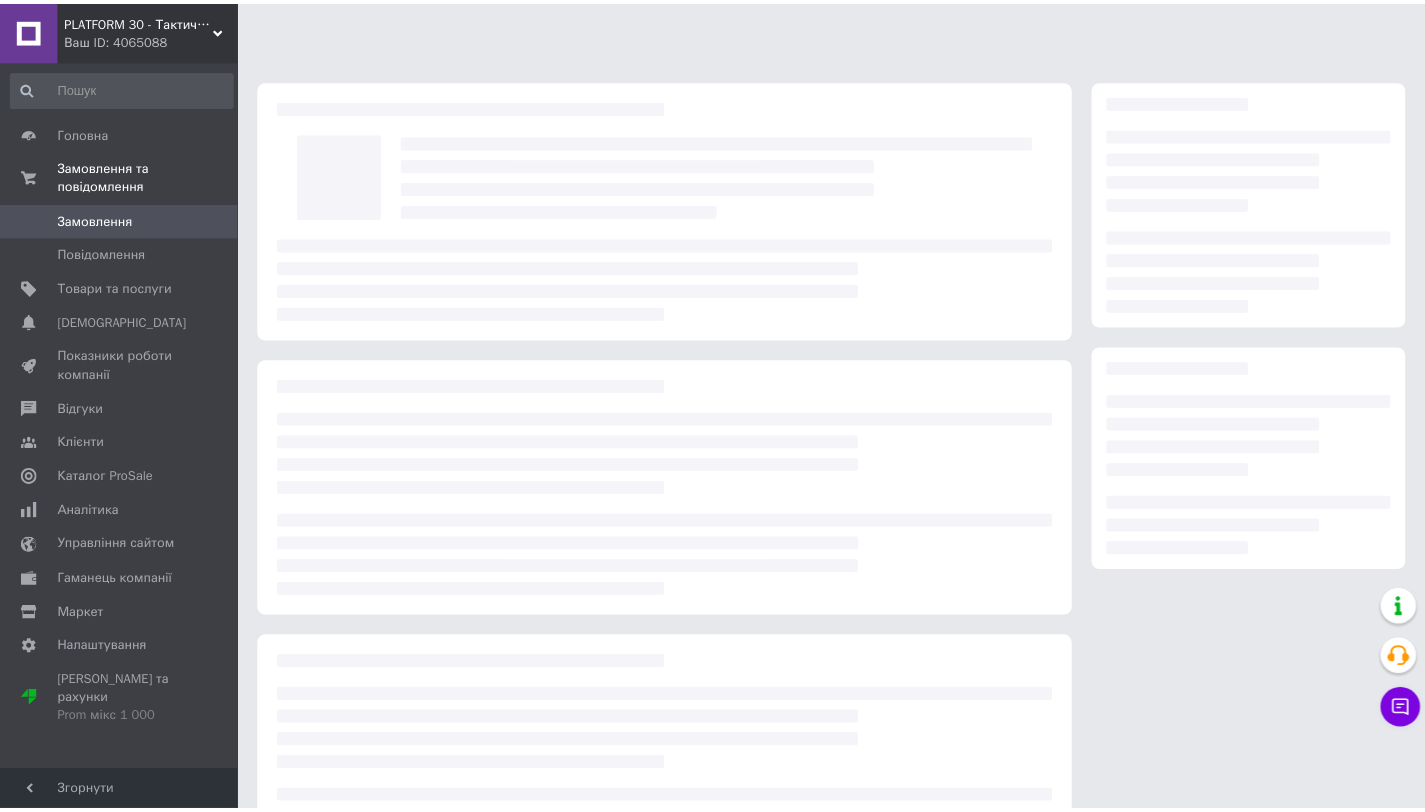 scroll, scrollTop: 0, scrollLeft: 0, axis: both 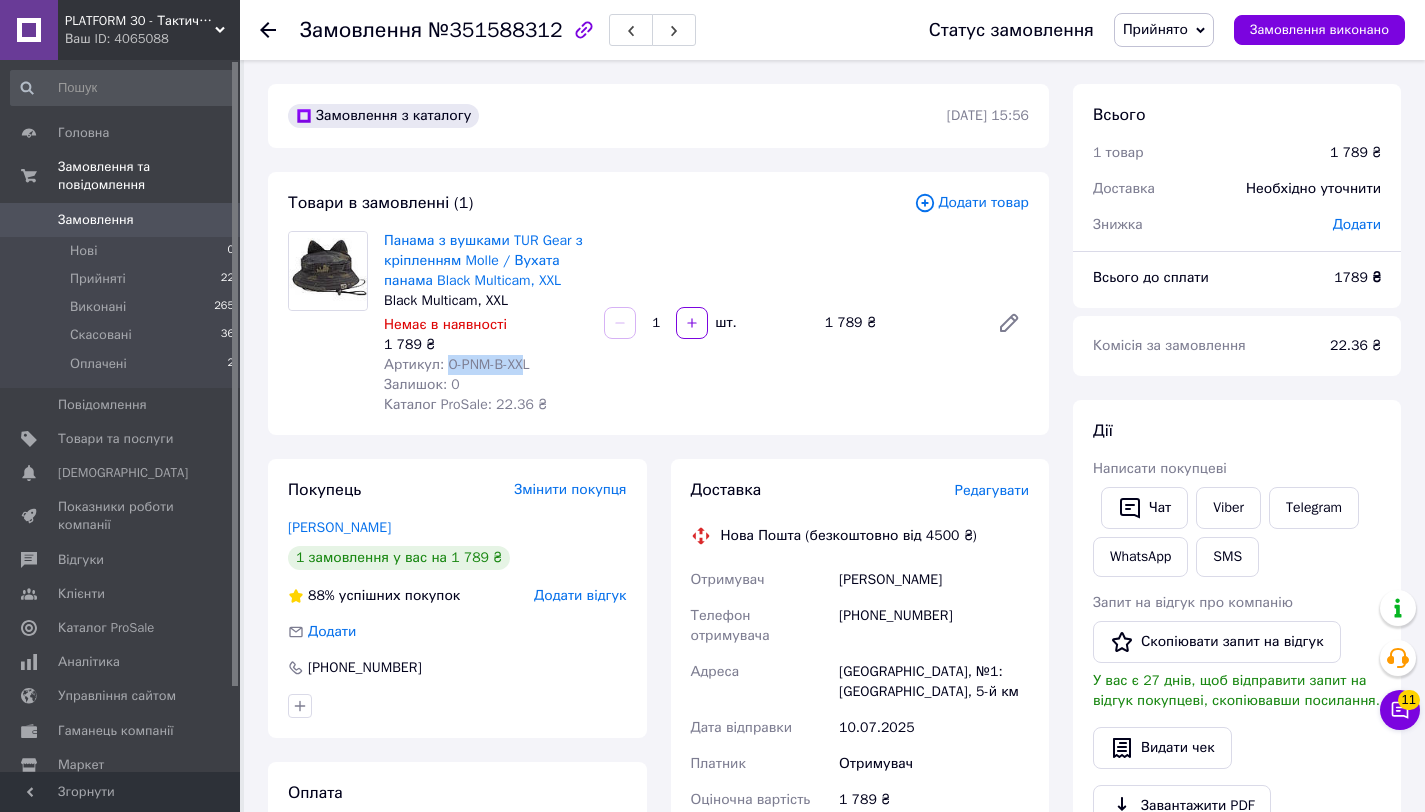 drag, startPoint x: 447, startPoint y: 363, endPoint x: 538, endPoint y: 361, distance: 91.02197 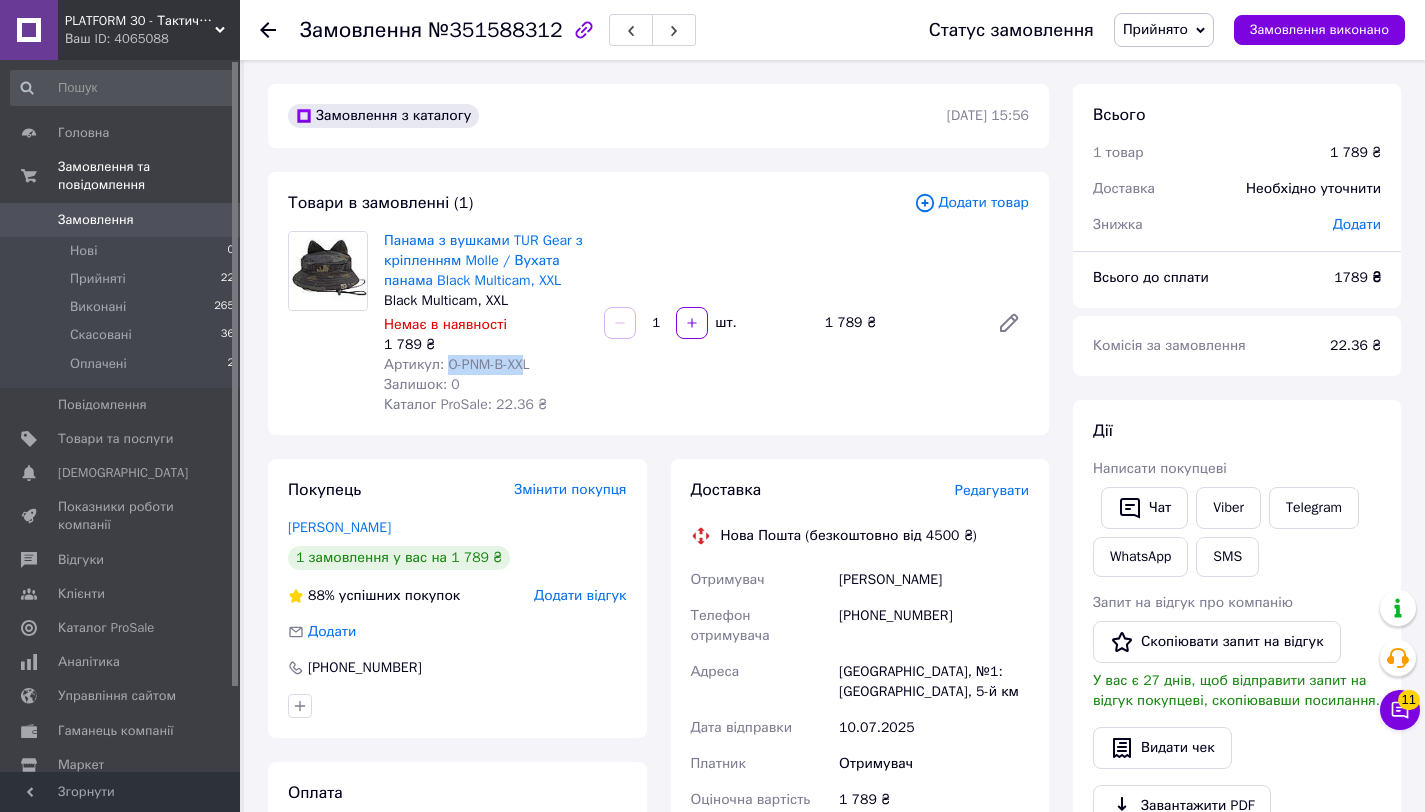 click on "Артикул: O-PNM-B-XXL" at bounding box center [457, 364] 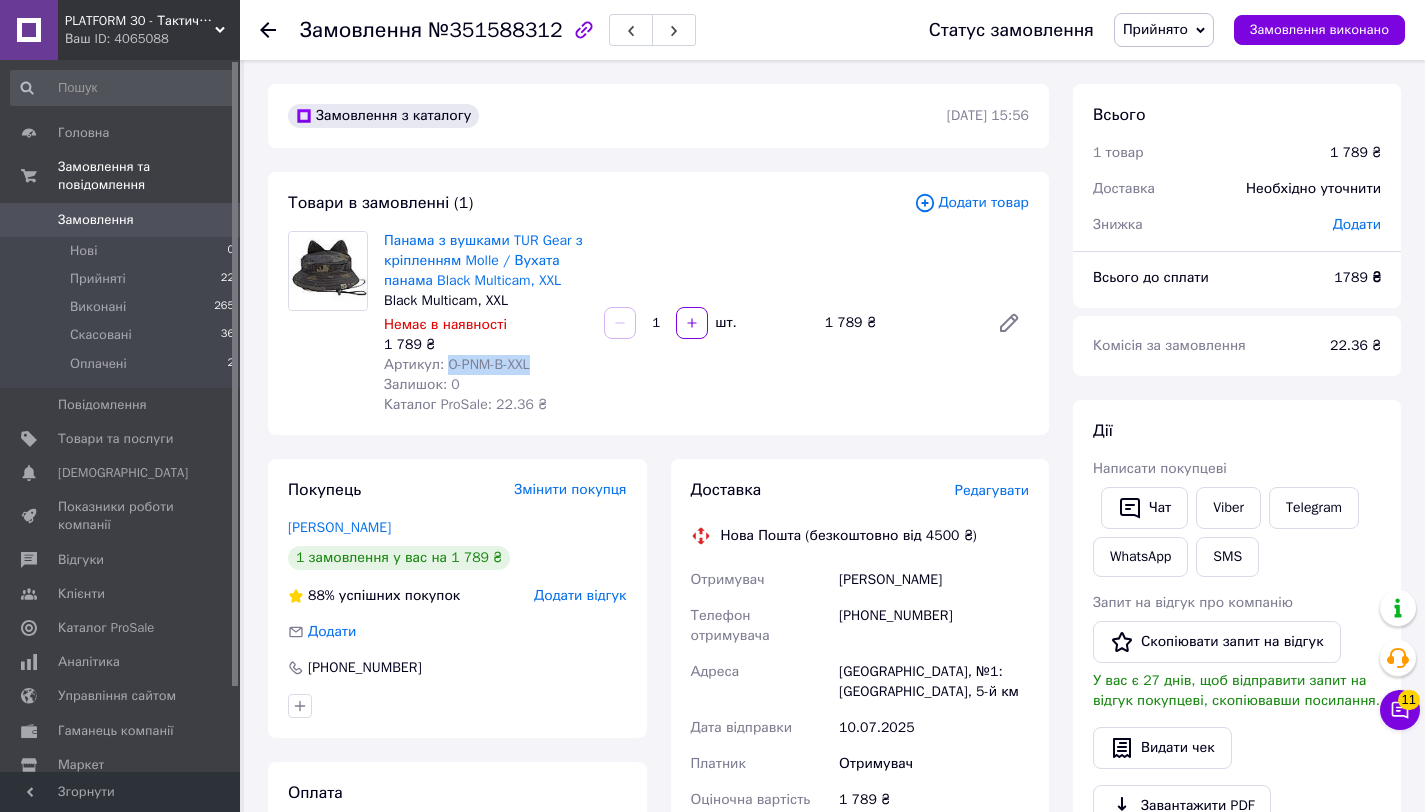 drag, startPoint x: 549, startPoint y: 368, endPoint x: 448, endPoint y: 365, distance: 101.04455 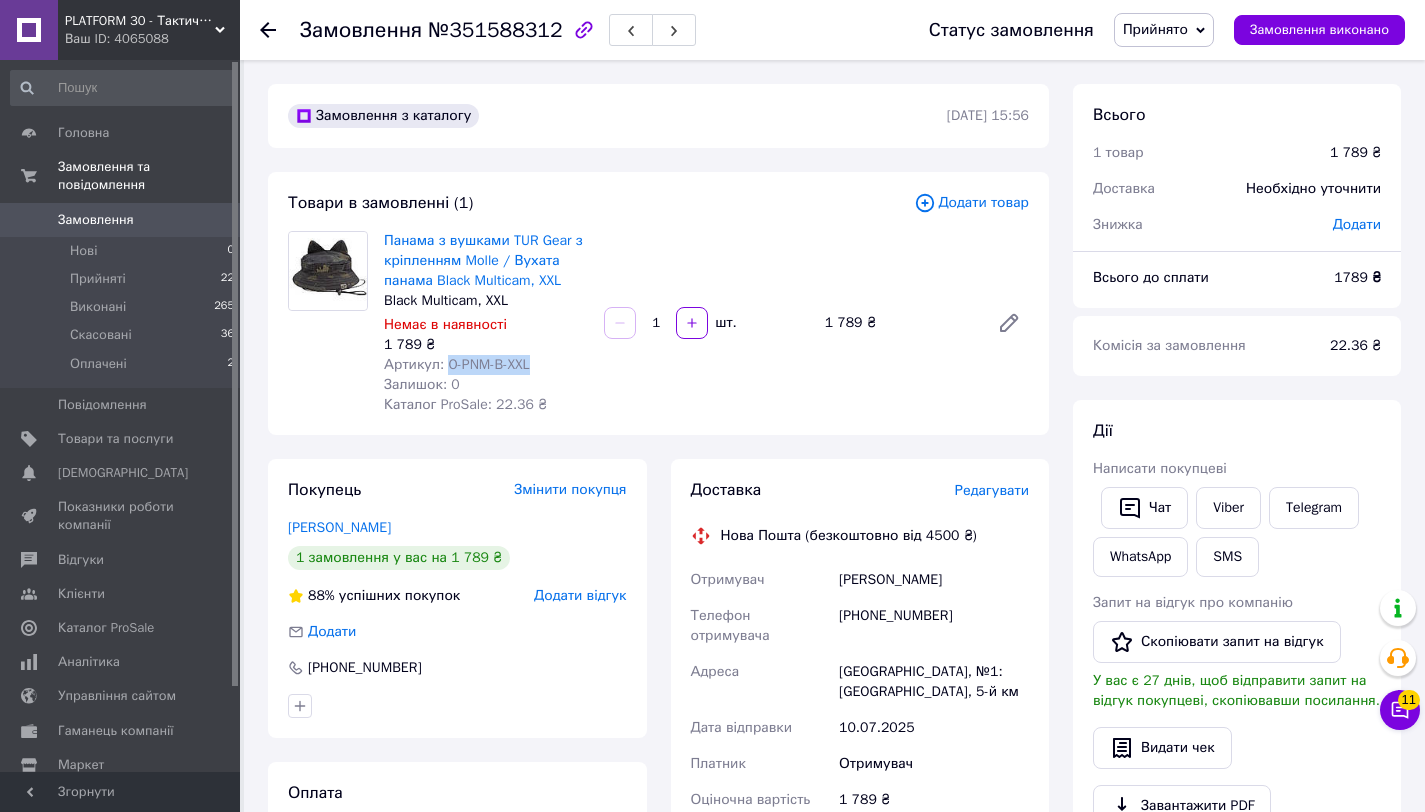 click on "№351588312" at bounding box center [495, 30] 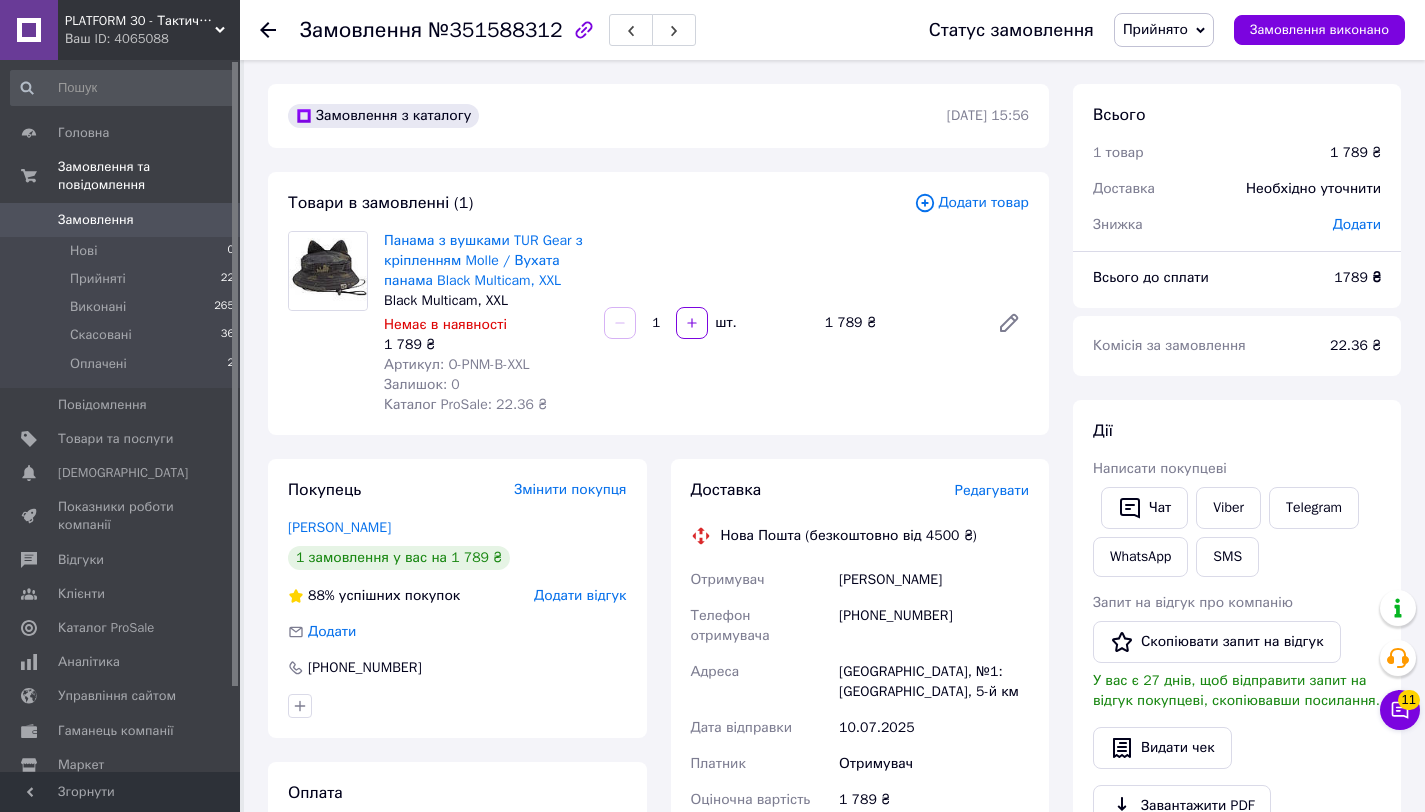 click on "№351588312" at bounding box center [495, 30] 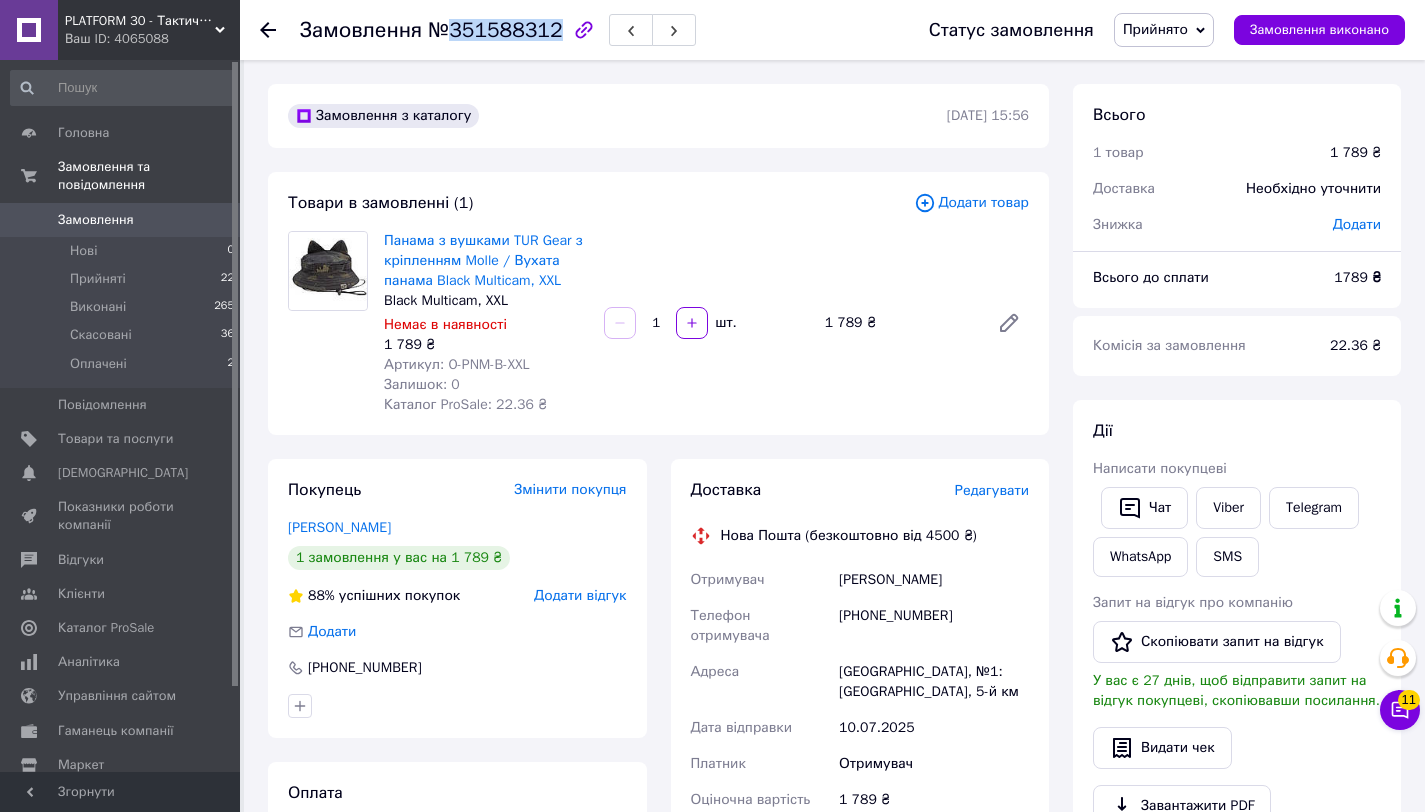 copy on "351588312" 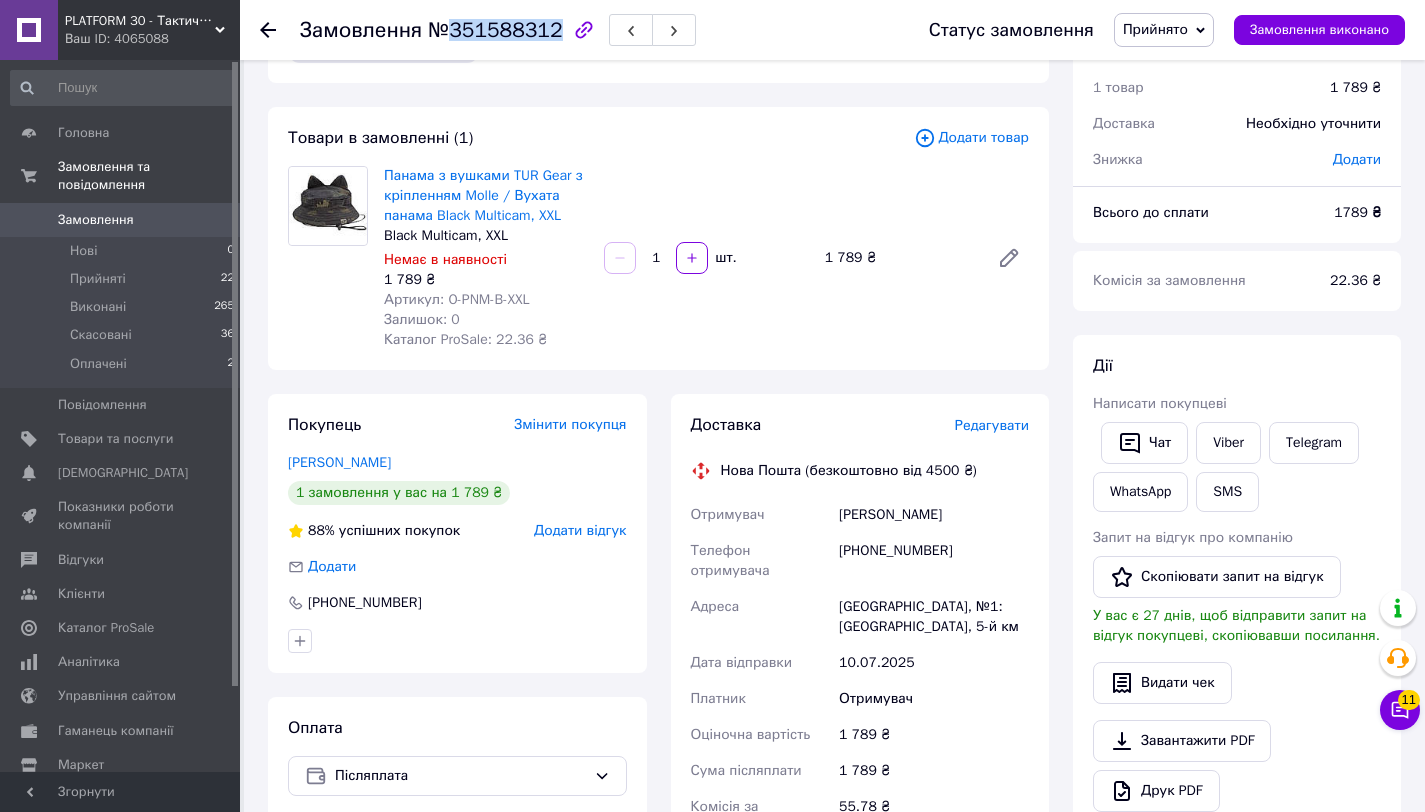 scroll, scrollTop: 127, scrollLeft: 0, axis: vertical 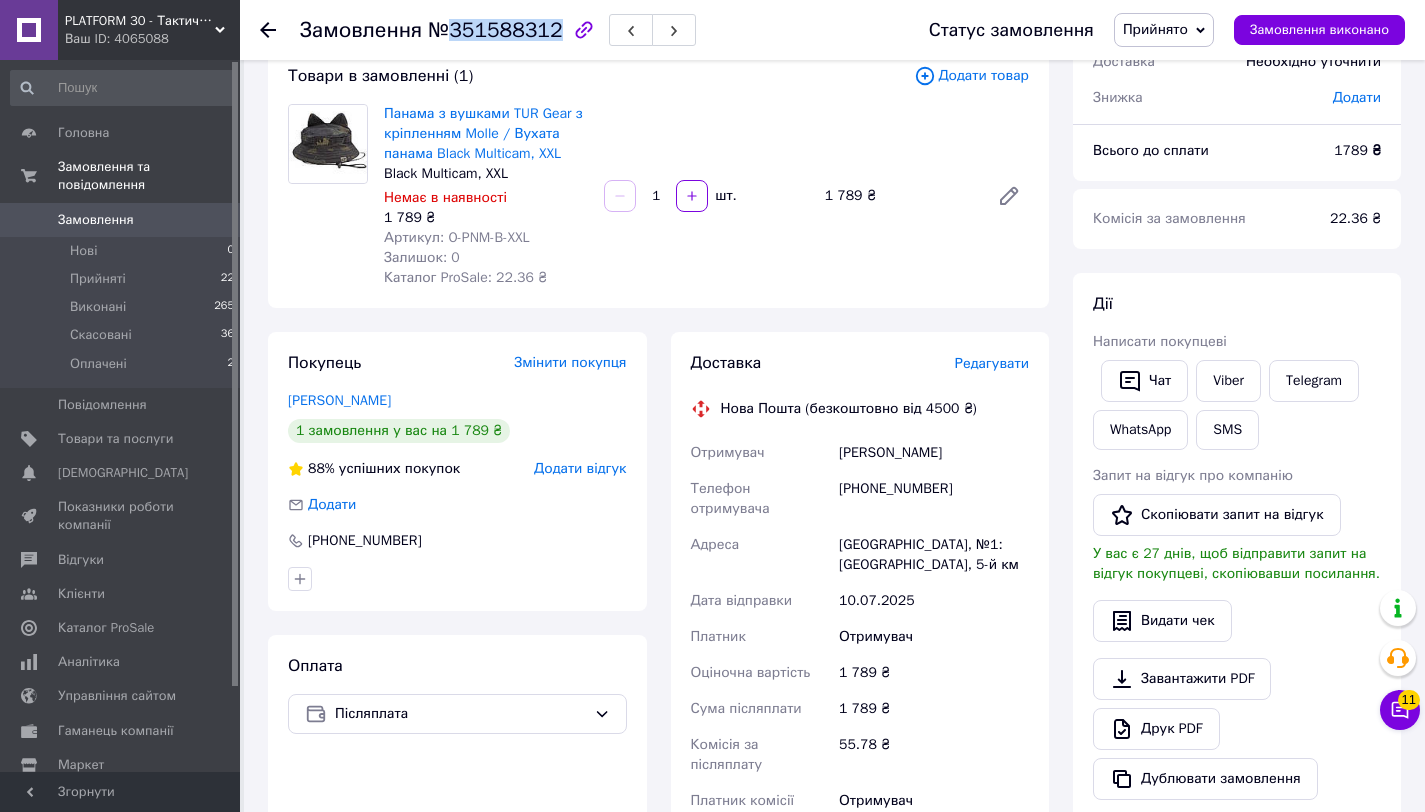 click on "Савченко Игорь" at bounding box center (934, 453) 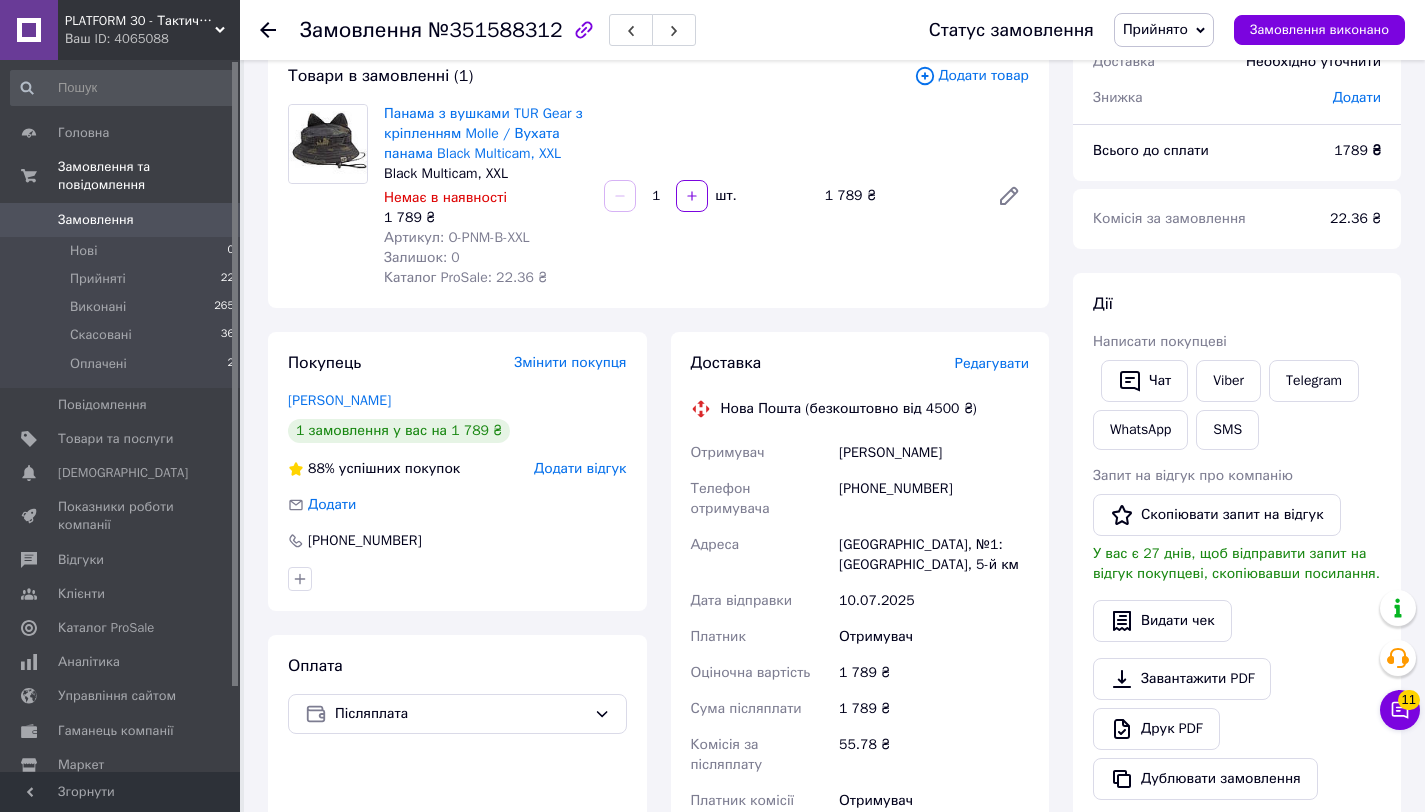 click on "Савченко Игорь" at bounding box center (934, 453) 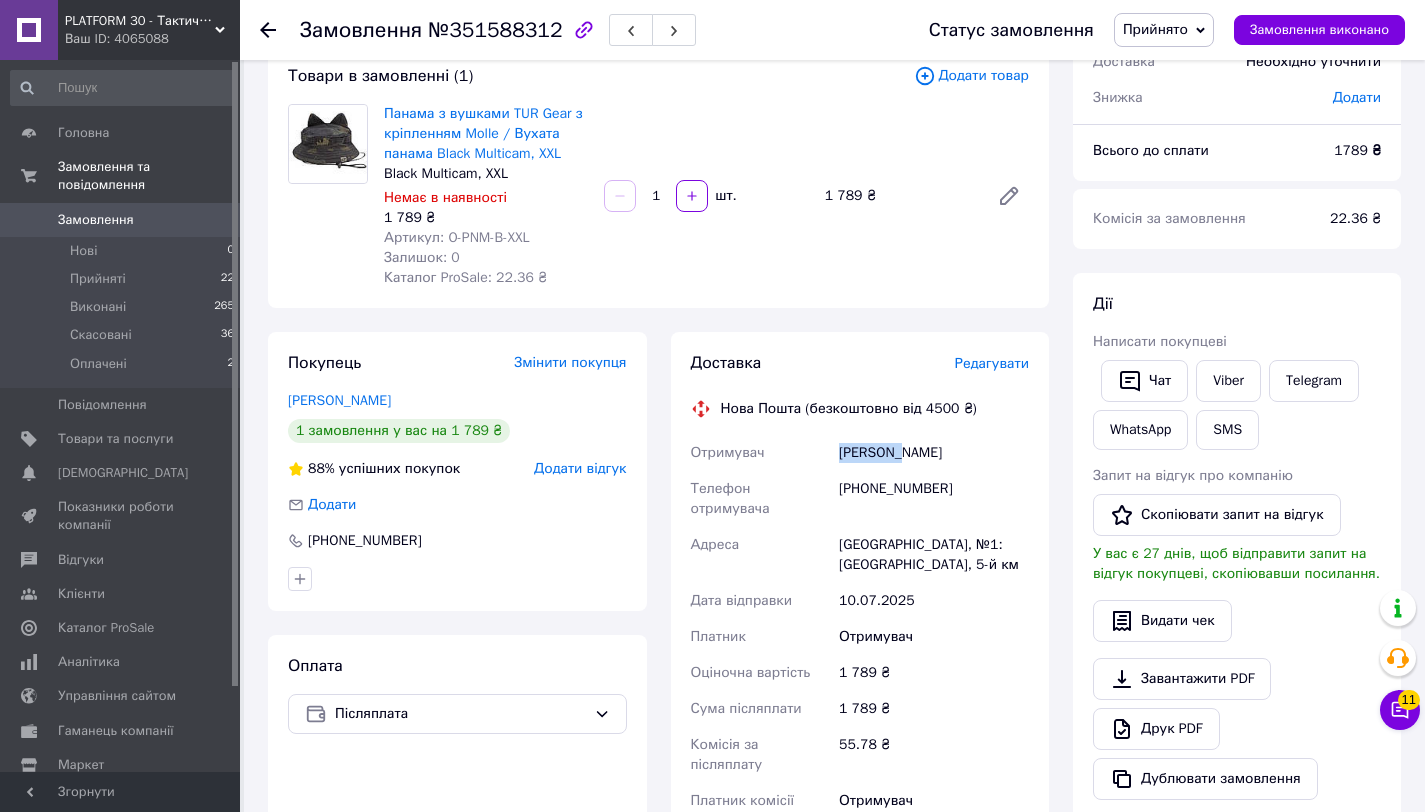 click on "Савченко Игорь" at bounding box center [934, 453] 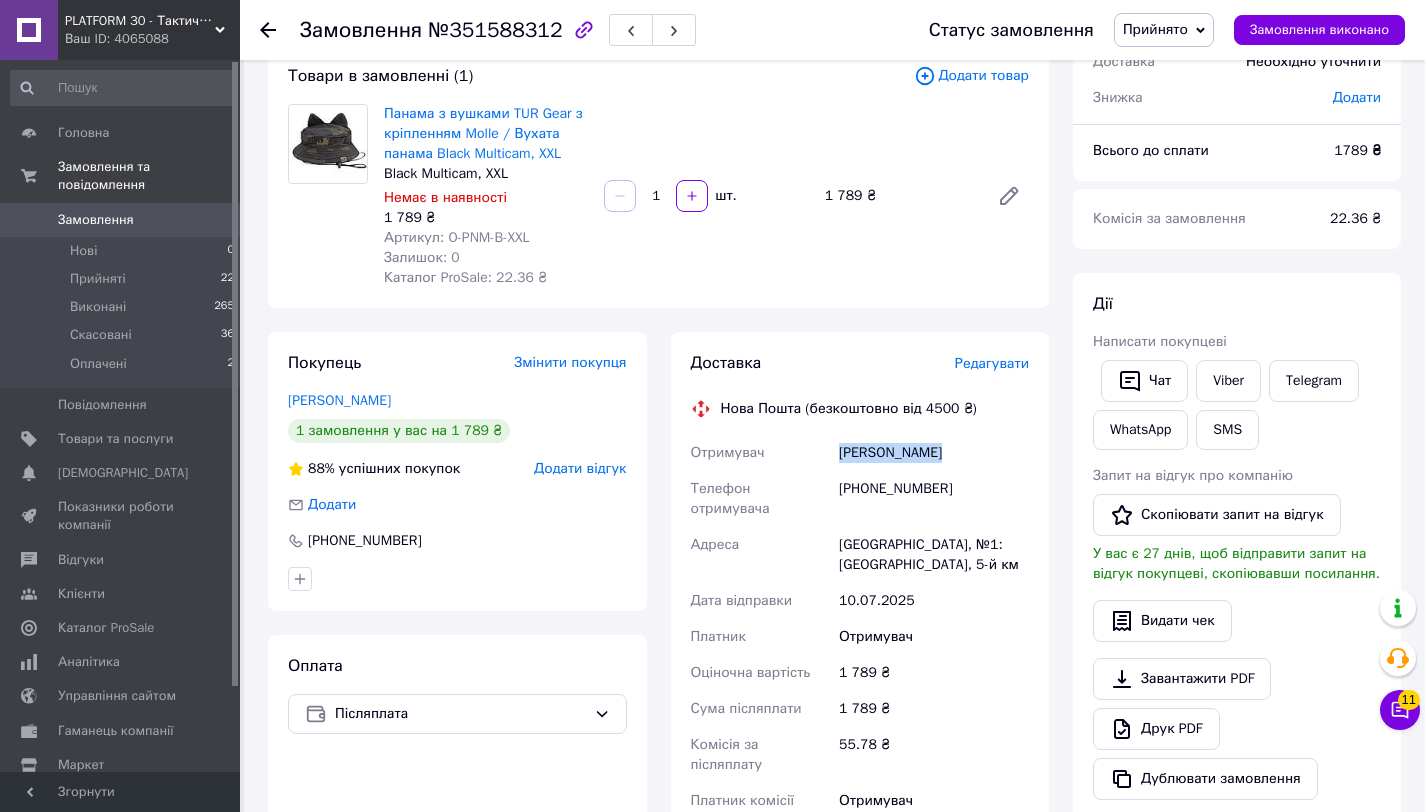 copy on "Савченко Игорь" 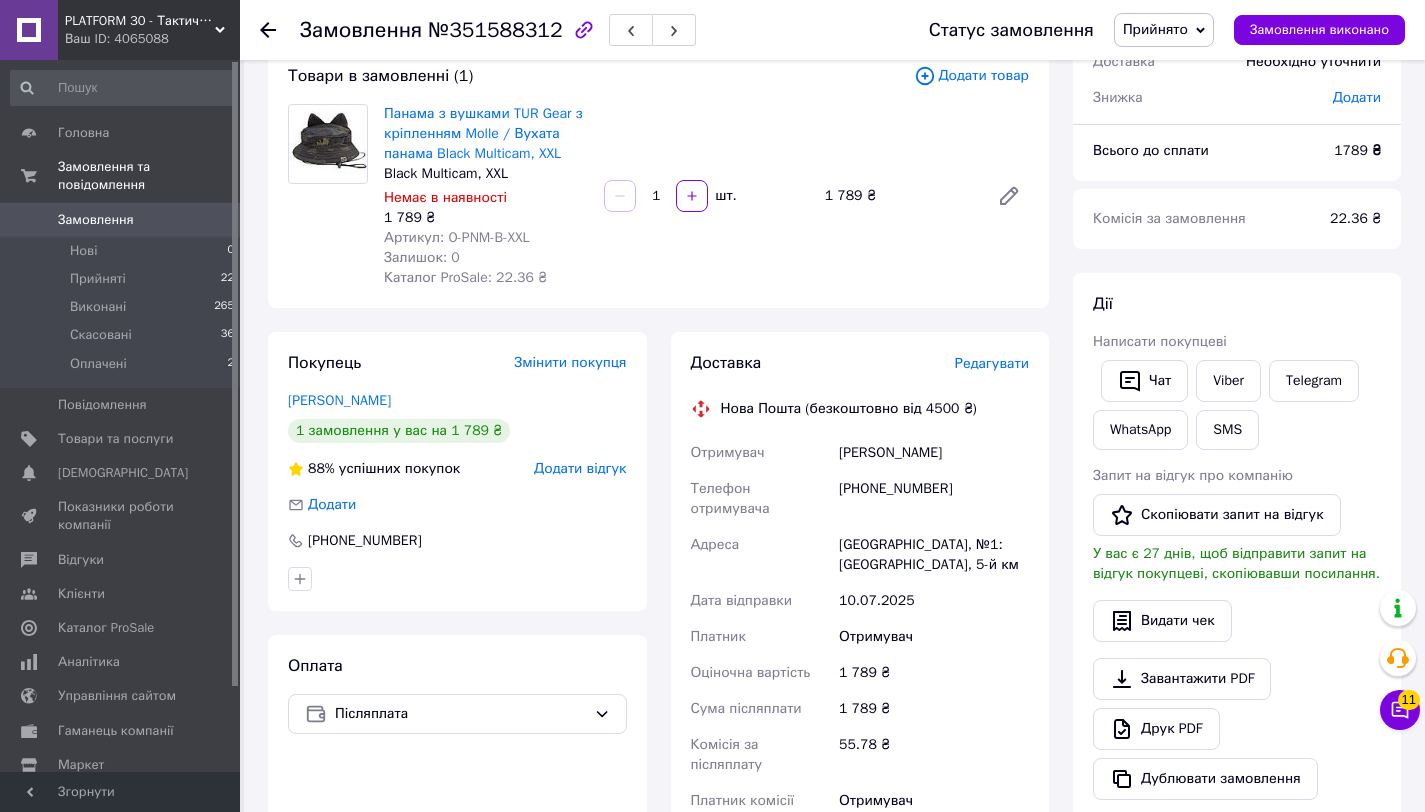 click on "+380665286110" at bounding box center (934, 499) 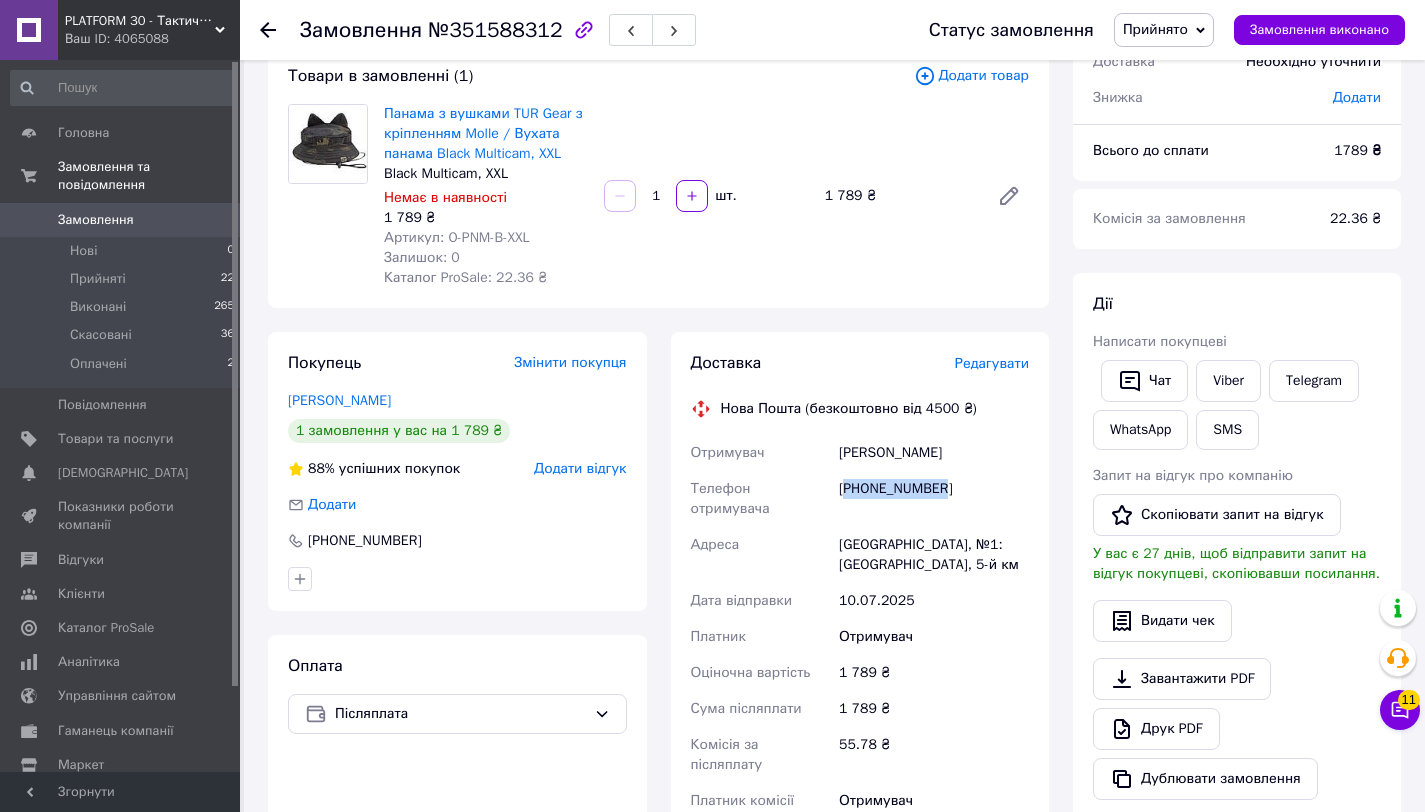 copy on "380665286110" 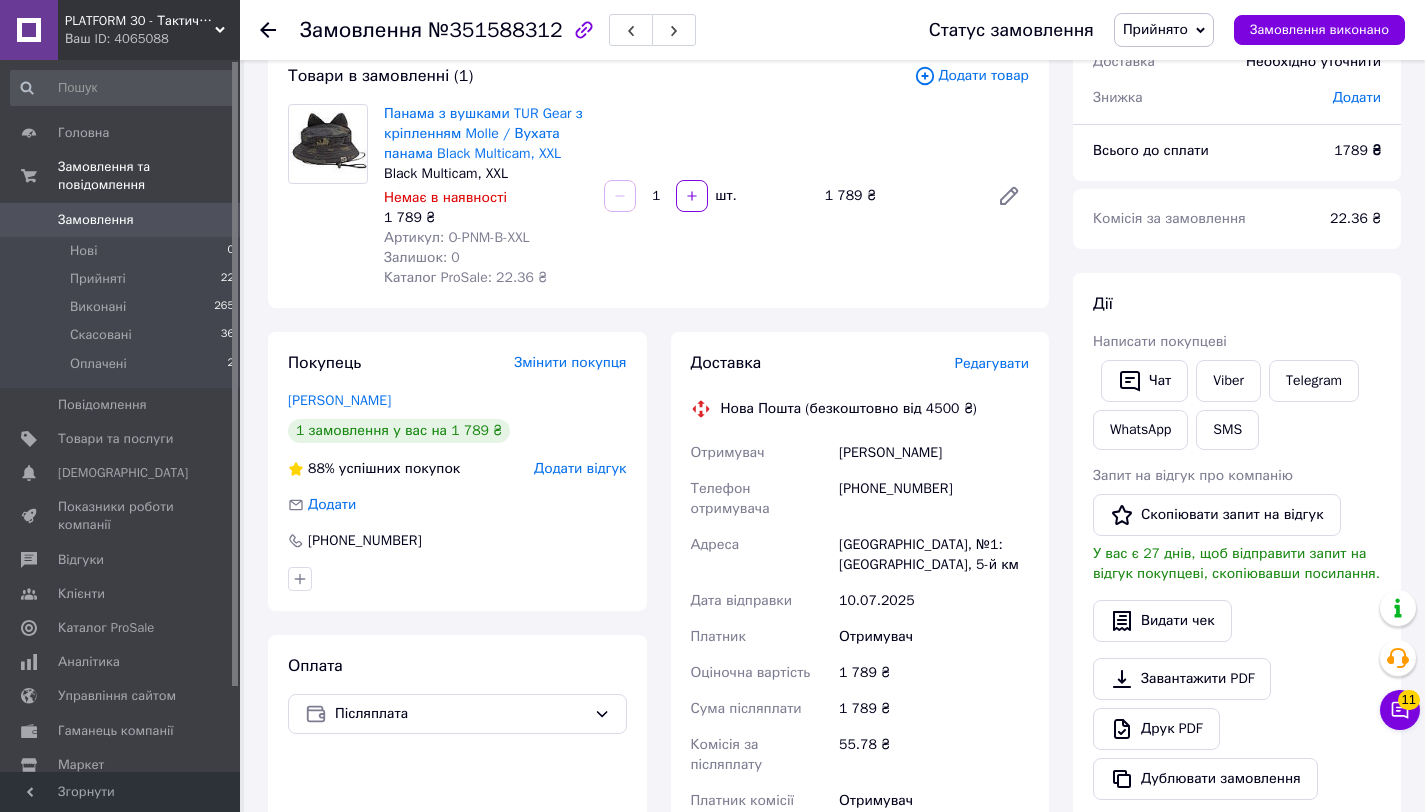 click on "Херсон, №1: Миколаївське шосе, 5-й км" at bounding box center (934, 555) 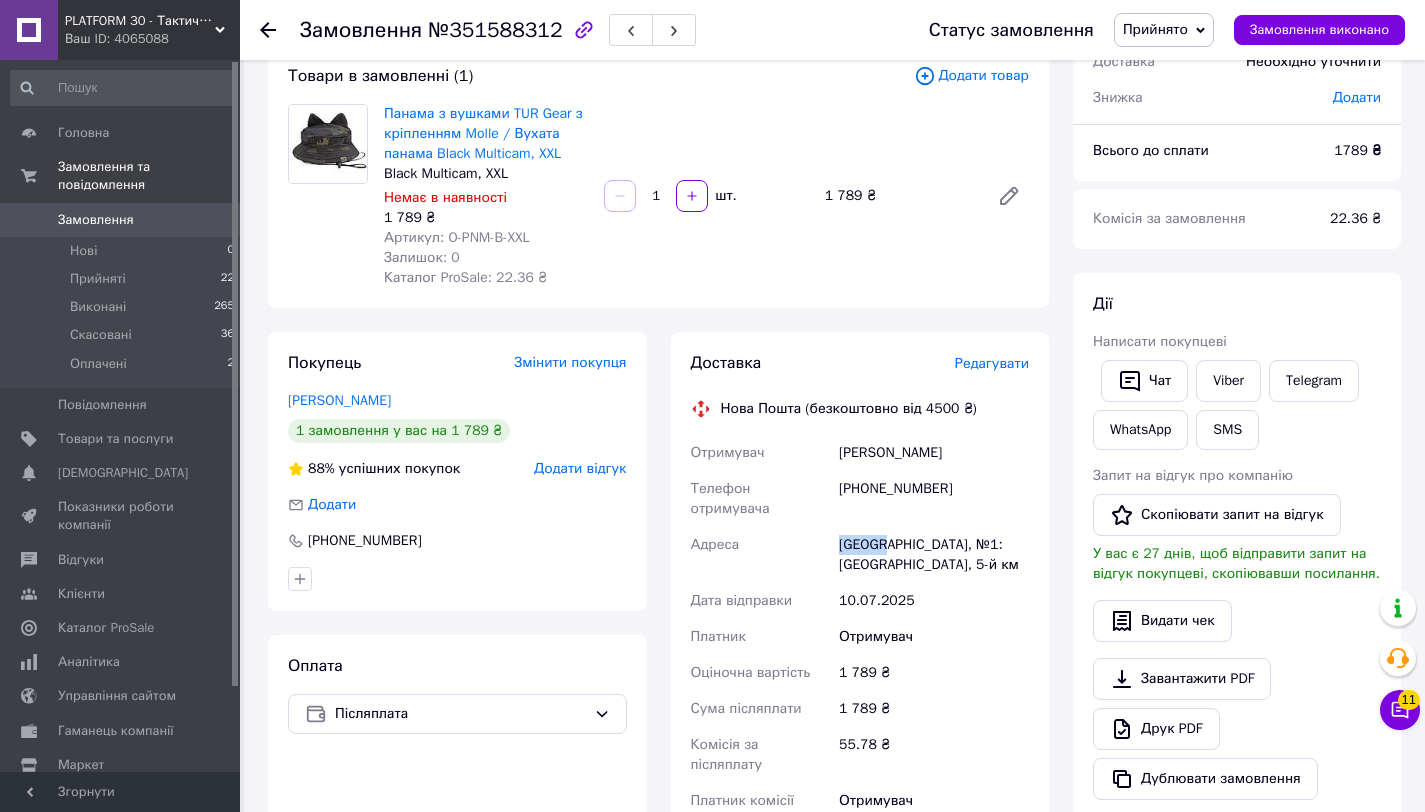 click on "Херсон, №1: Миколаївське шосе, 5-й км" at bounding box center (934, 555) 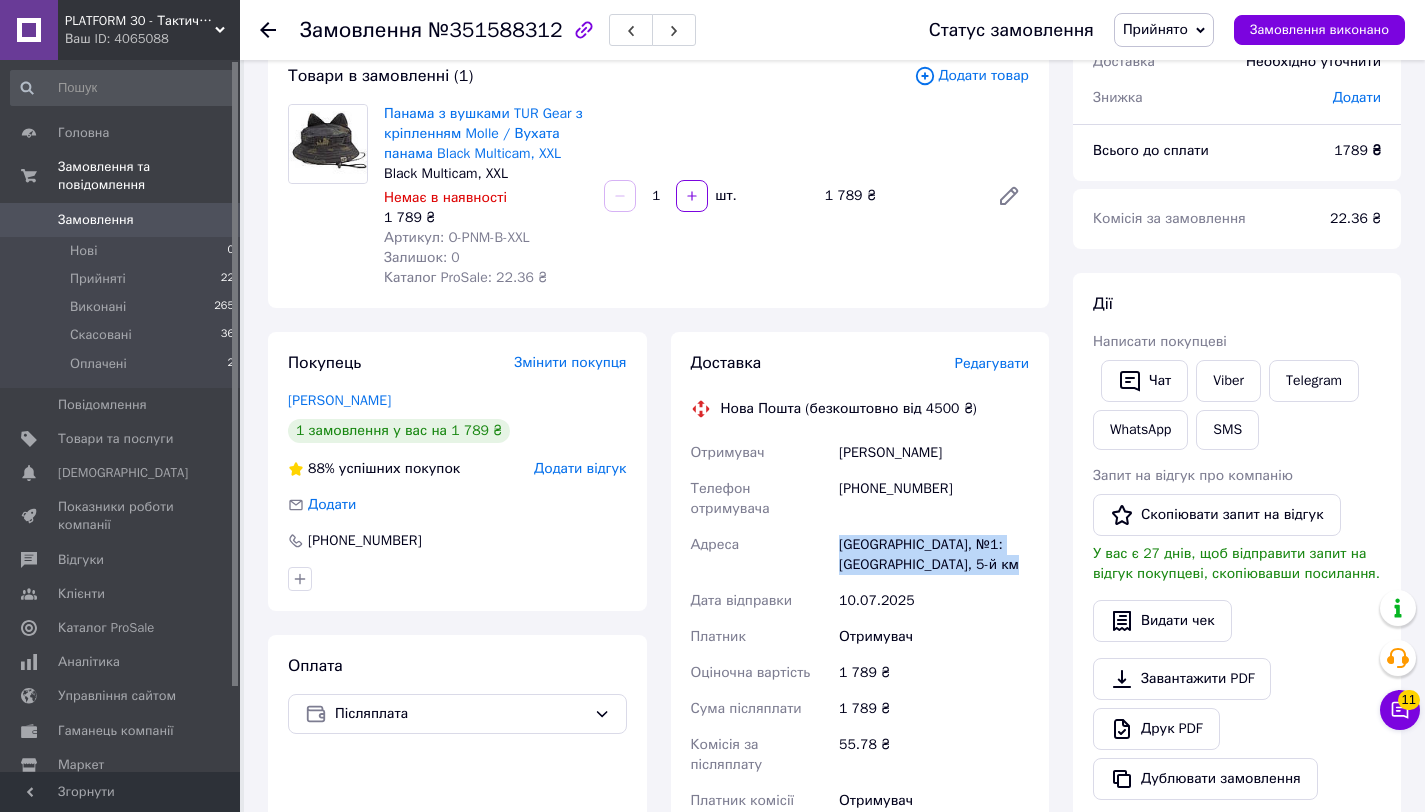 copy on "Херсон, №1: Миколаївське шосе, 5-й км" 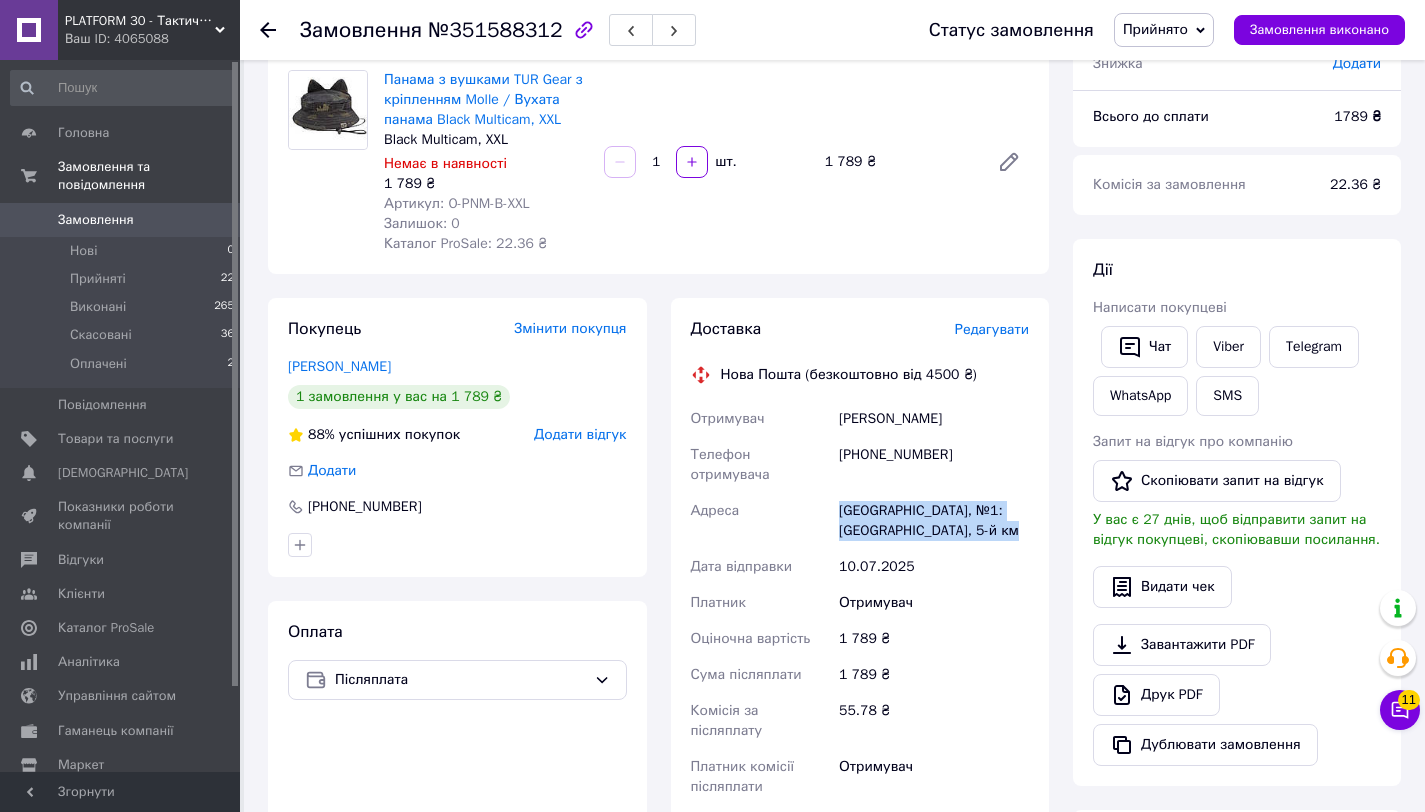 scroll, scrollTop: 164, scrollLeft: 0, axis: vertical 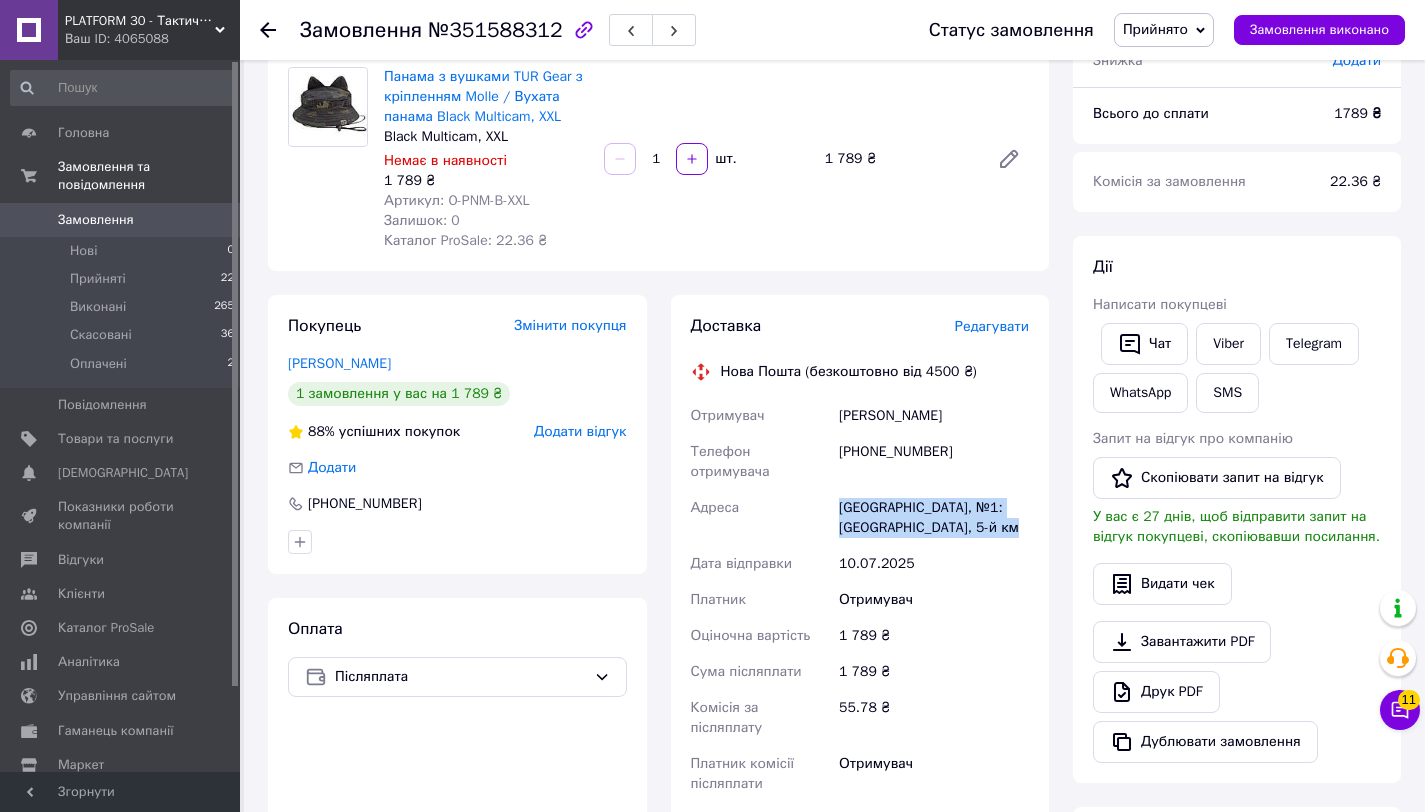 click on "Савченко Игорь" at bounding box center (934, 416) 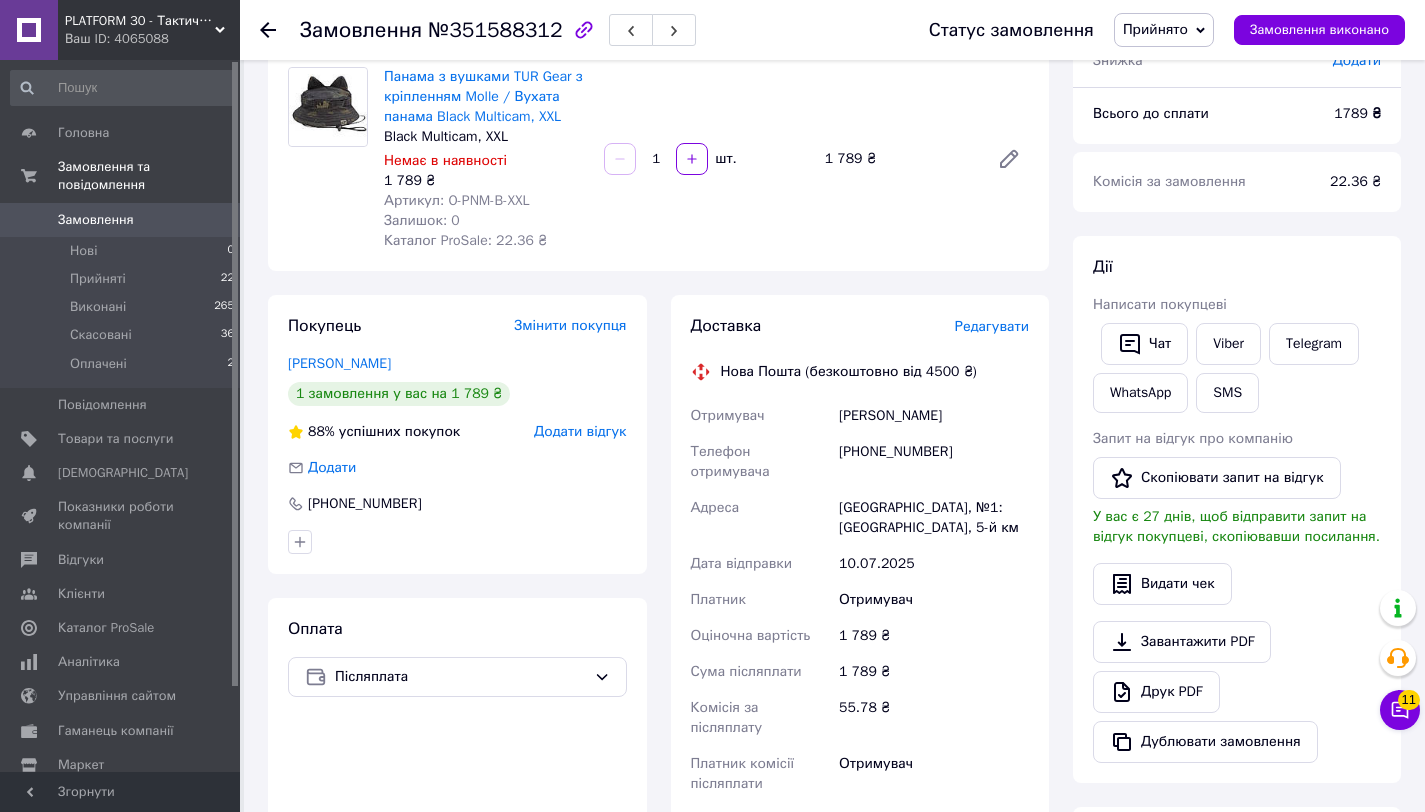 click on "Савченко Игорь" at bounding box center [934, 416] 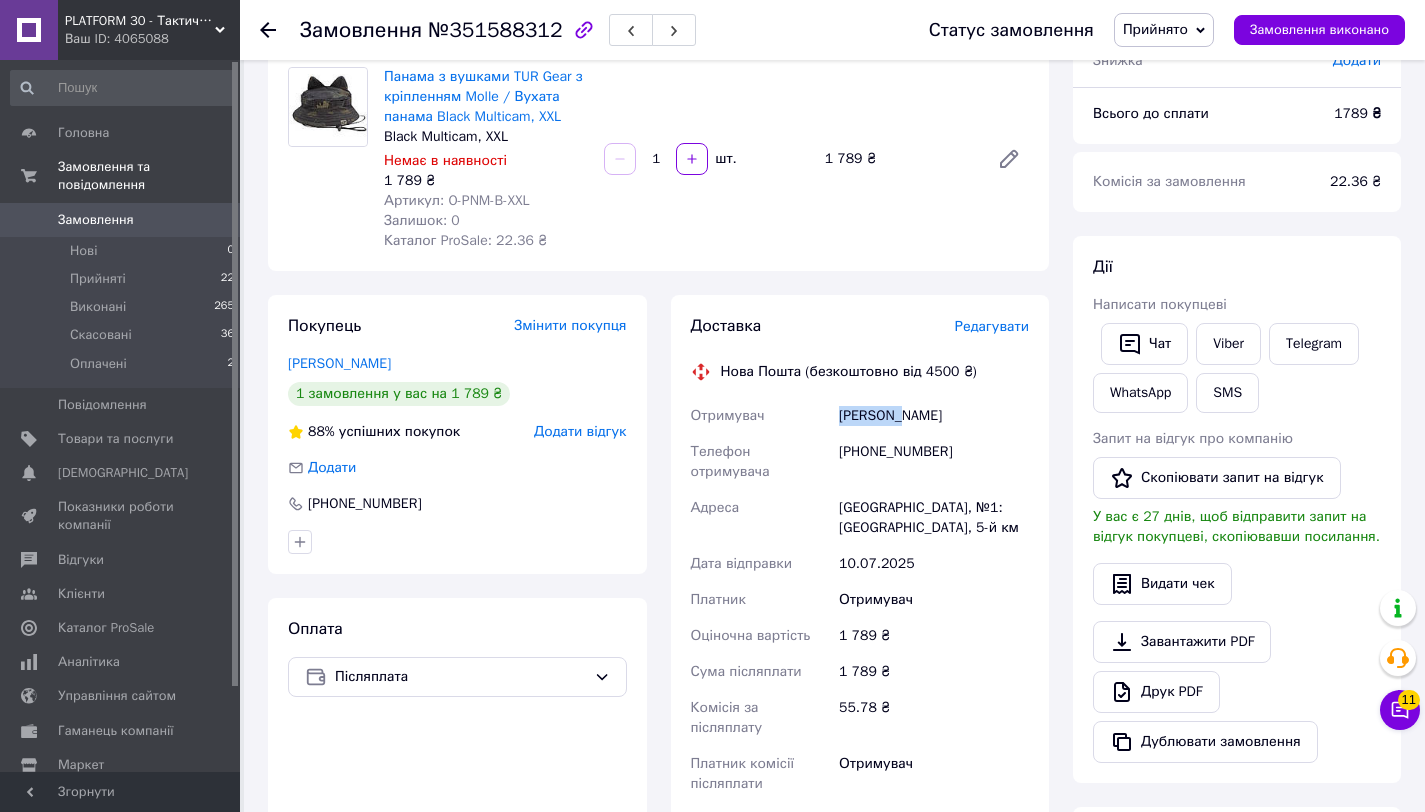 copy on "Савченко" 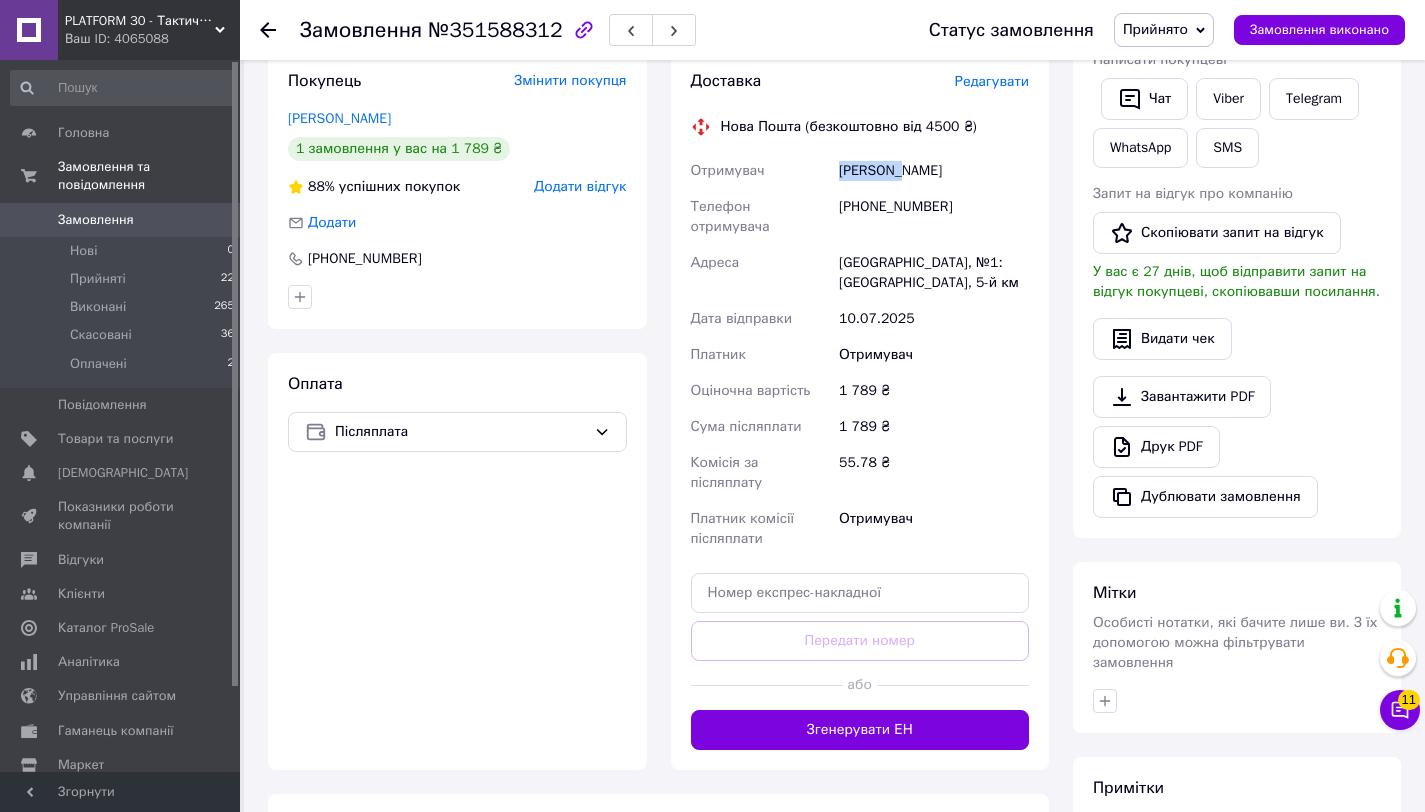 scroll, scrollTop: 439, scrollLeft: 0, axis: vertical 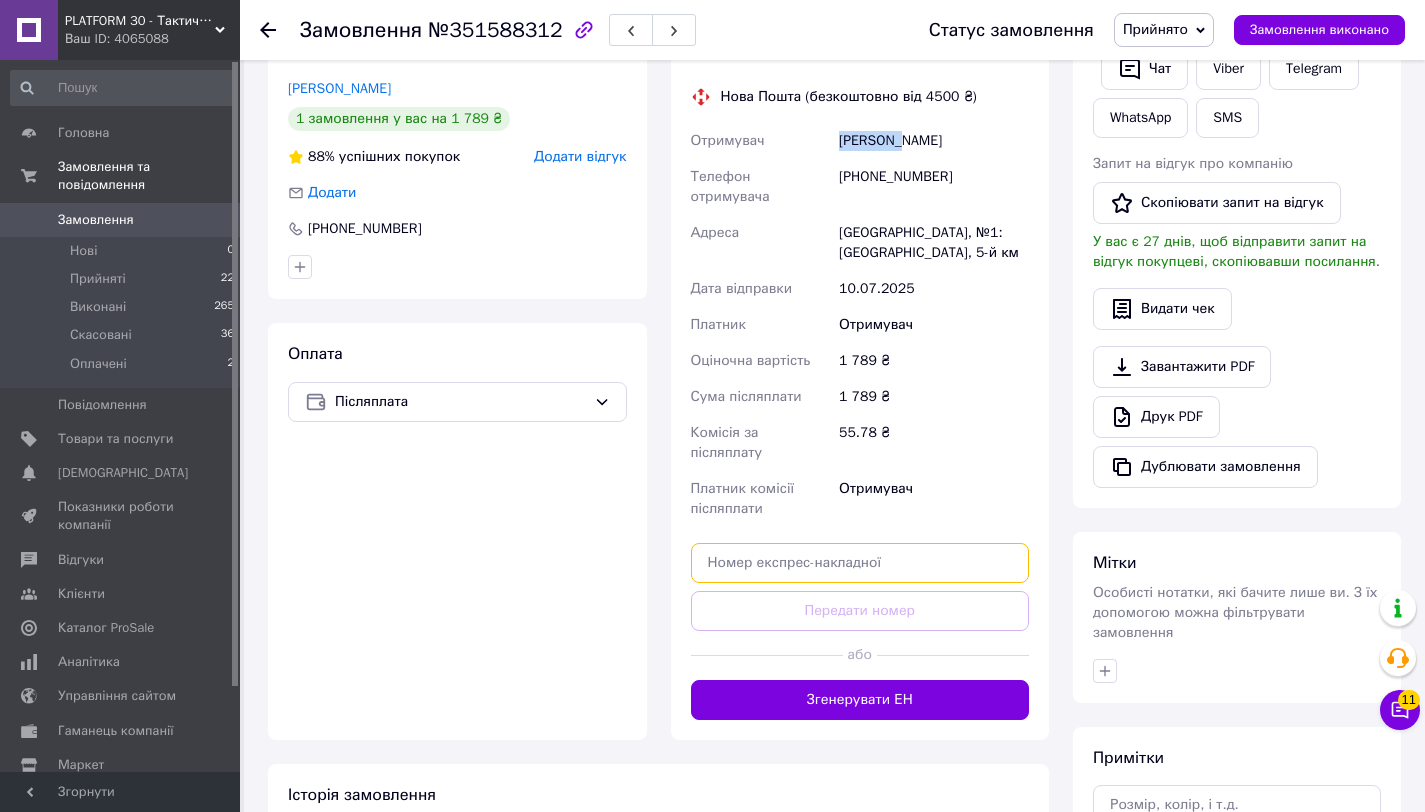 click at bounding box center (860, 563) 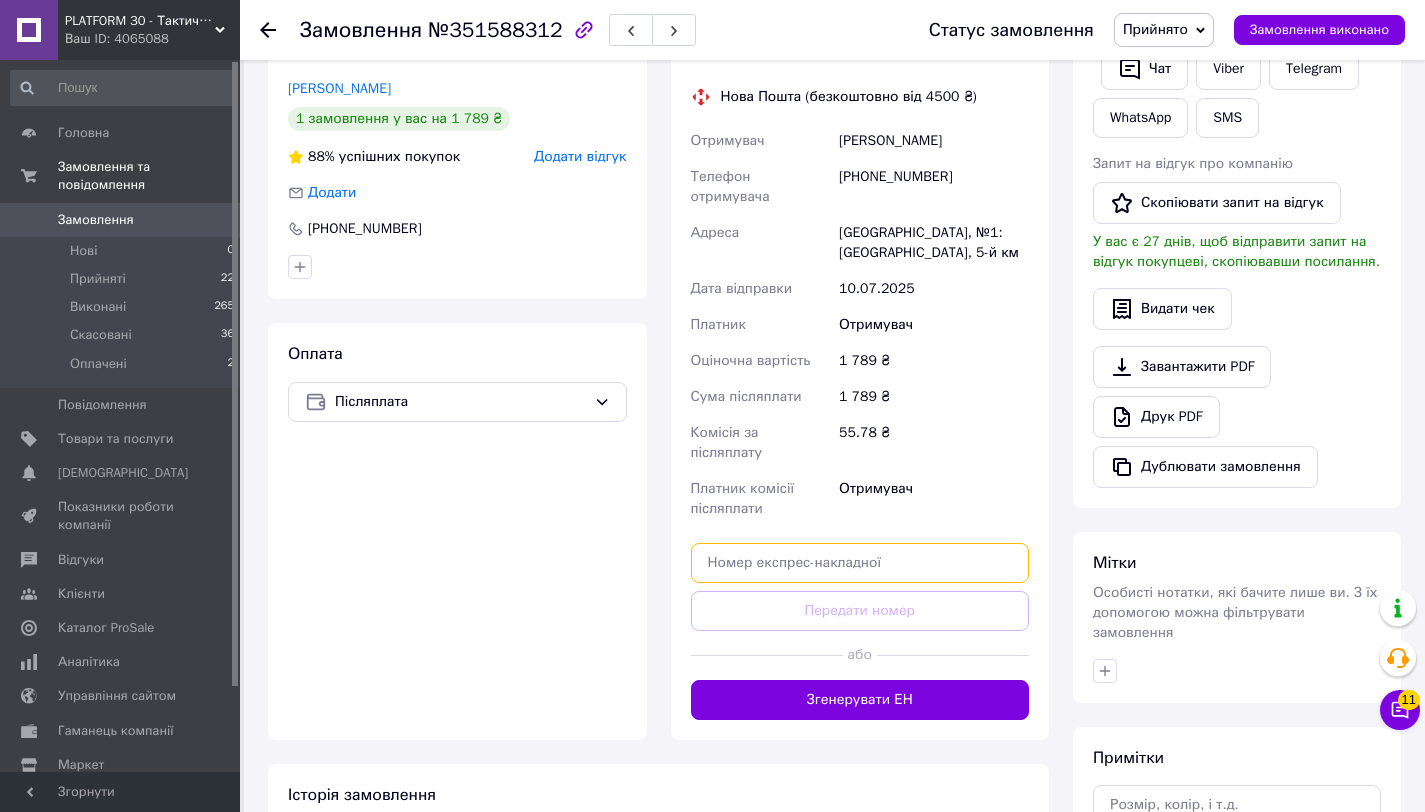 paste on "20451200884974" 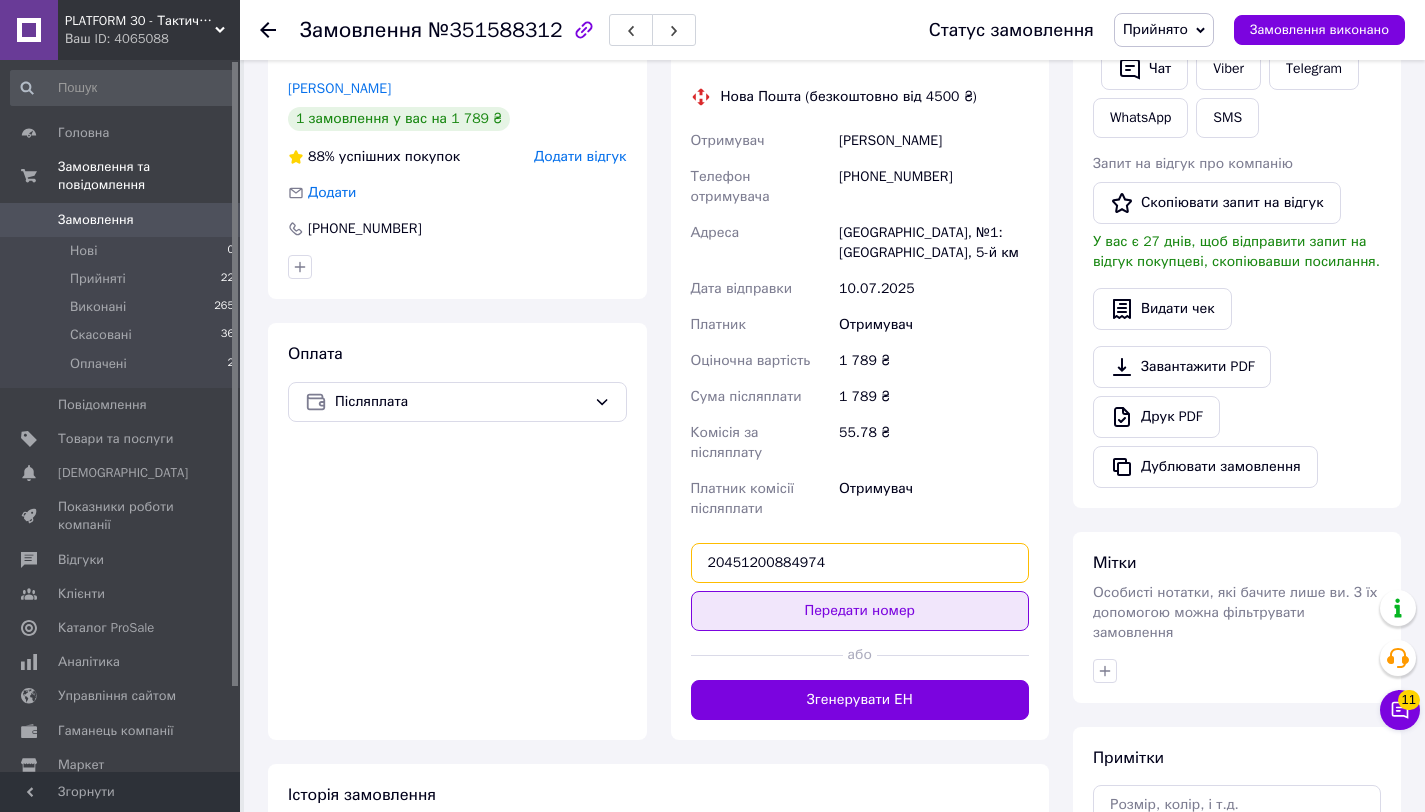 type on "20451200884974" 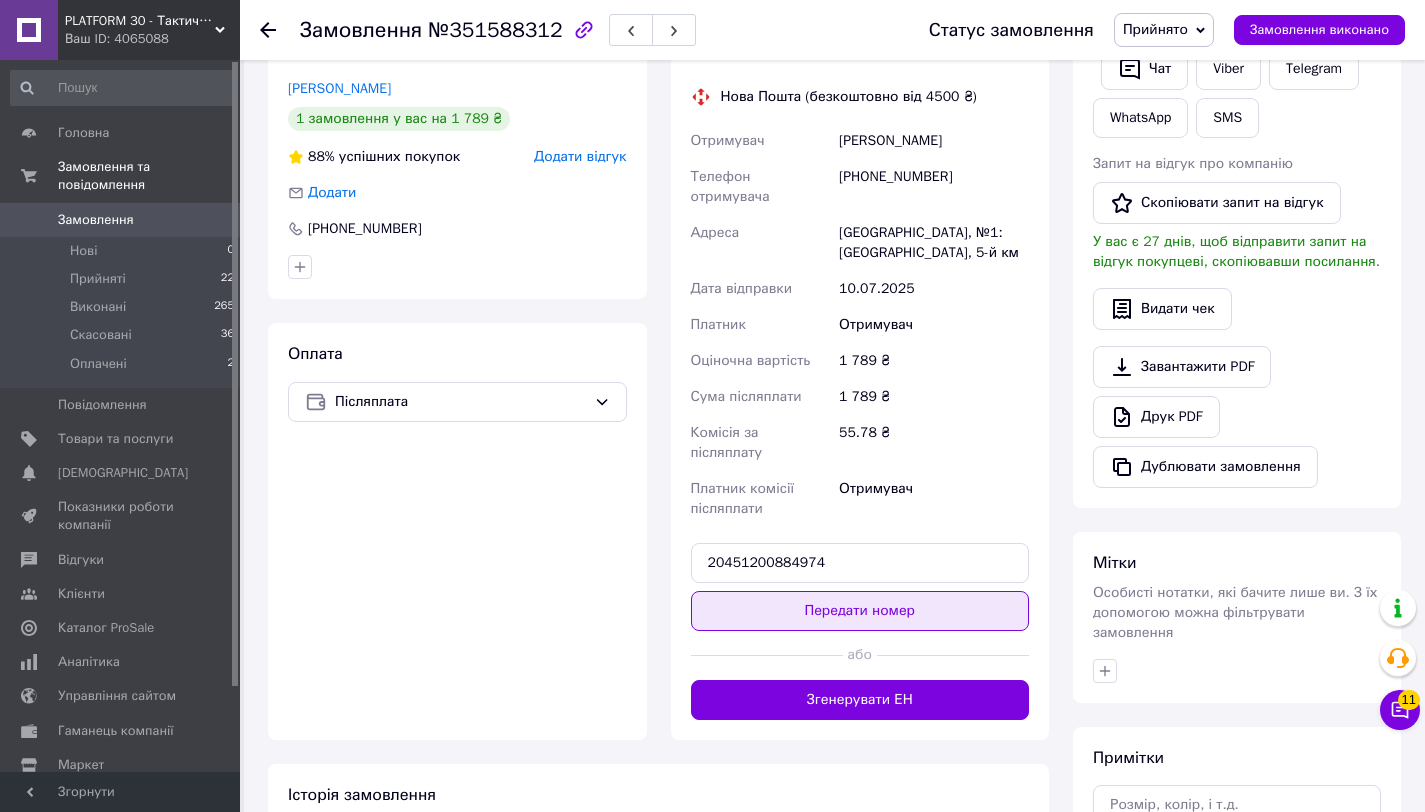 click on "Передати номер" at bounding box center (860, 611) 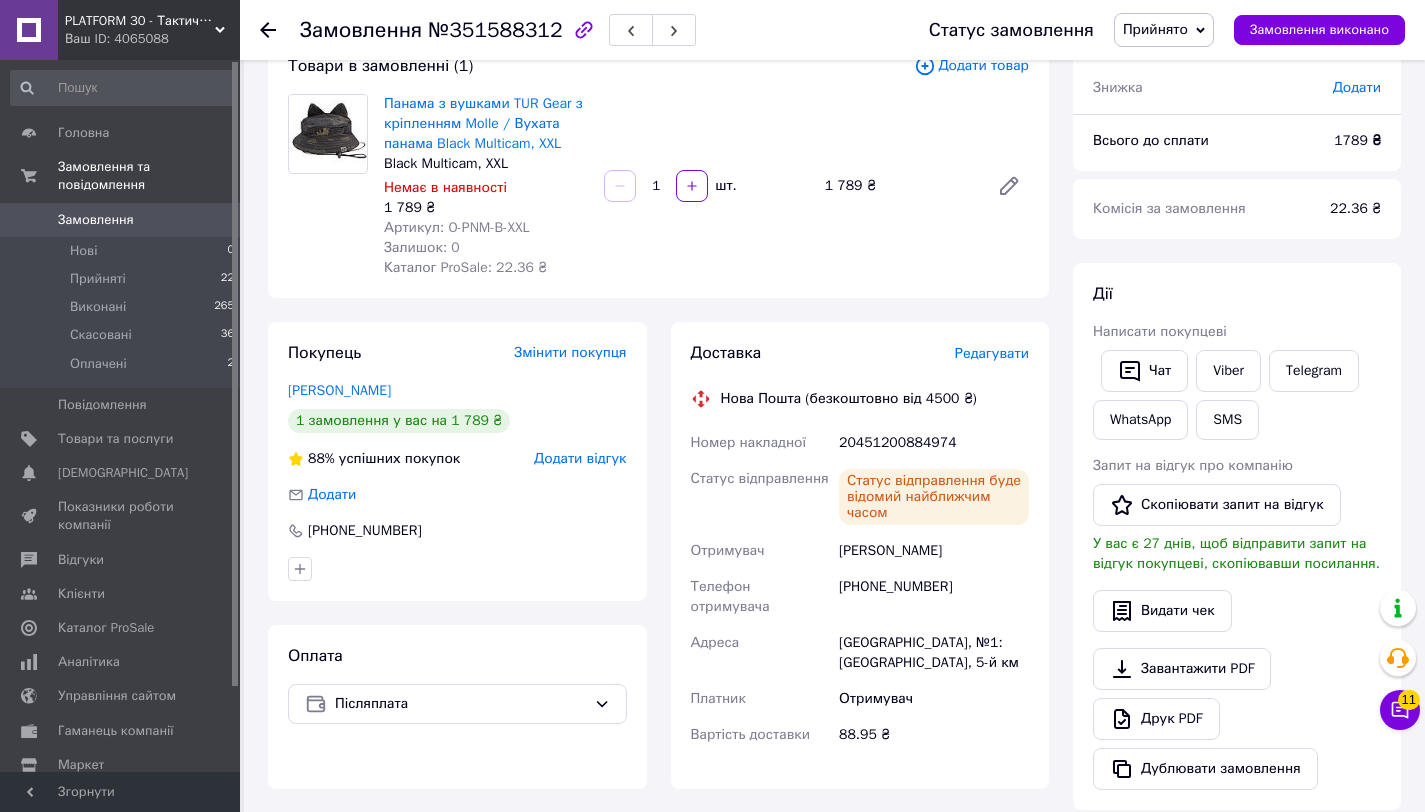 scroll, scrollTop: 119, scrollLeft: 0, axis: vertical 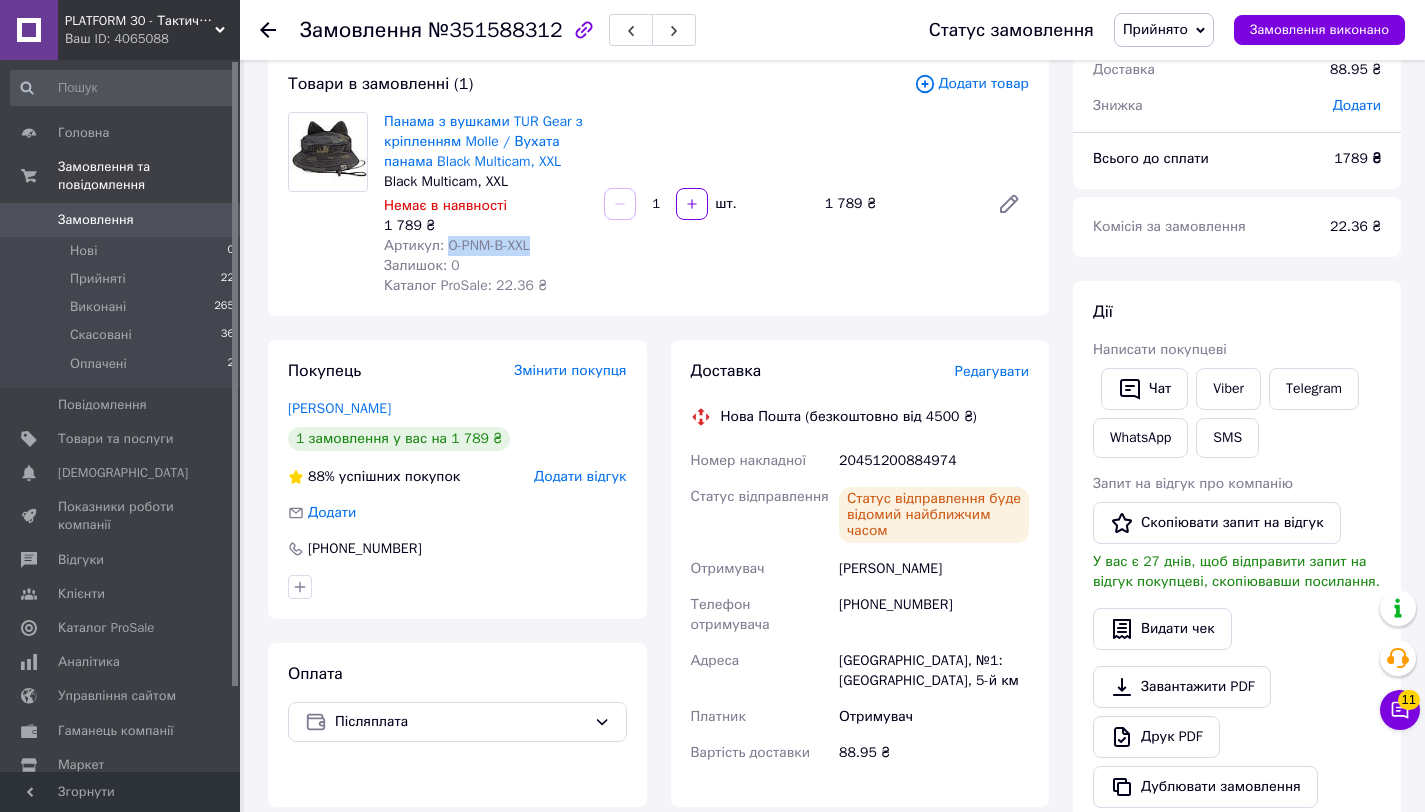 drag, startPoint x: 448, startPoint y: 242, endPoint x: 541, endPoint y: 242, distance: 93 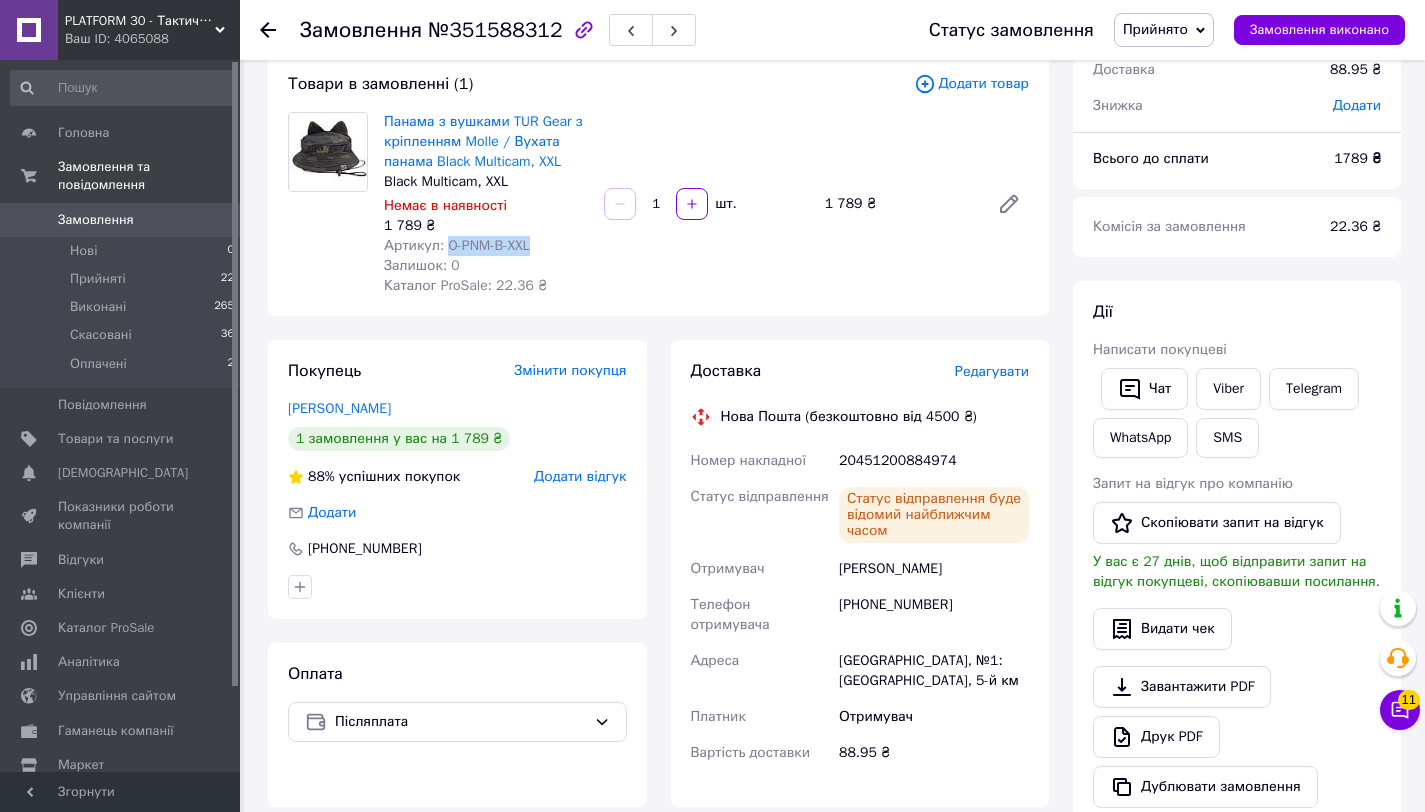 click on "Артикул: O-PNM-B-XXL" at bounding box center (457, 245) 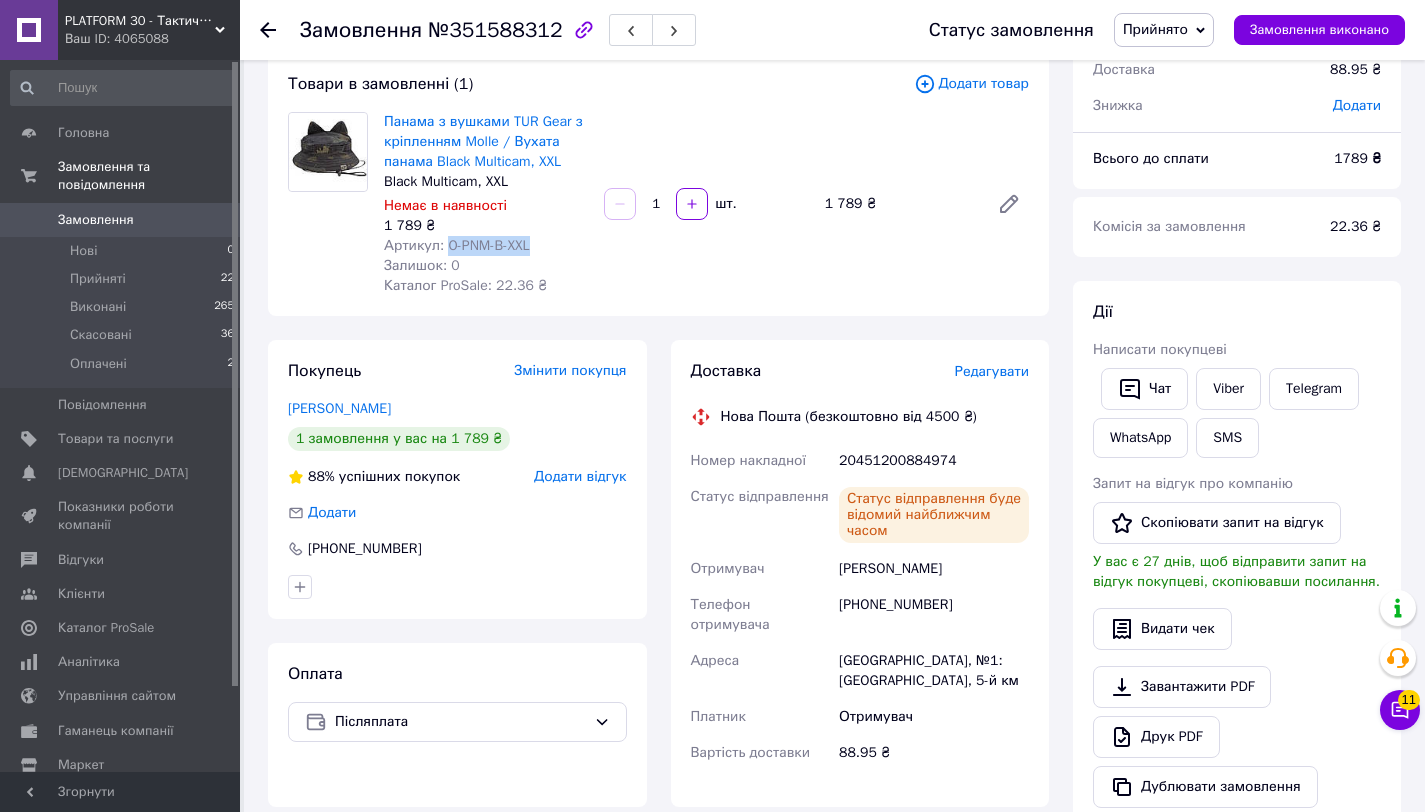 drag, startPoint x: 450, startPoint y: 244, endPoint x: 540, endPoint y: 245, distance: 90.005554 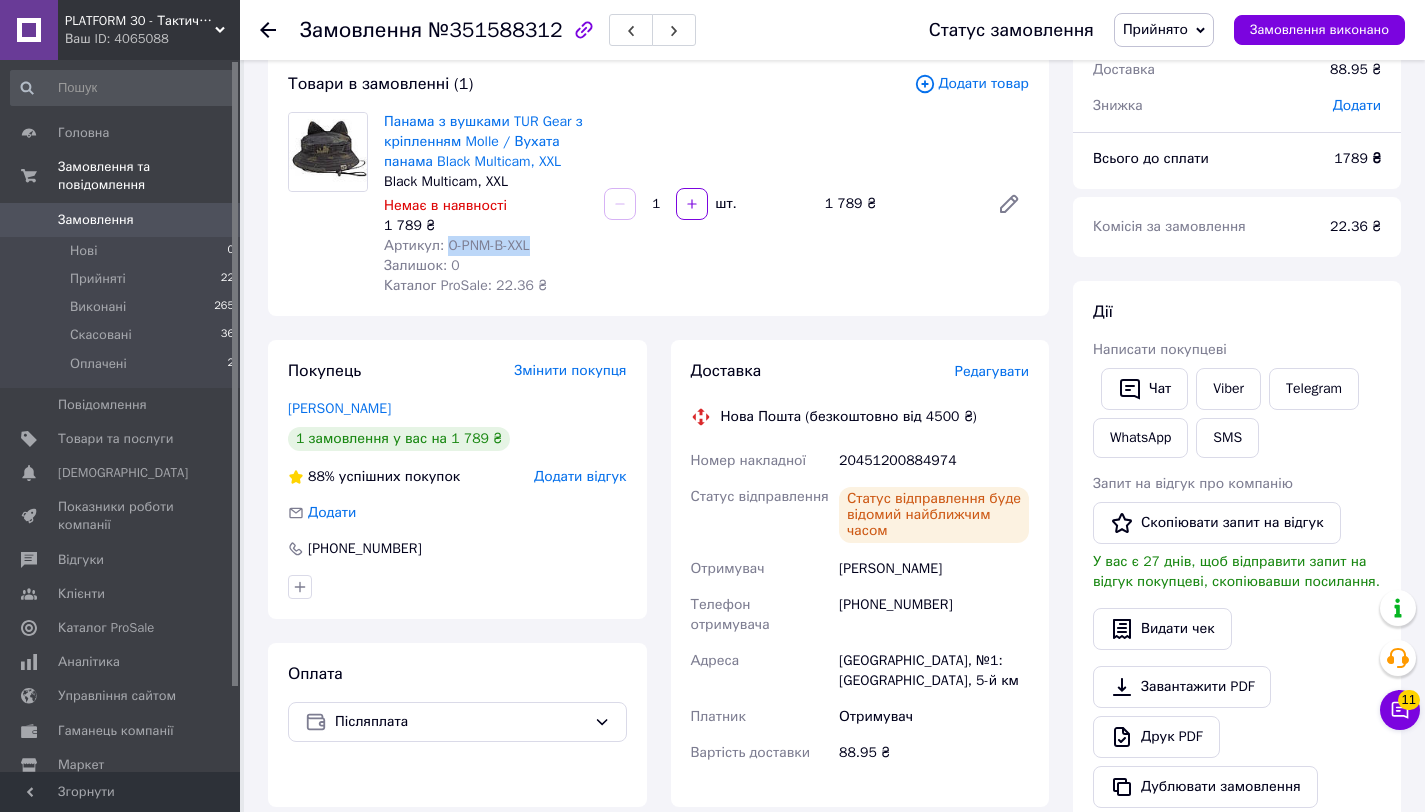 click on "Артикул: O-PNM-B-XXL" at bounding box center [457, 245] 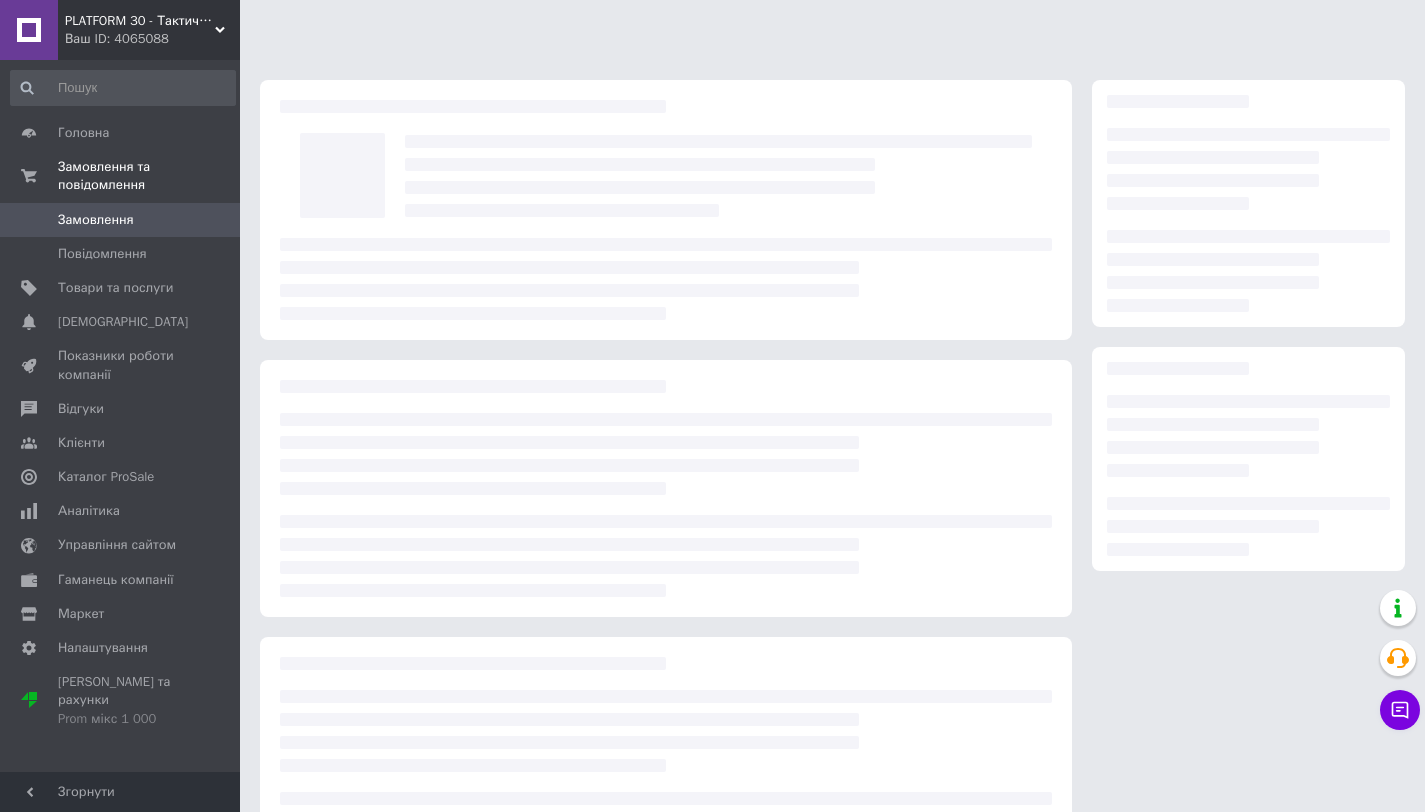 scroll, scrollTop: 0, scrollLeft: 0, axis: both 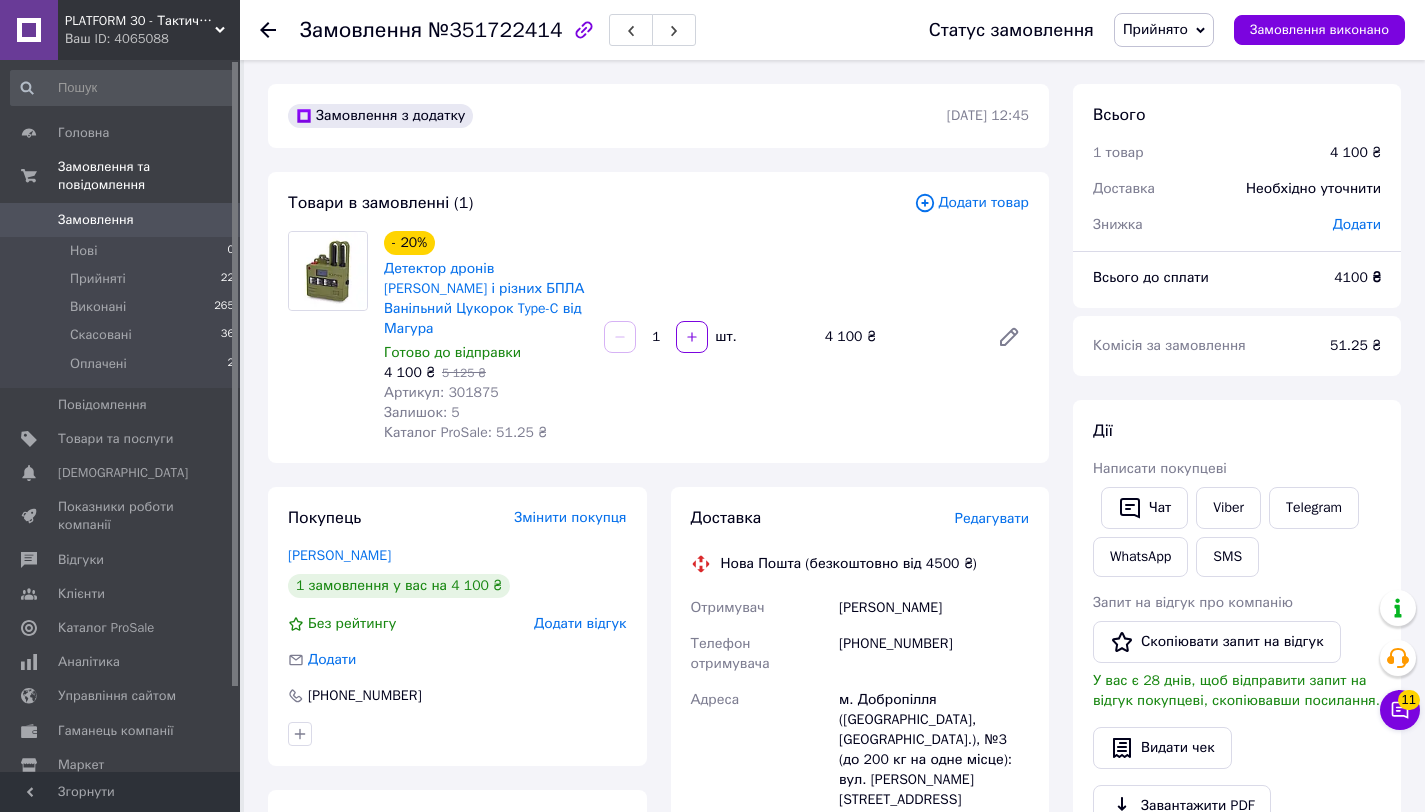 click on "№351722414" at bounding box center (495, 30) 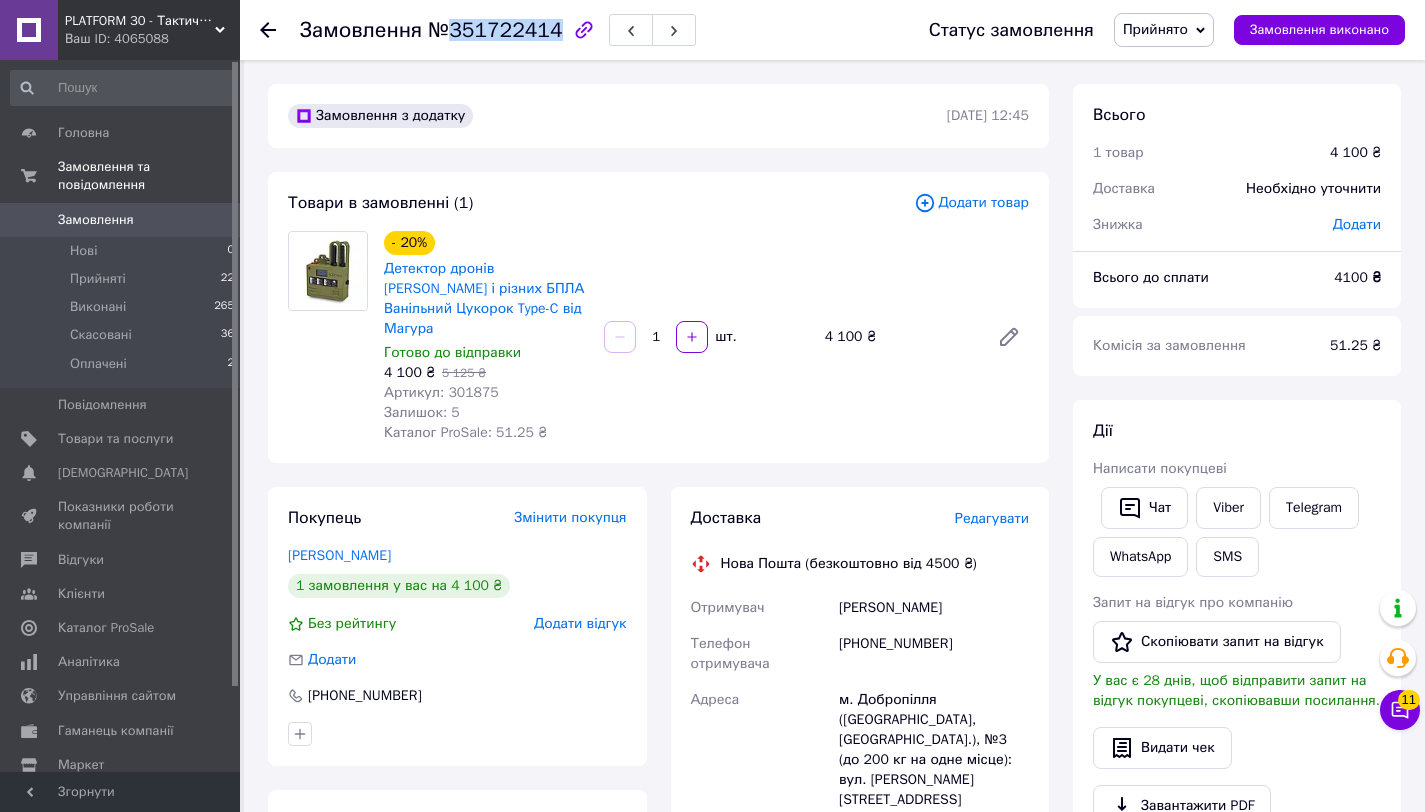 copy on "351722414" 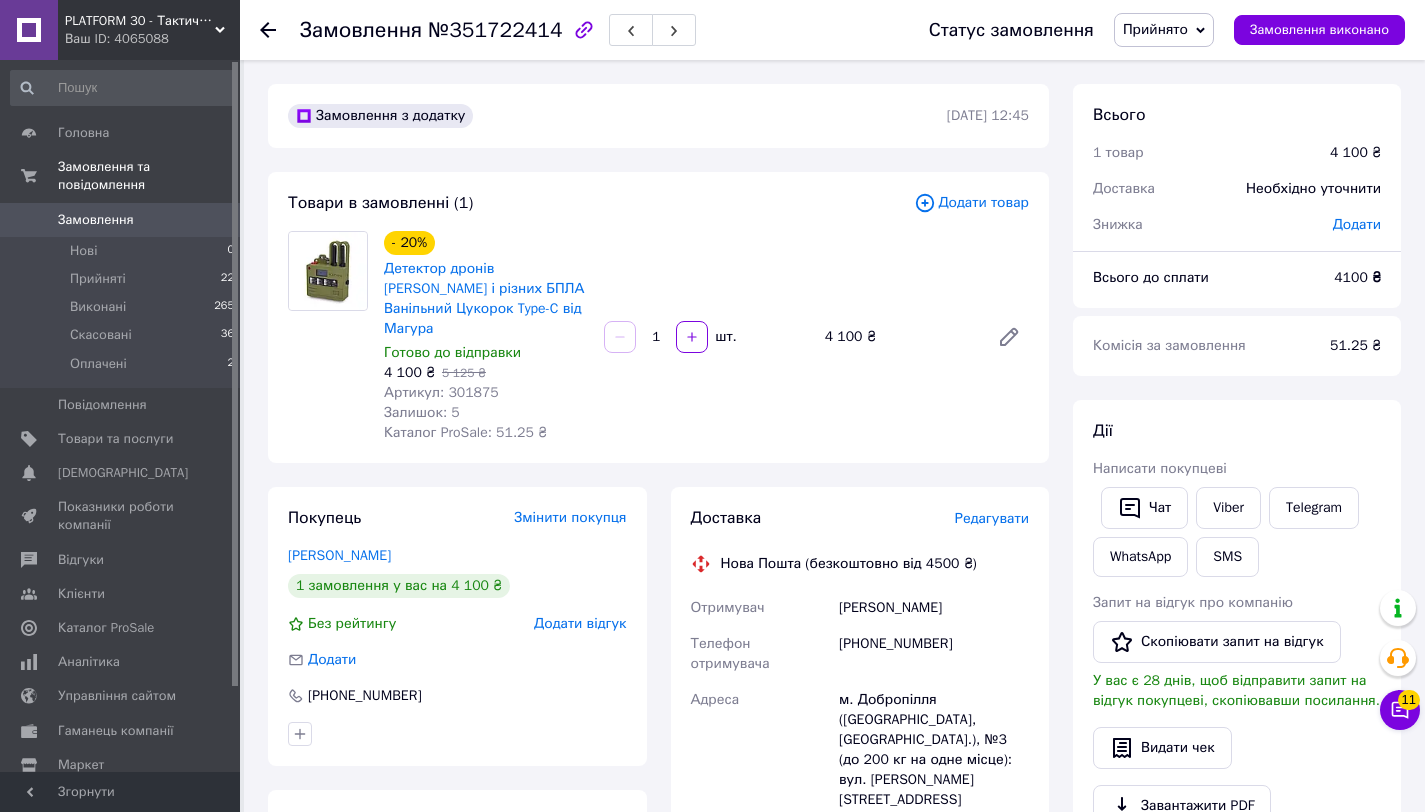 click on "Артикул: 301875" at bounding box center (441, 392) 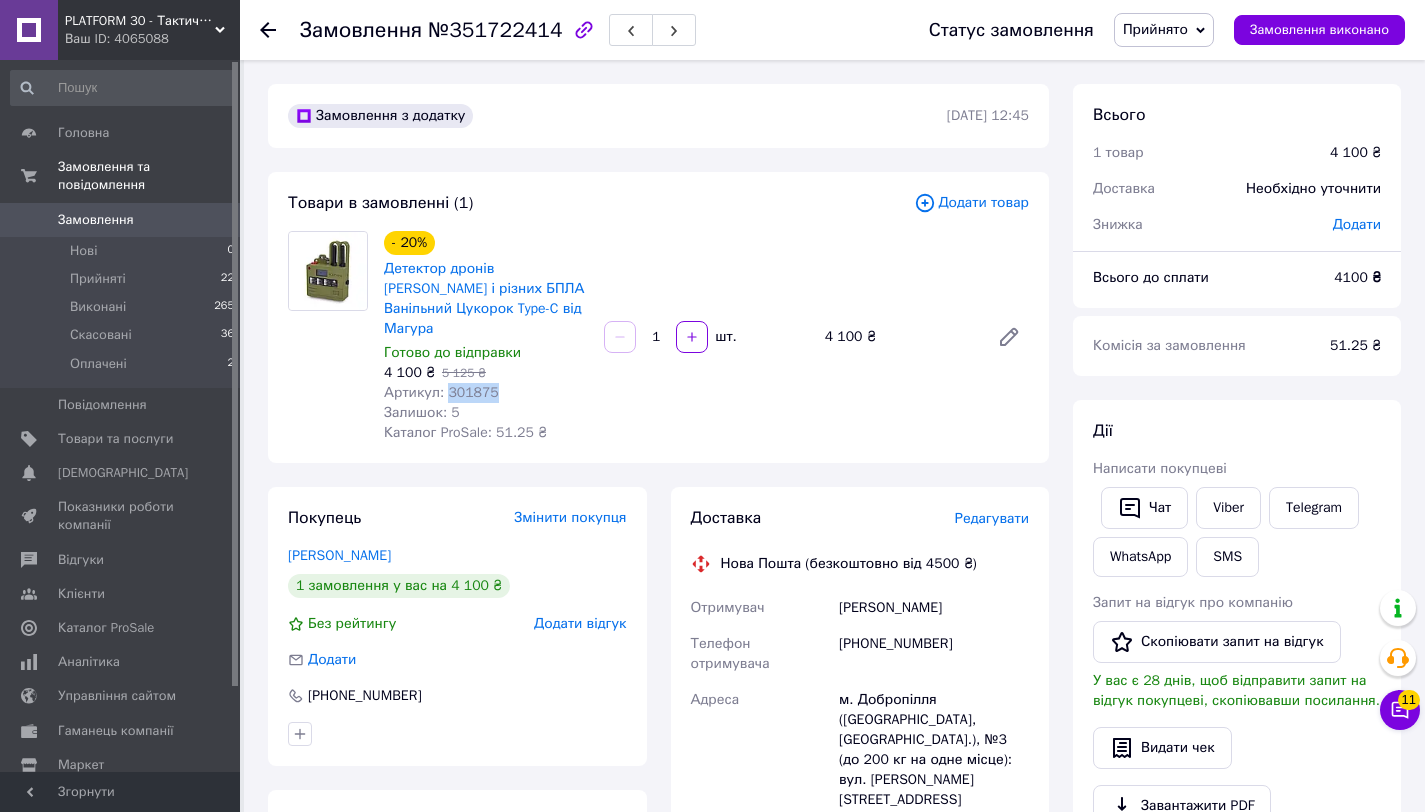copy on "301875" 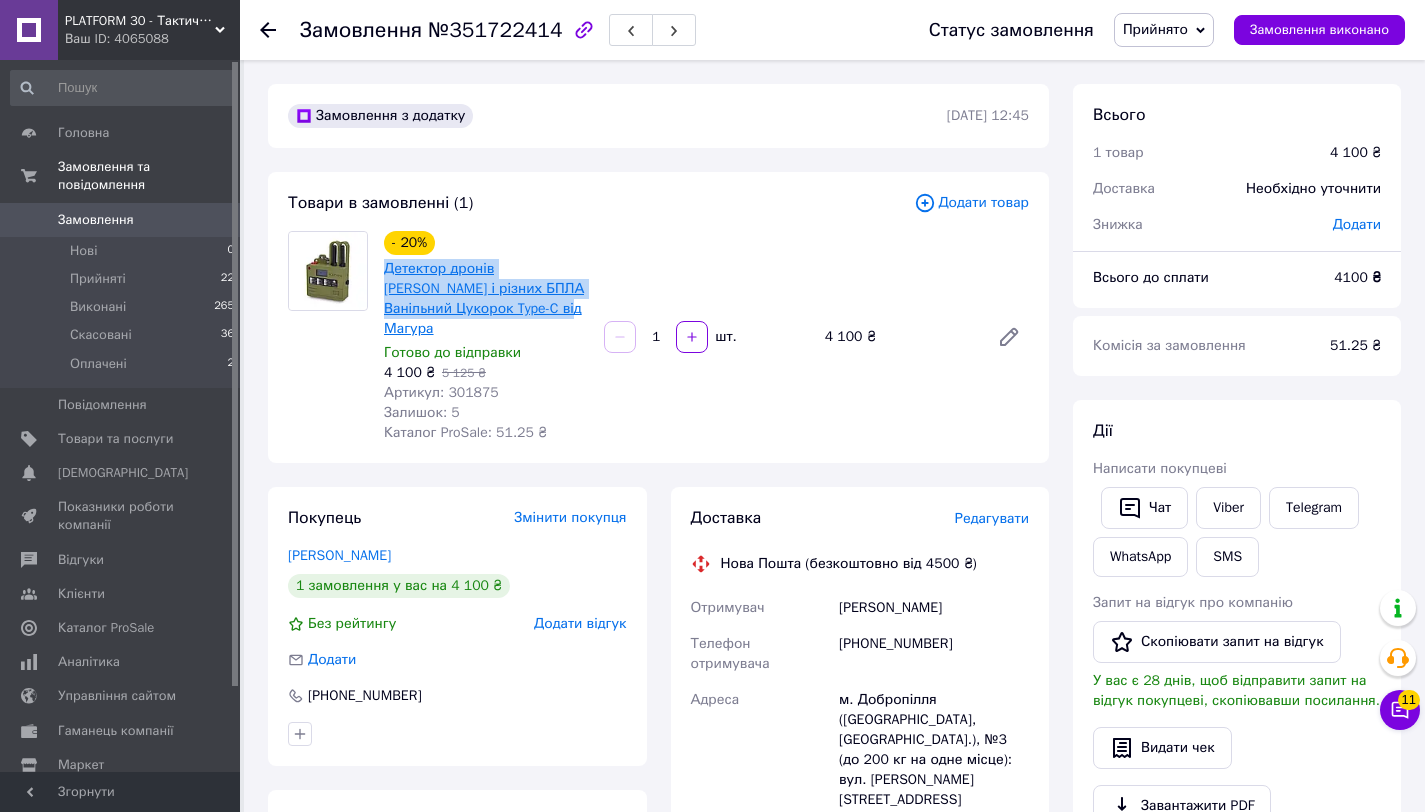 copy on "Детектор дронів [PERSON_NAME] і різних БПЛА Ванільний Цукорок Type-C від Магура" 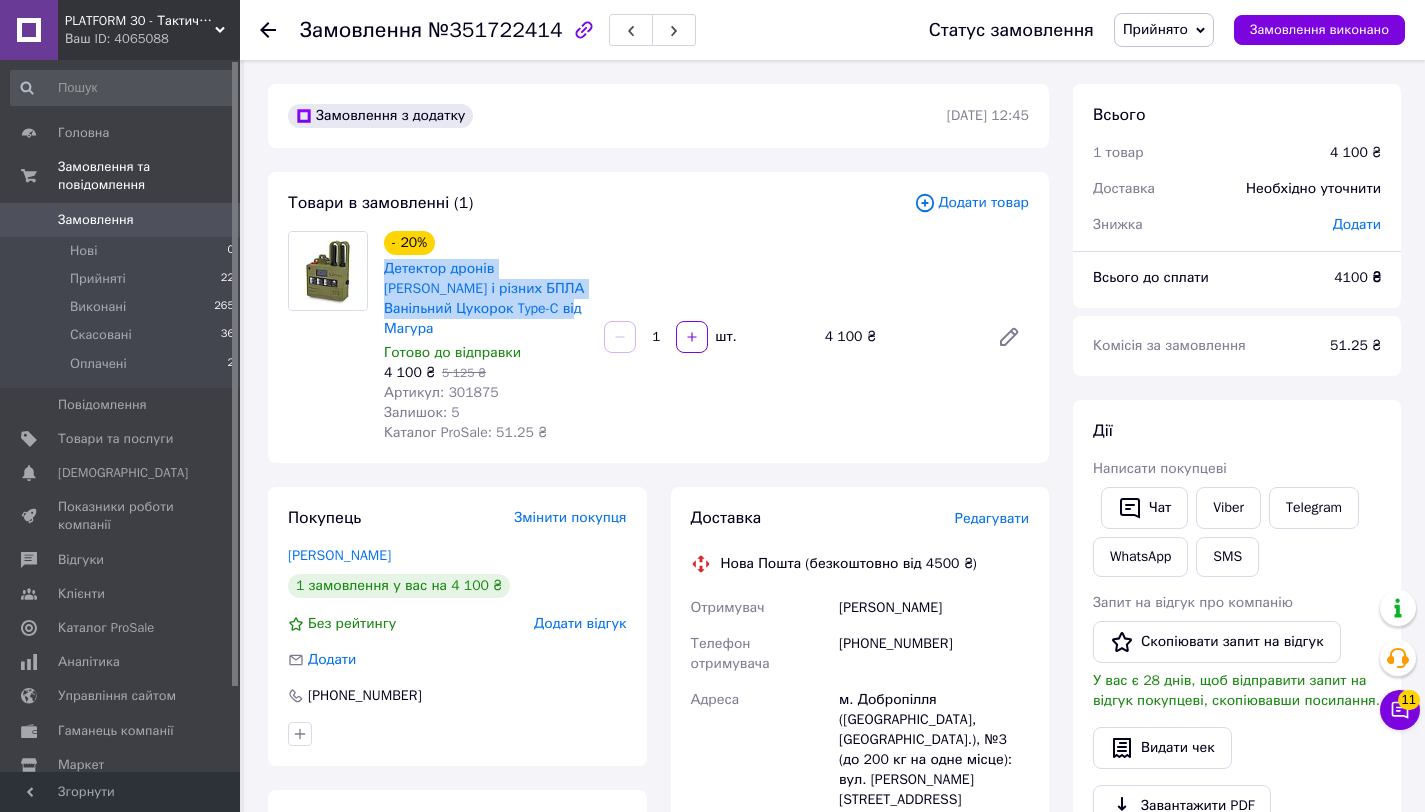 click on "[PERSON_NAME]" at bounding box center [934, 608] 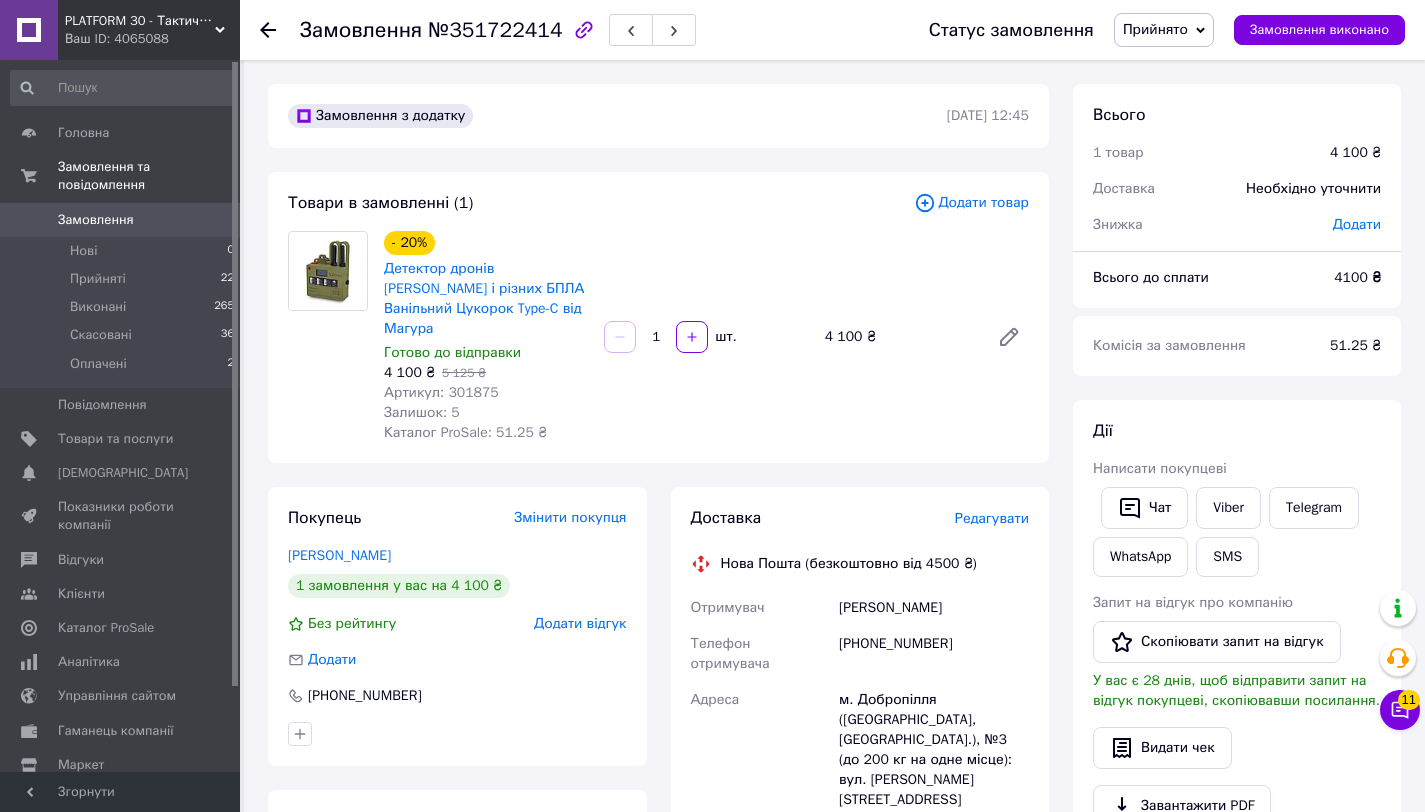 click on "[PERSON_NAME]" at bounding box center (934, 608) 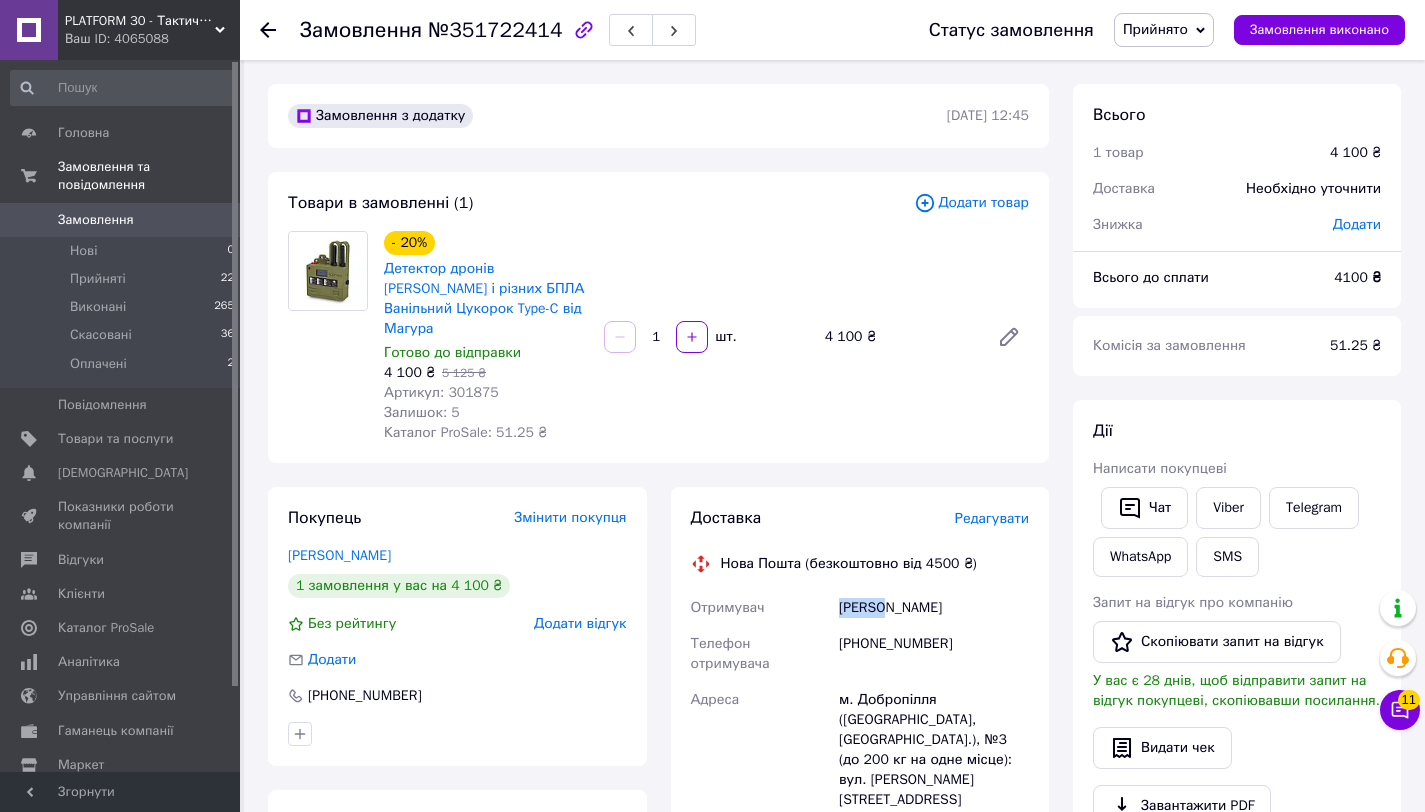 click on "[PERSON_NAME]" at bounding box center (934, 608) 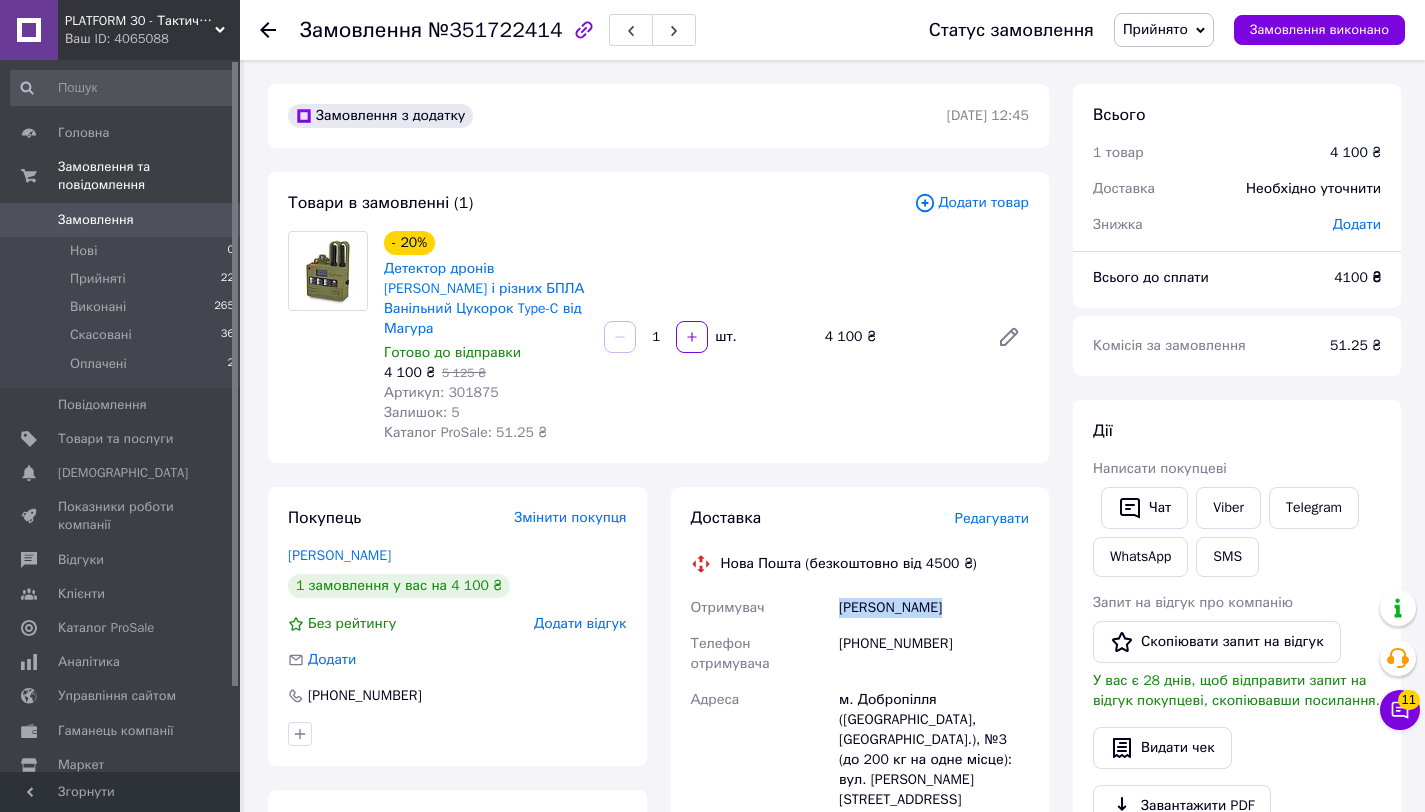 copy on "[PERSON_NAME]" 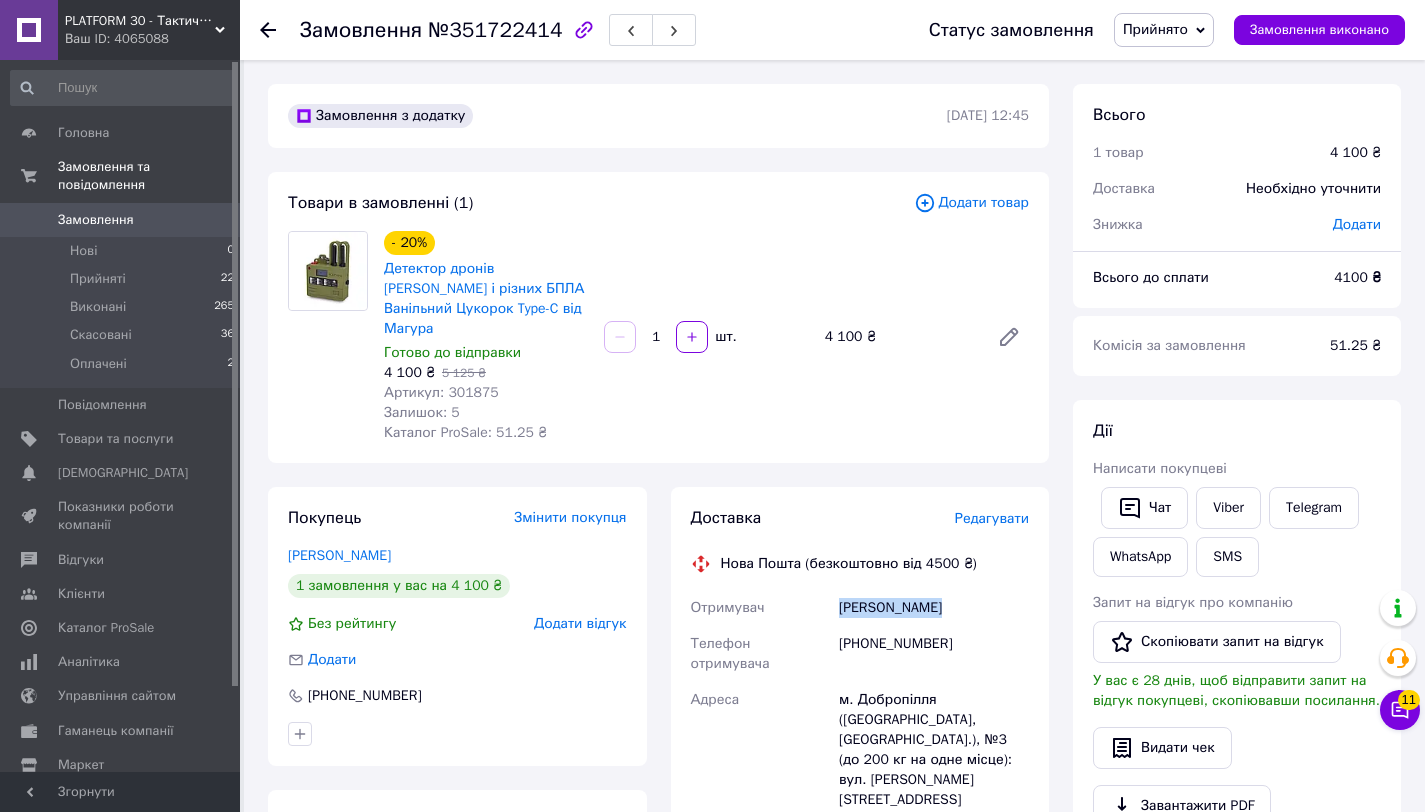 click on "[PHONE_NUMBER]" at bounding box center (934, 654) 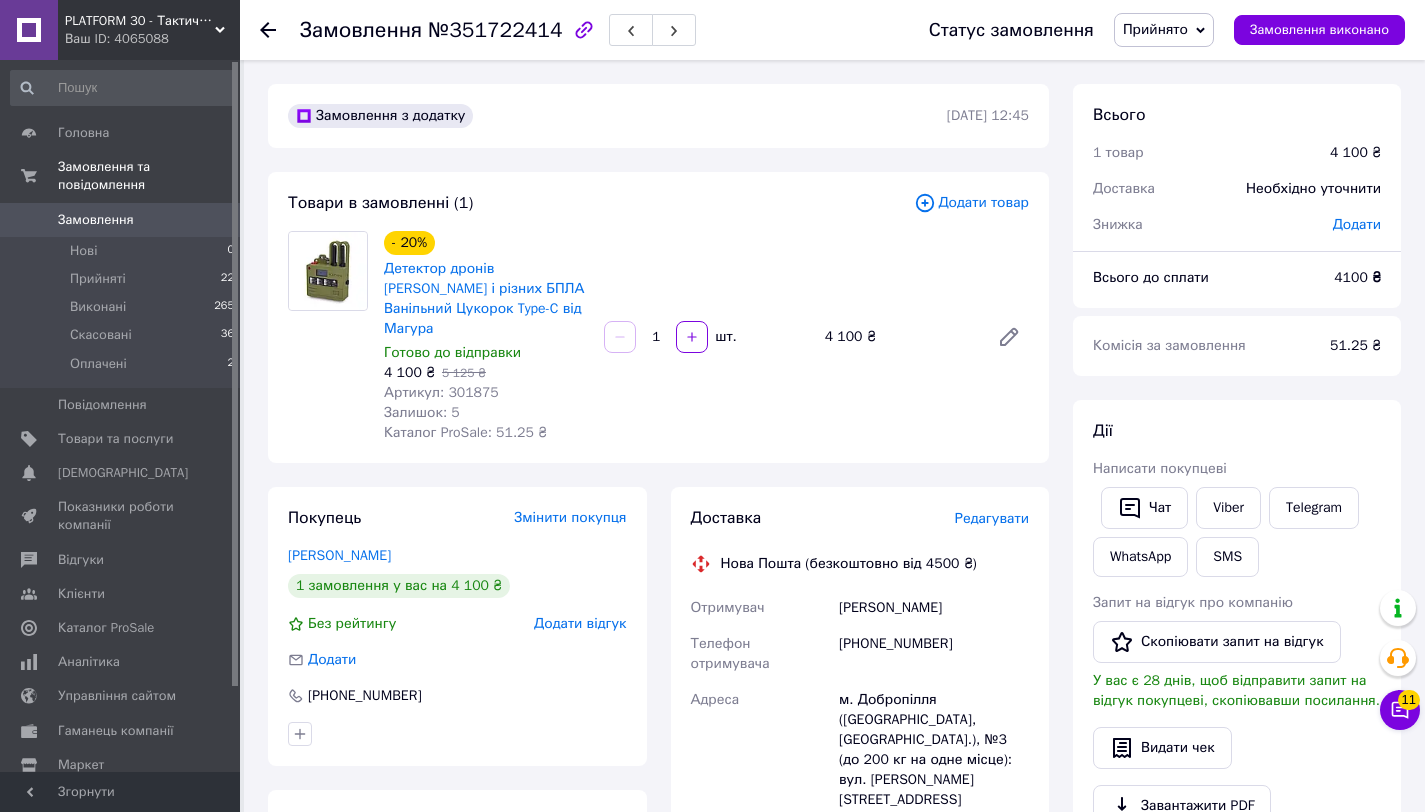 click on "[PHONE_NUMBER]" at bounding box center (934, 654) 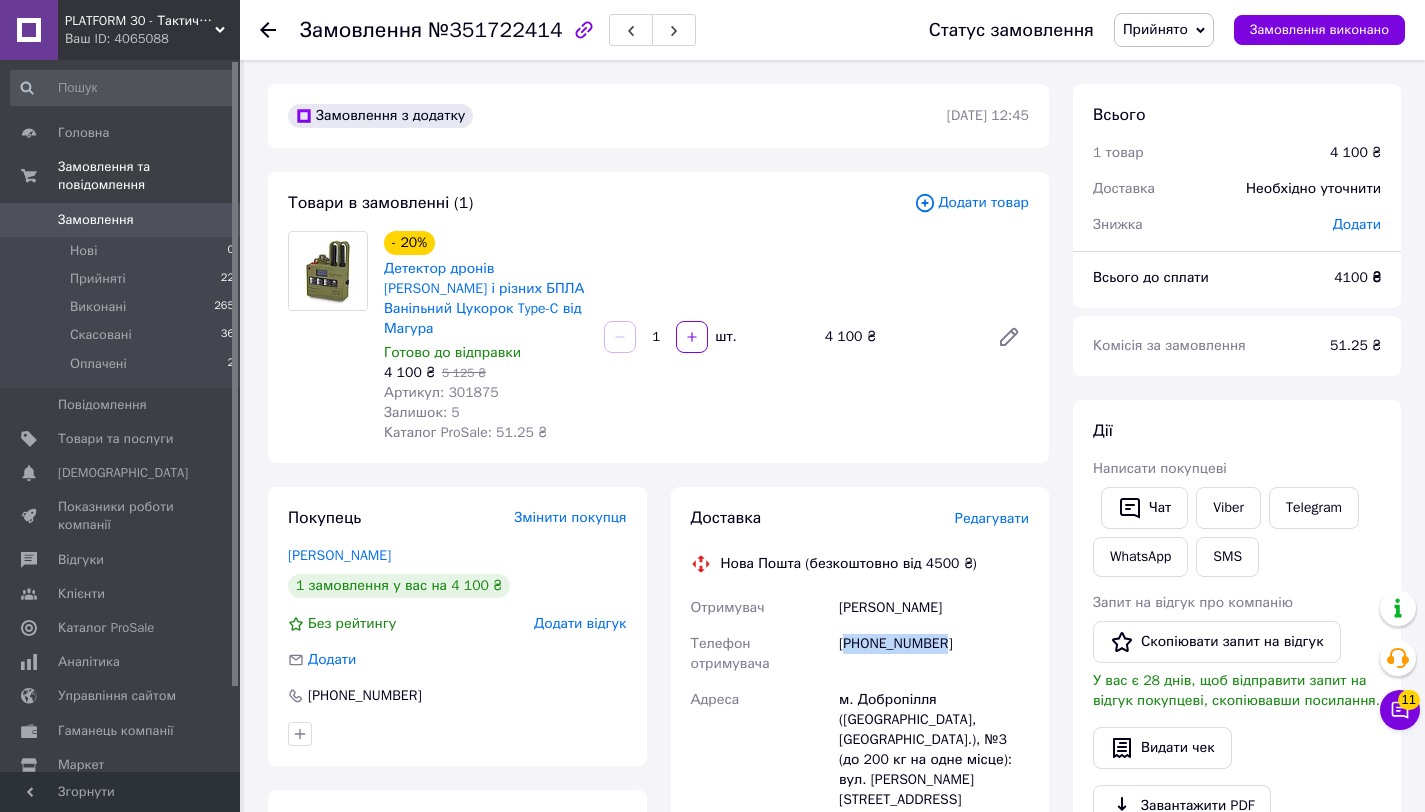 copy on "380671552722" 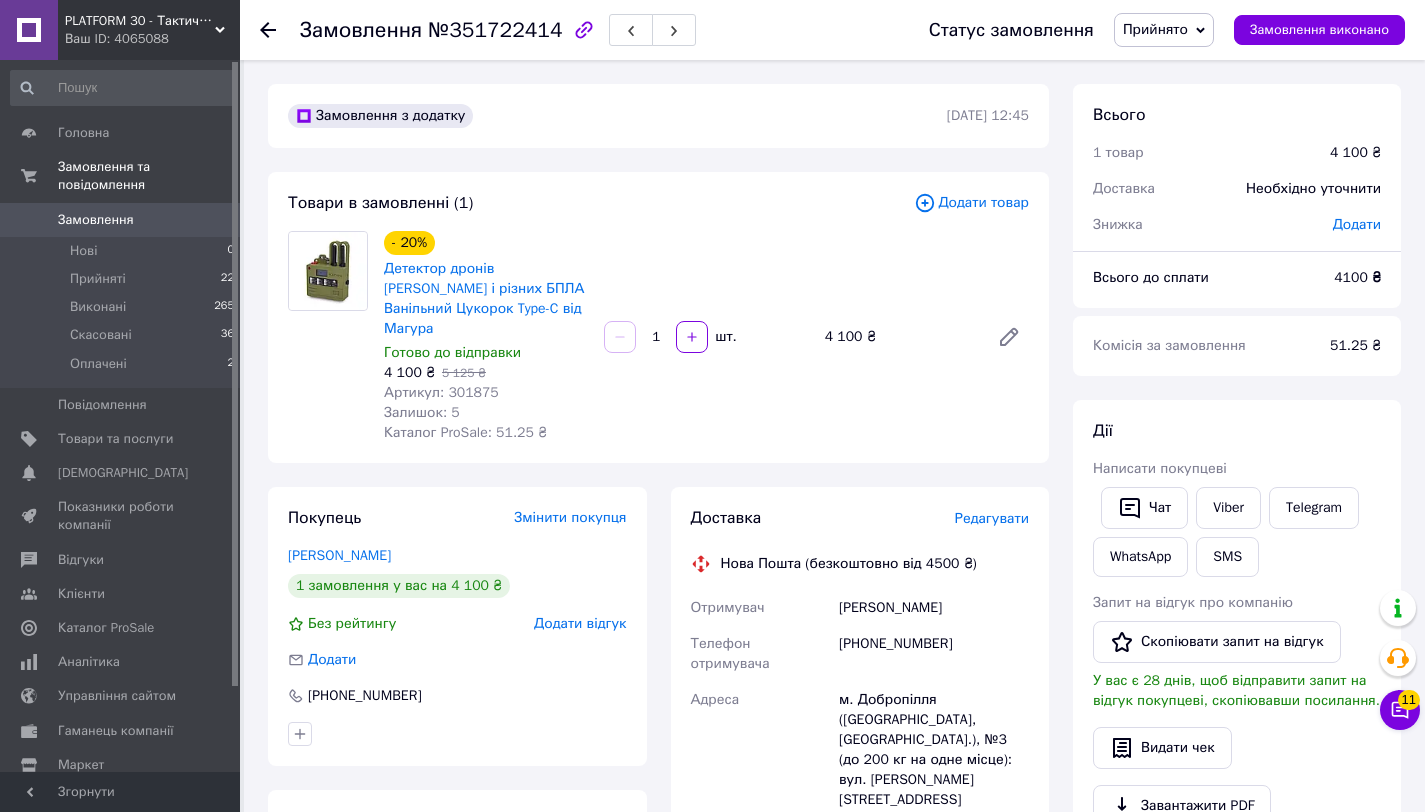 click on "м. Добропілля ([GEOGRAPHIC_DATA], [GEOGRAPHIC_DATA].), №3 (до 200 кг на одне місце): вул. [PERSON_NAME][STREET_ADDRESS]" at bounding box center (934, 750) 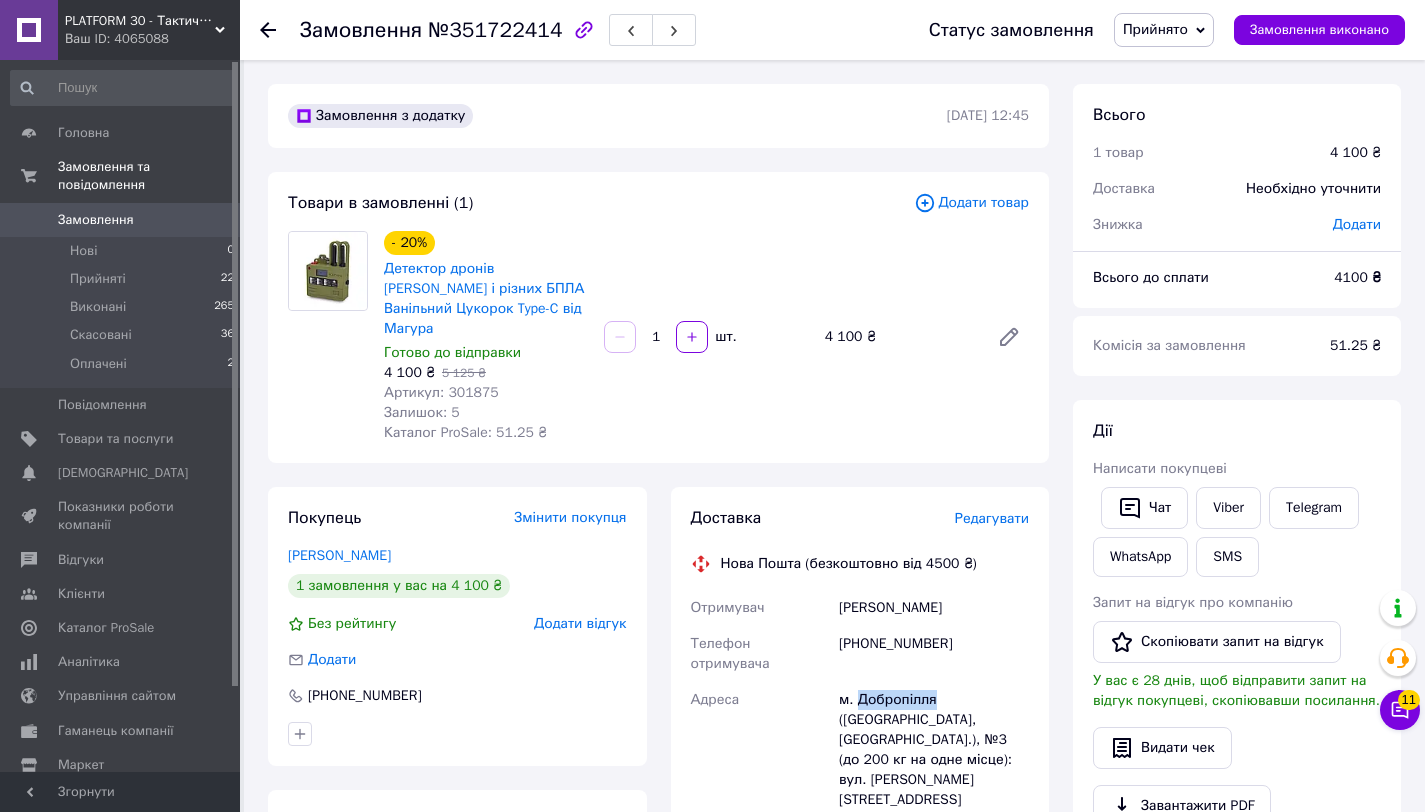 click on "м. Добропілля (Донецька обл., Покровський р-н.), №3 (до 200 кг на одне місце): вул. Банкова, 41" at bounding box center (934, 750) 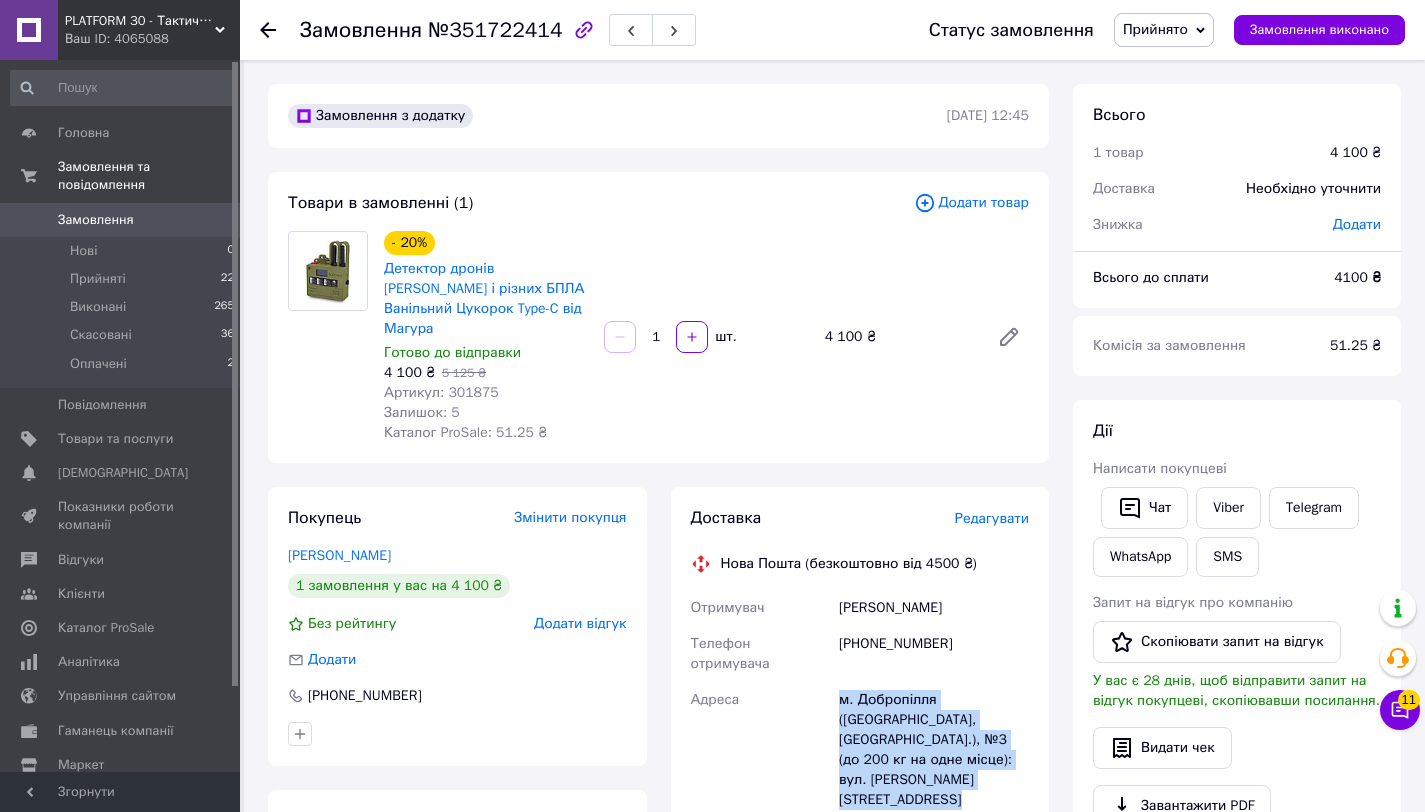 copy on "м. Добропілля (Донецька обл., Покровський р-н.), №3 (до 200 кг на одне місце): вул. Банкова, 41" 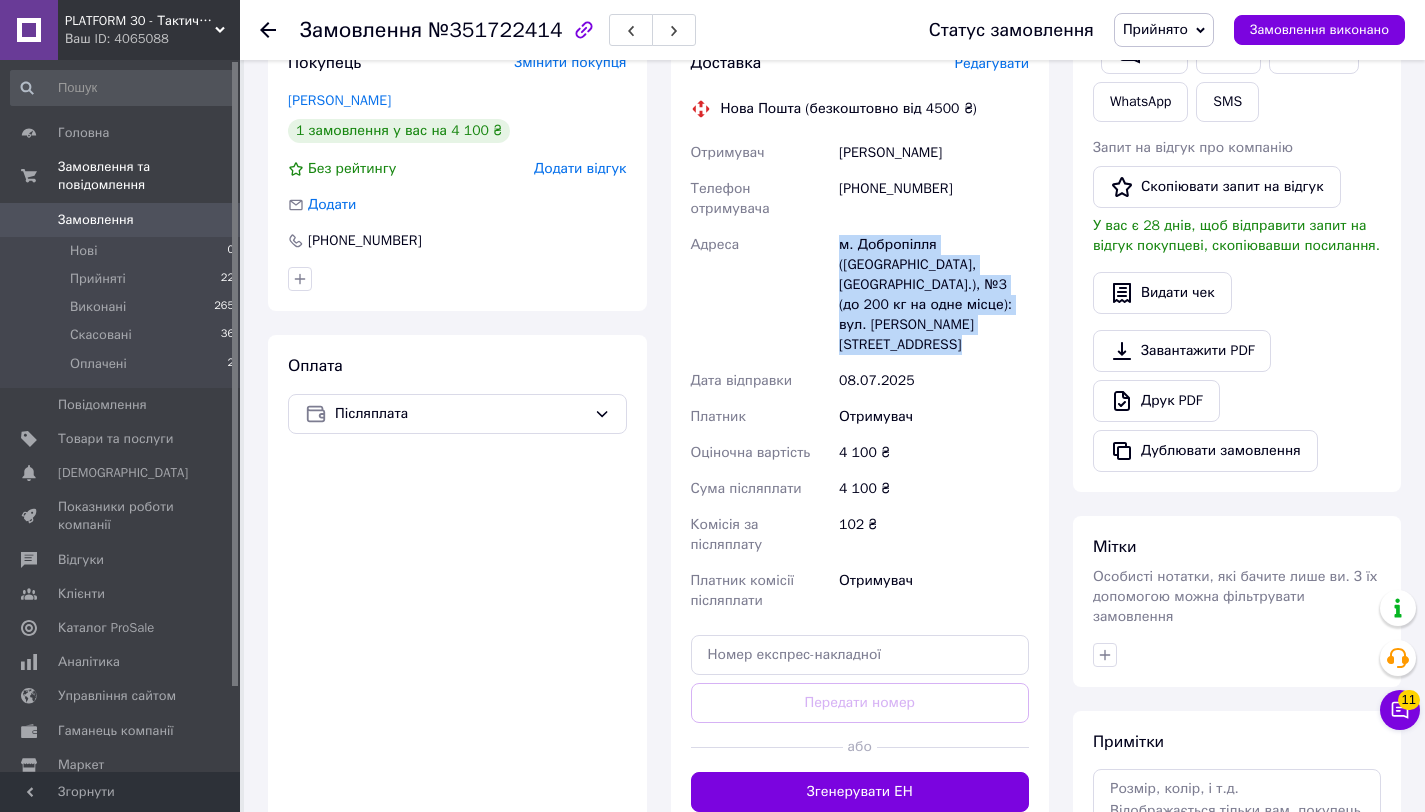 scroll, scrollTop: 635, scrollLeft: 0, axis: vertical 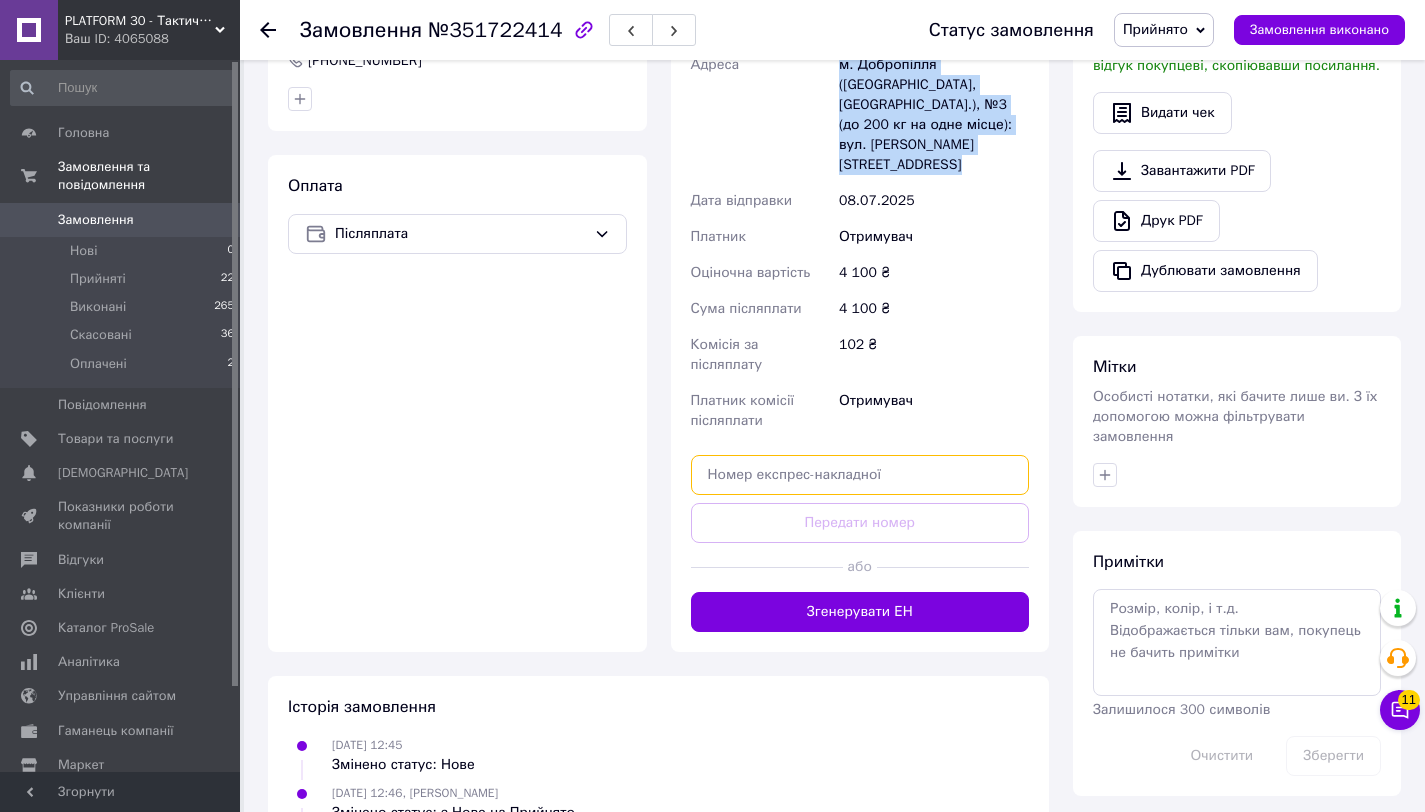 click at bounding box center [860, 475] 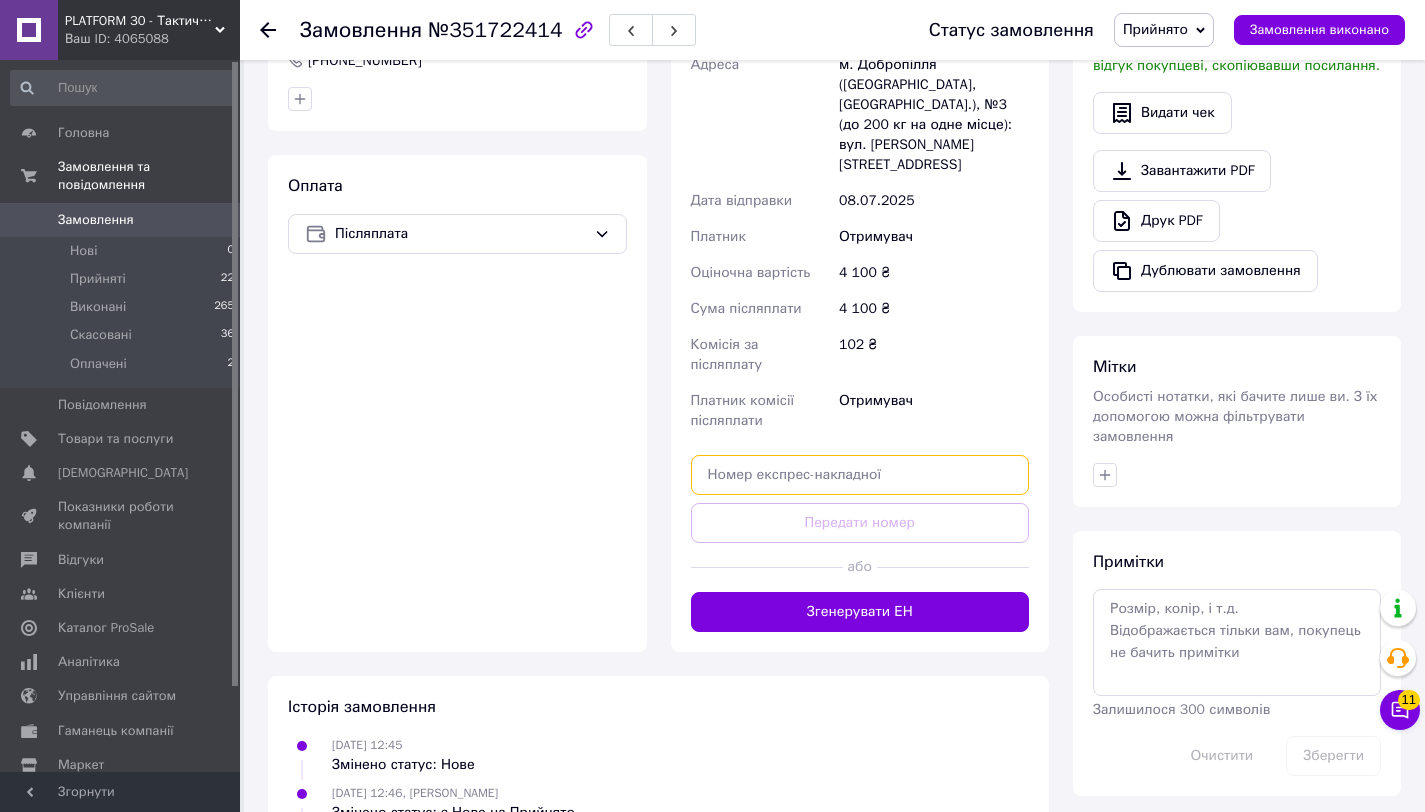 paste on "20451201396625" 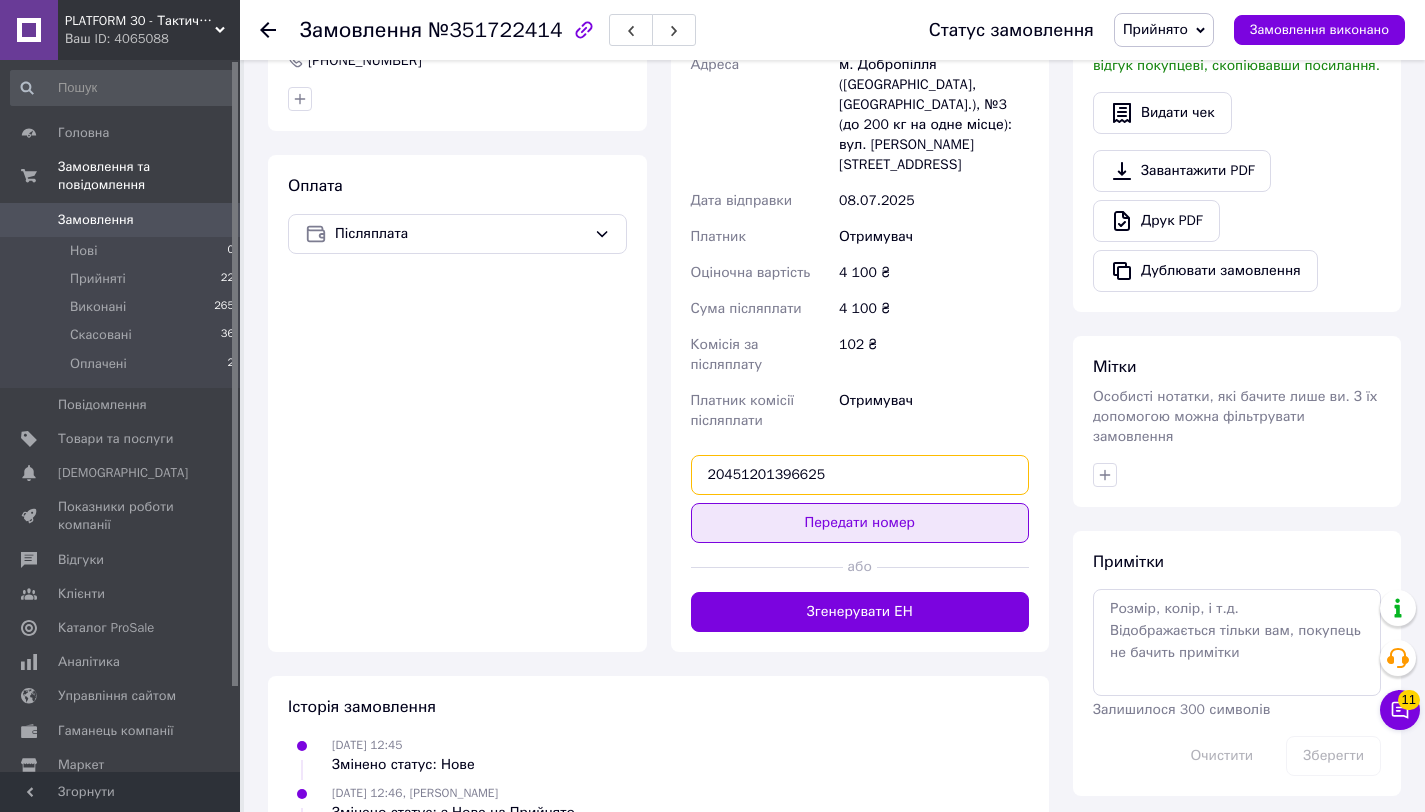type on "20451201396625" 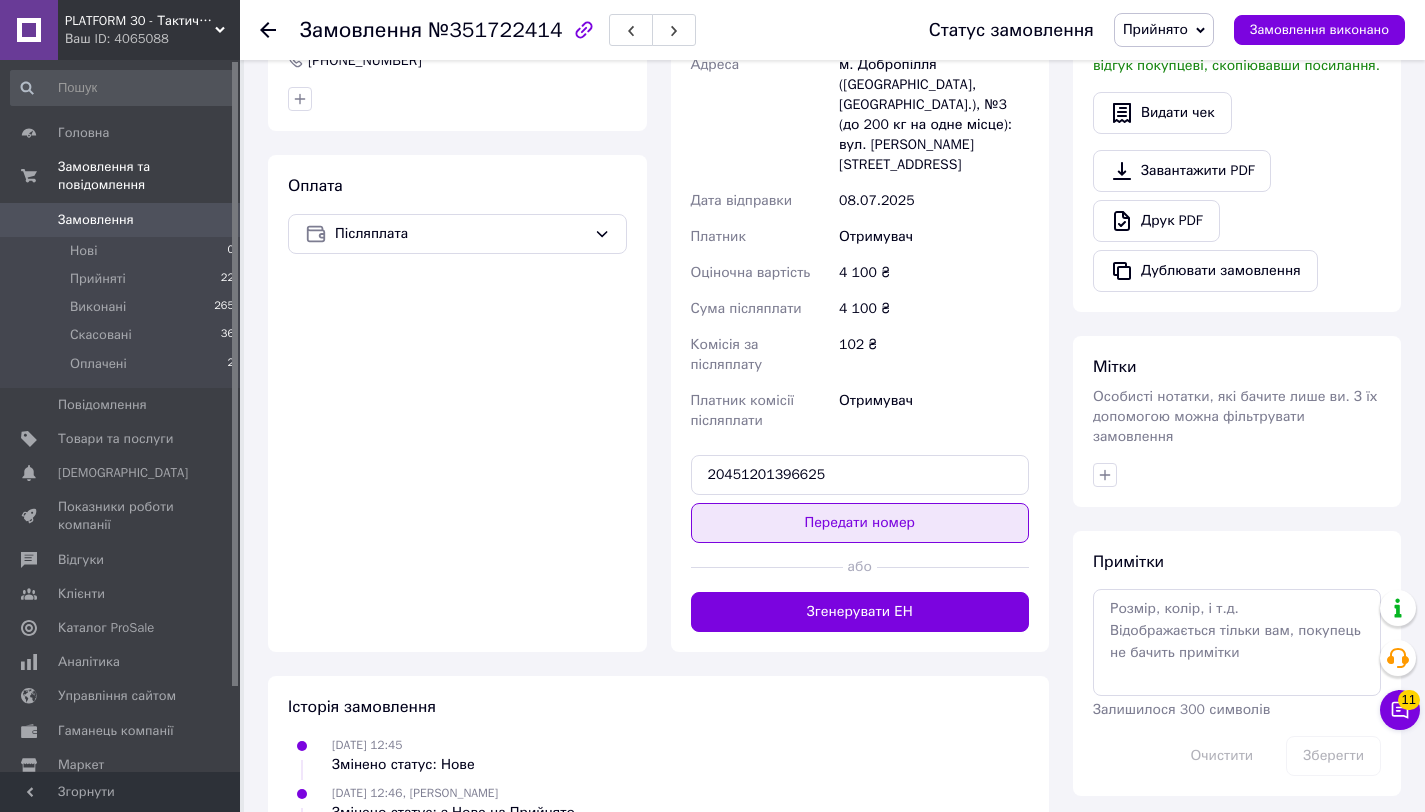 click on "Передати номер" at bounding box center [860, 523] 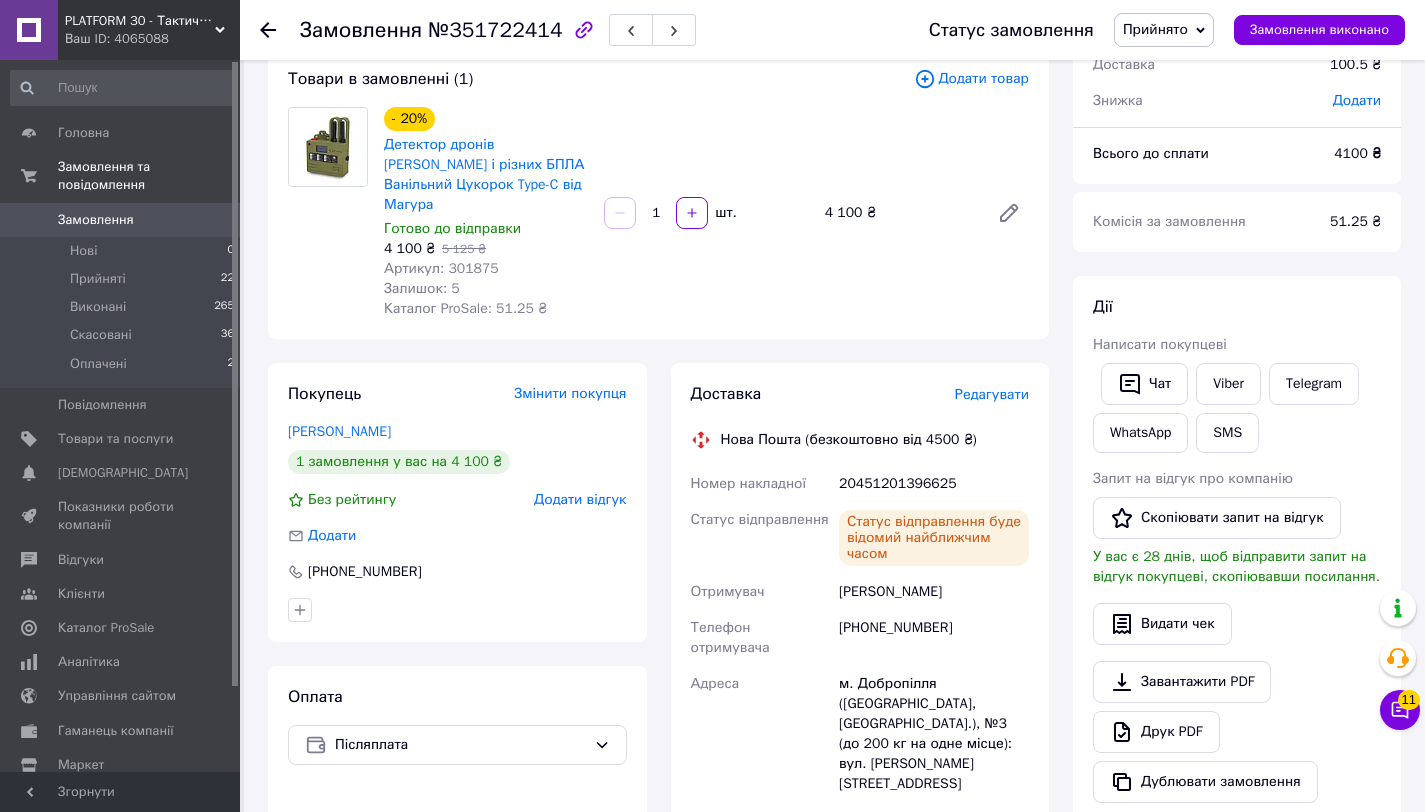 scroll, scrollTop: 106, scrollLeft: 0, axis: vertical 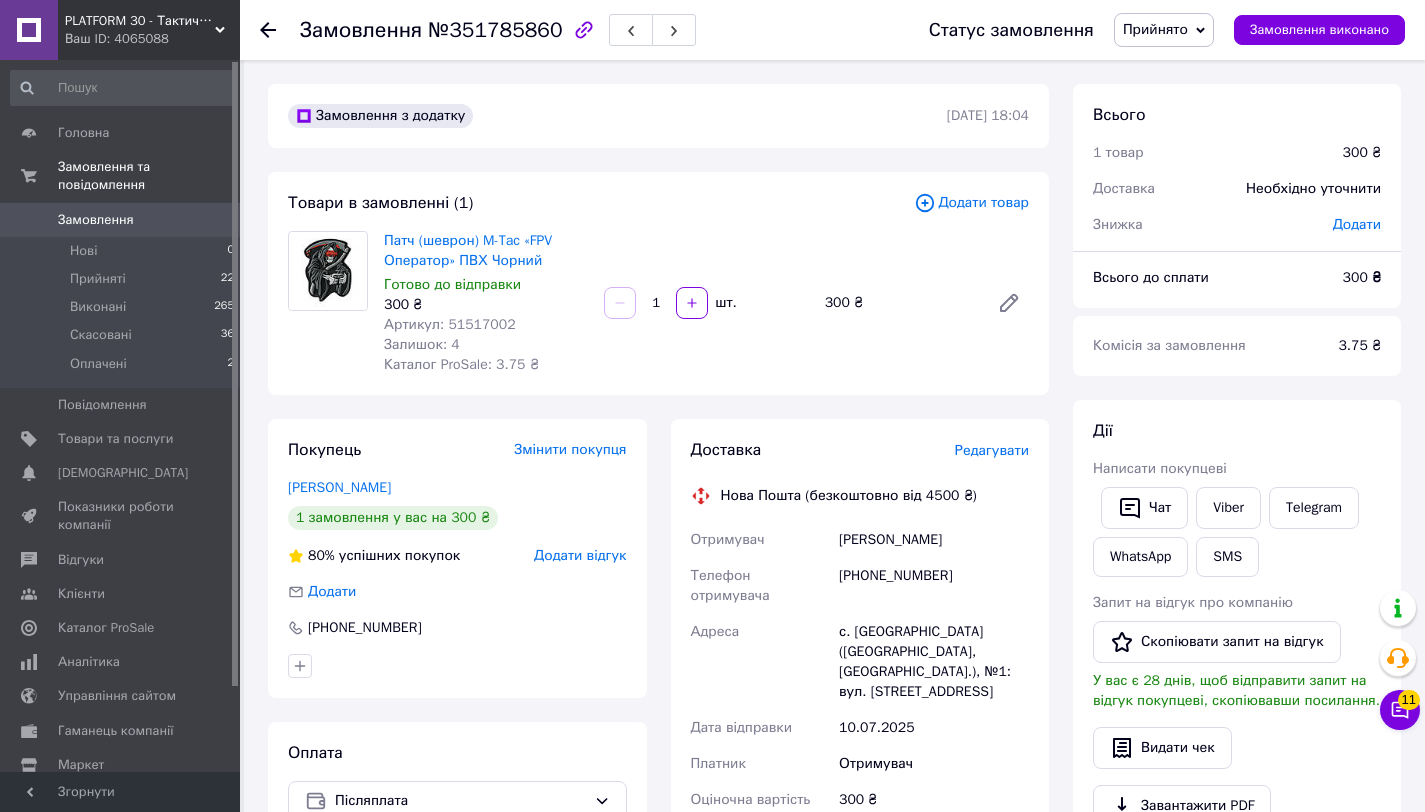click on "№351785860" at bounding box center [495, 30] 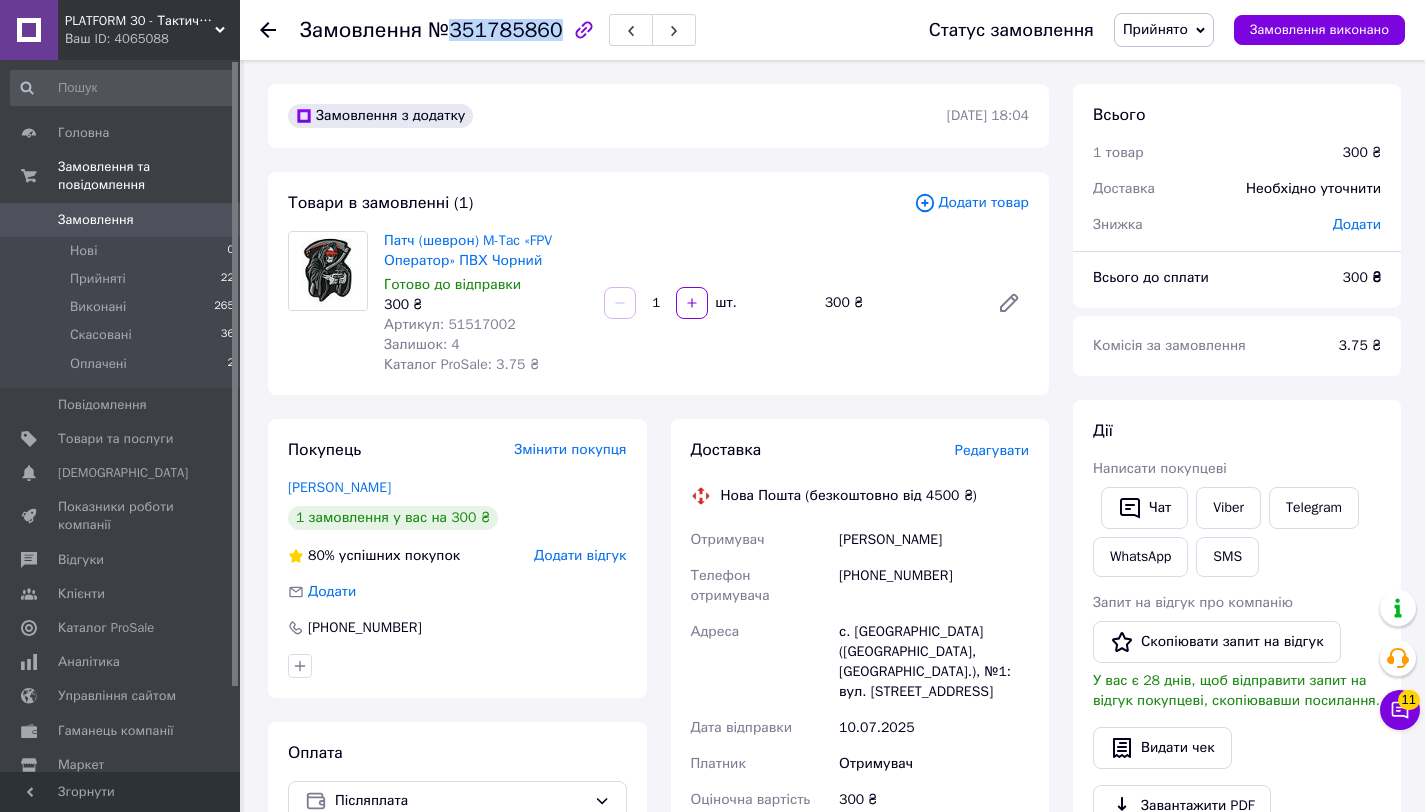 copy on "351785860" 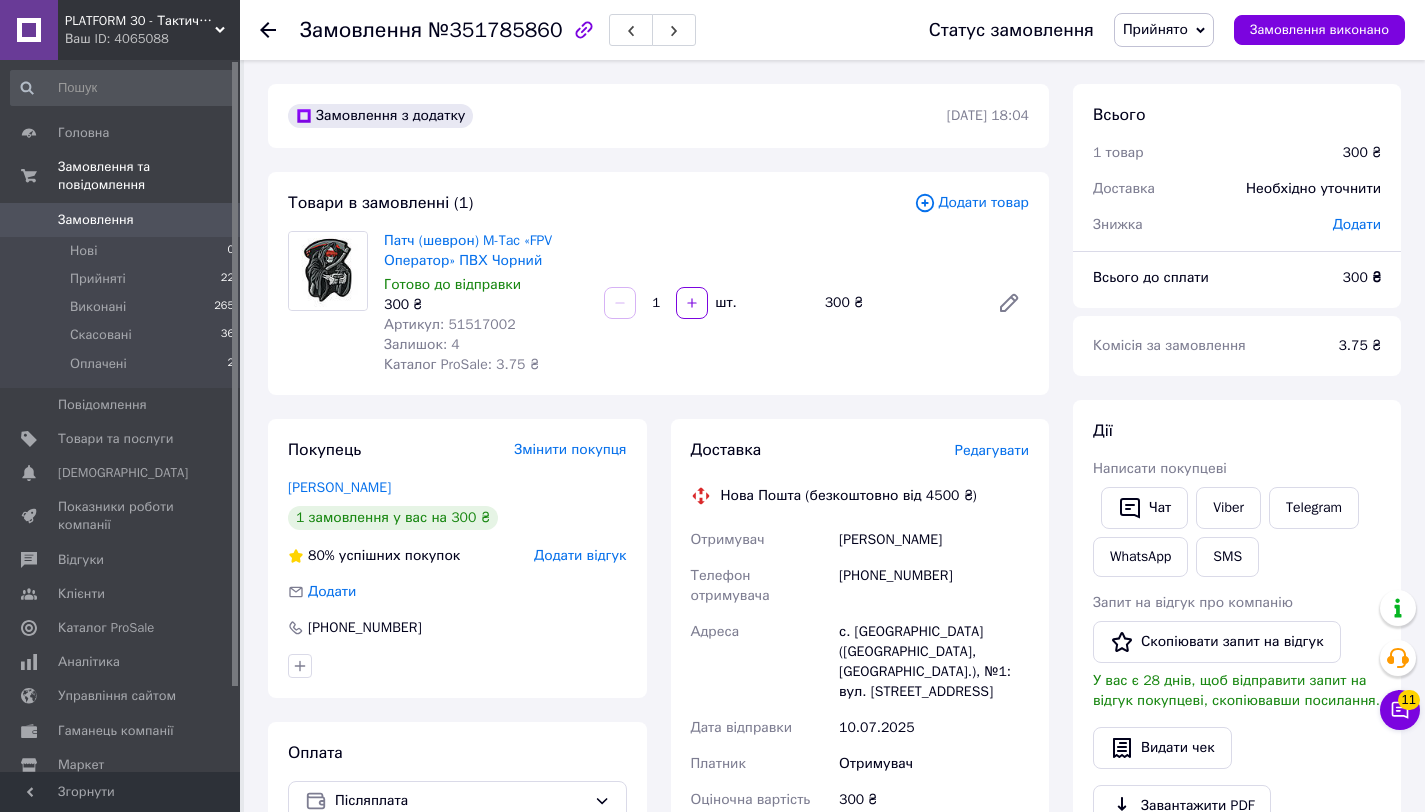 click on "Артикул: 51517002" at bounding box center (450, 324) 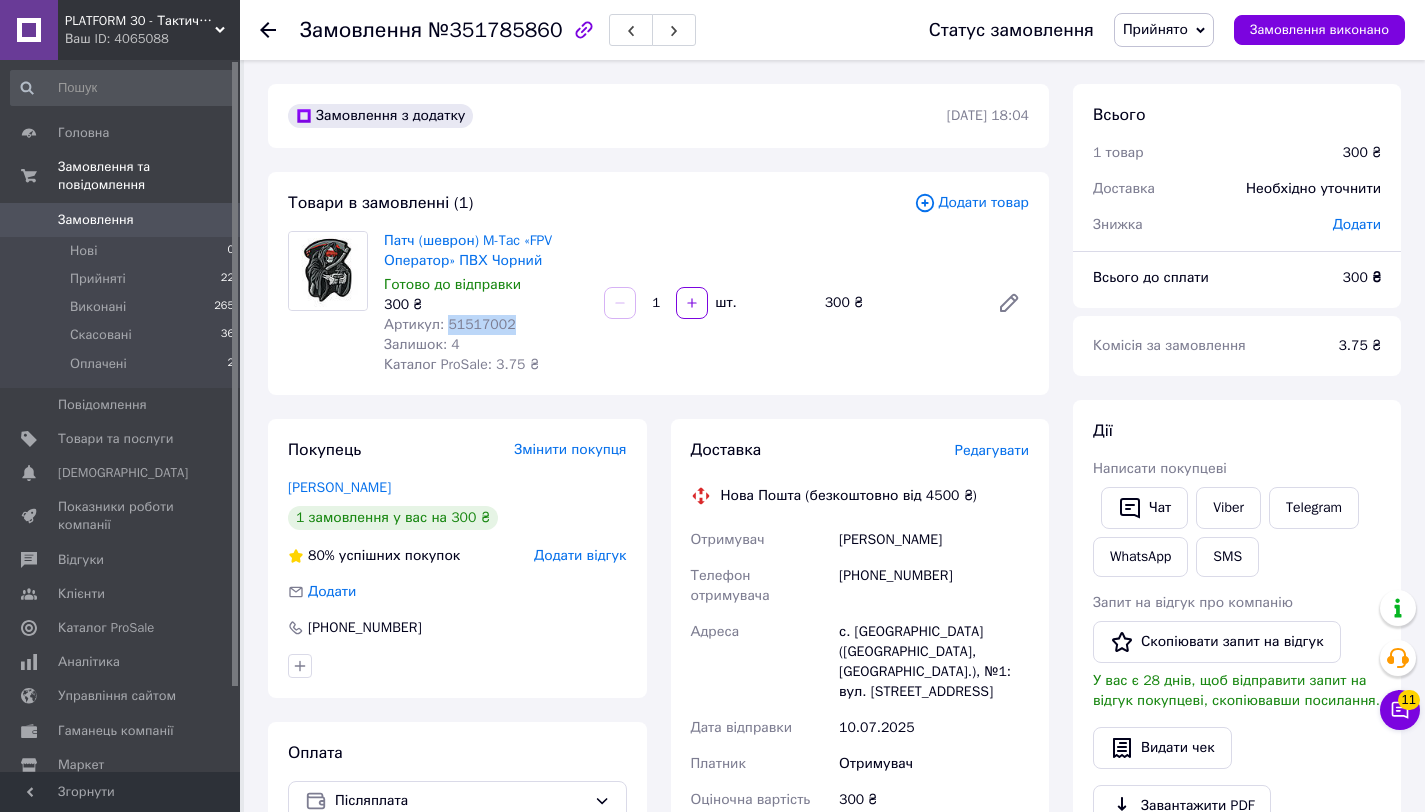 copy on "51517002" 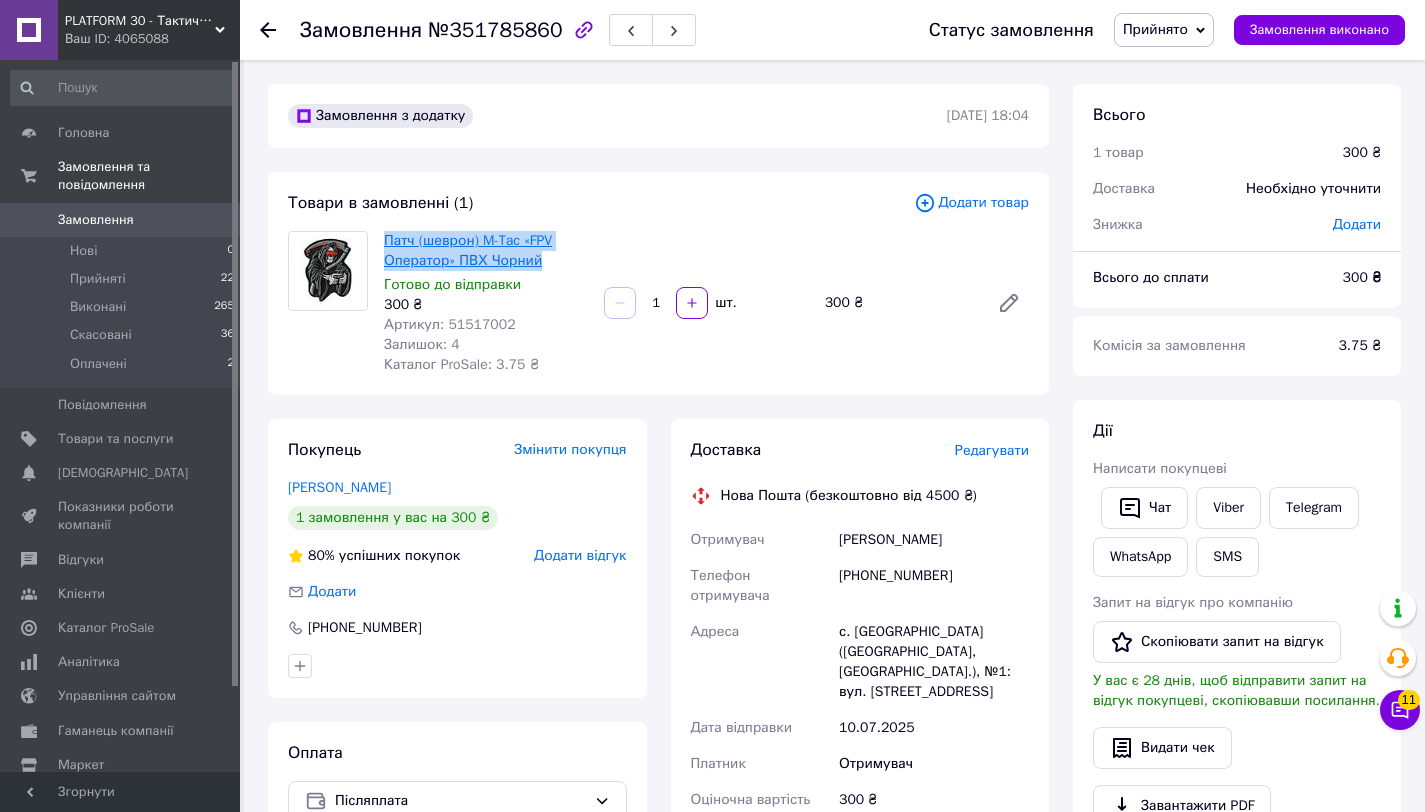 copy on "Патч (шеврон) M-Tac «FPV Оператор» ПВХ Чорний" 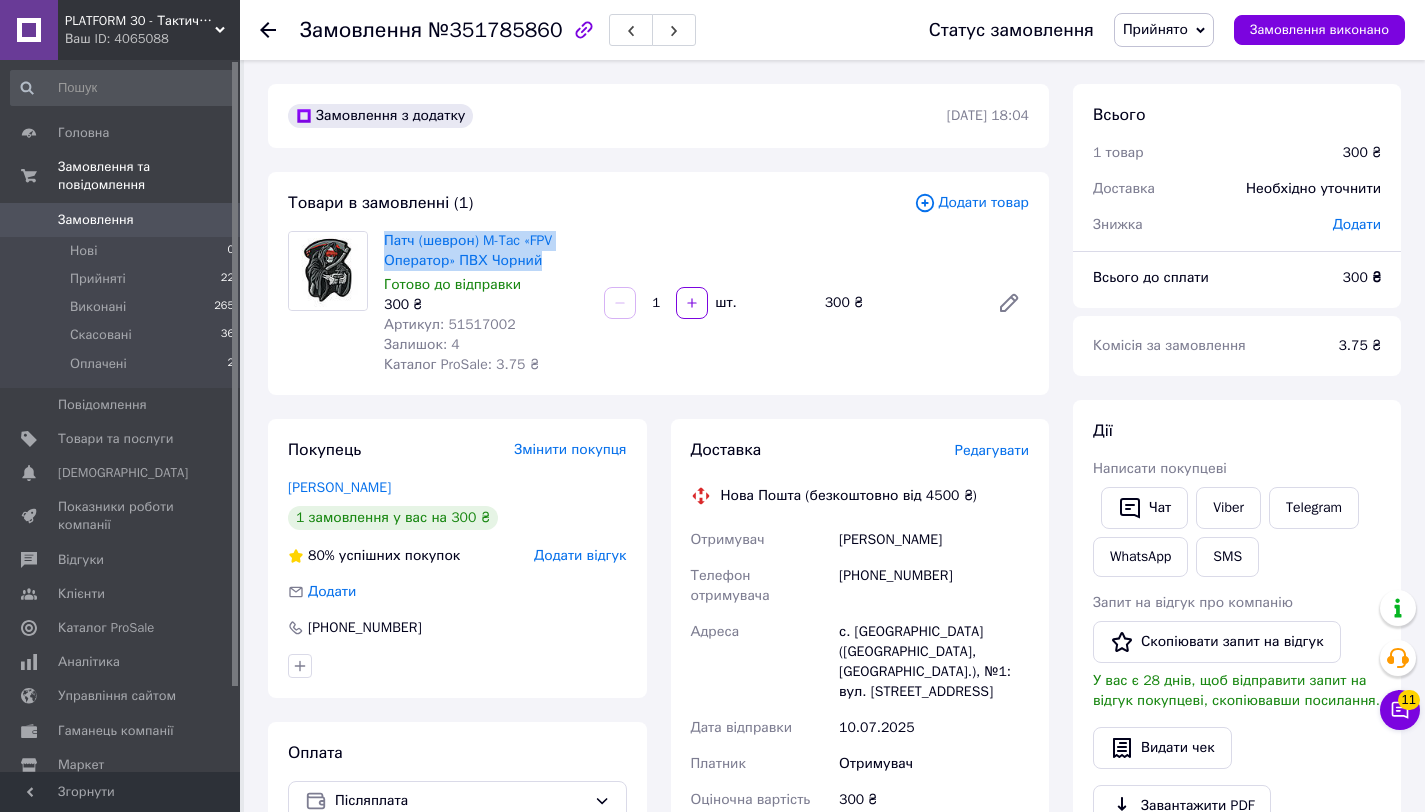 click on "Щербина Олександр" at bounding box center (934, 540) 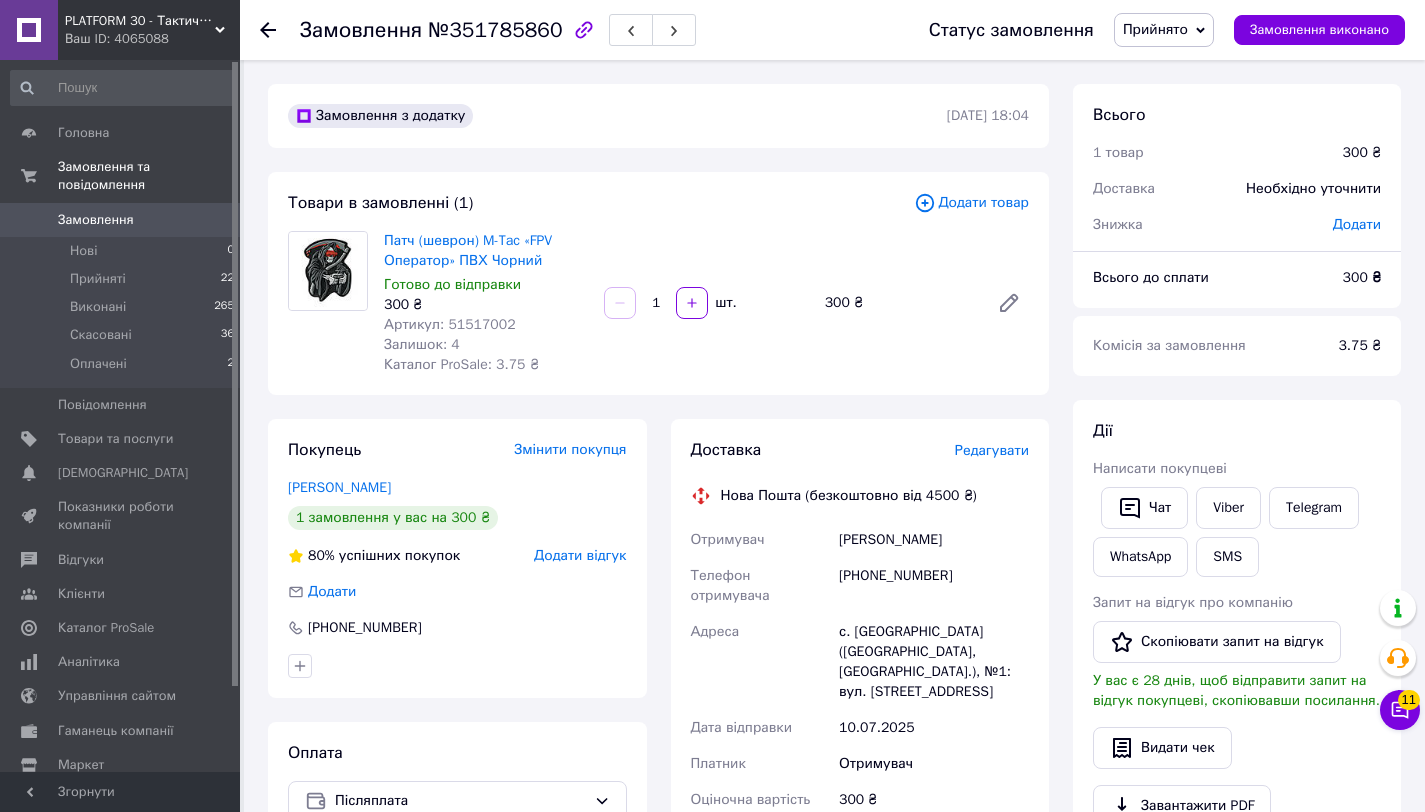 click on "Щербина Олександр" at bounding box center (934, 540) 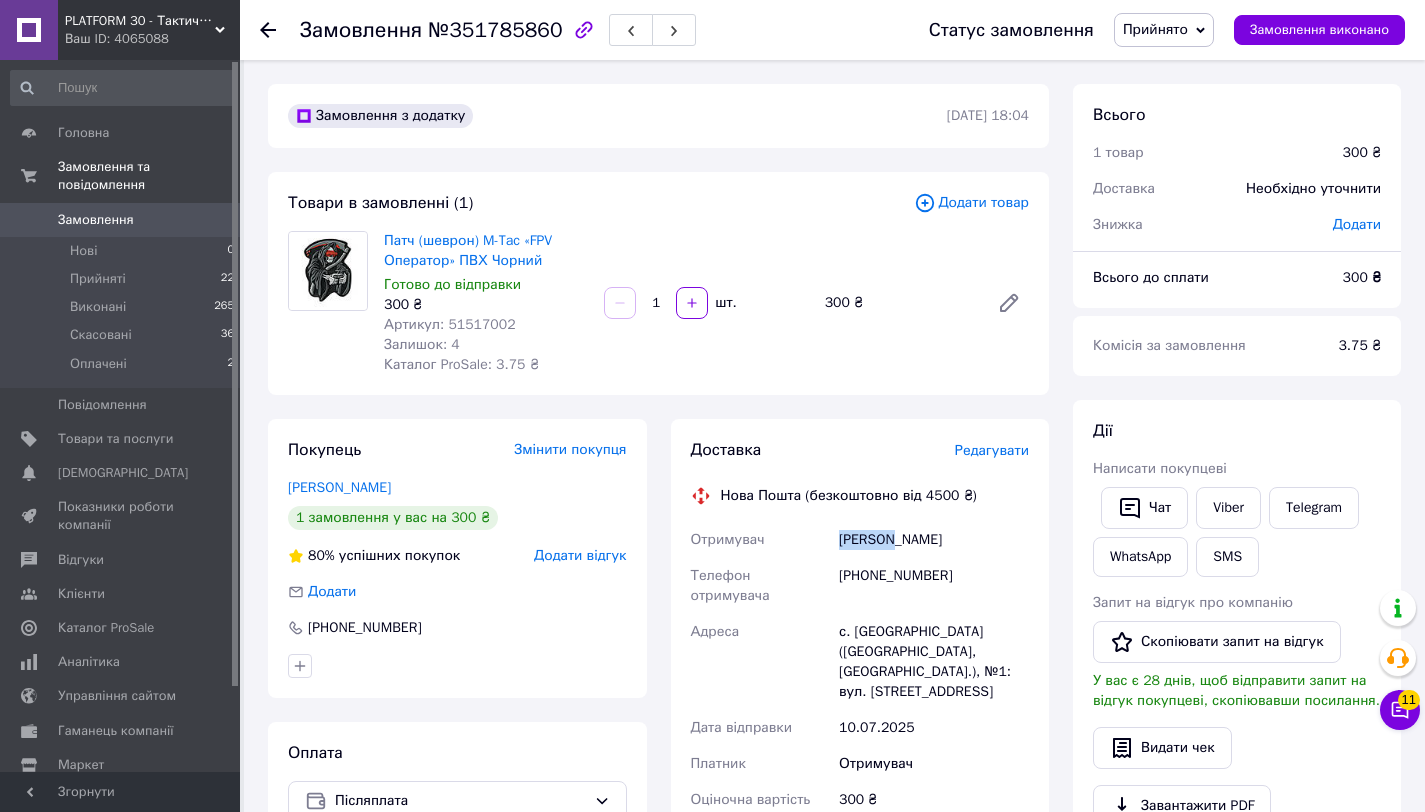 click on "Щербина Олександр" at bounding box center (934, 540) 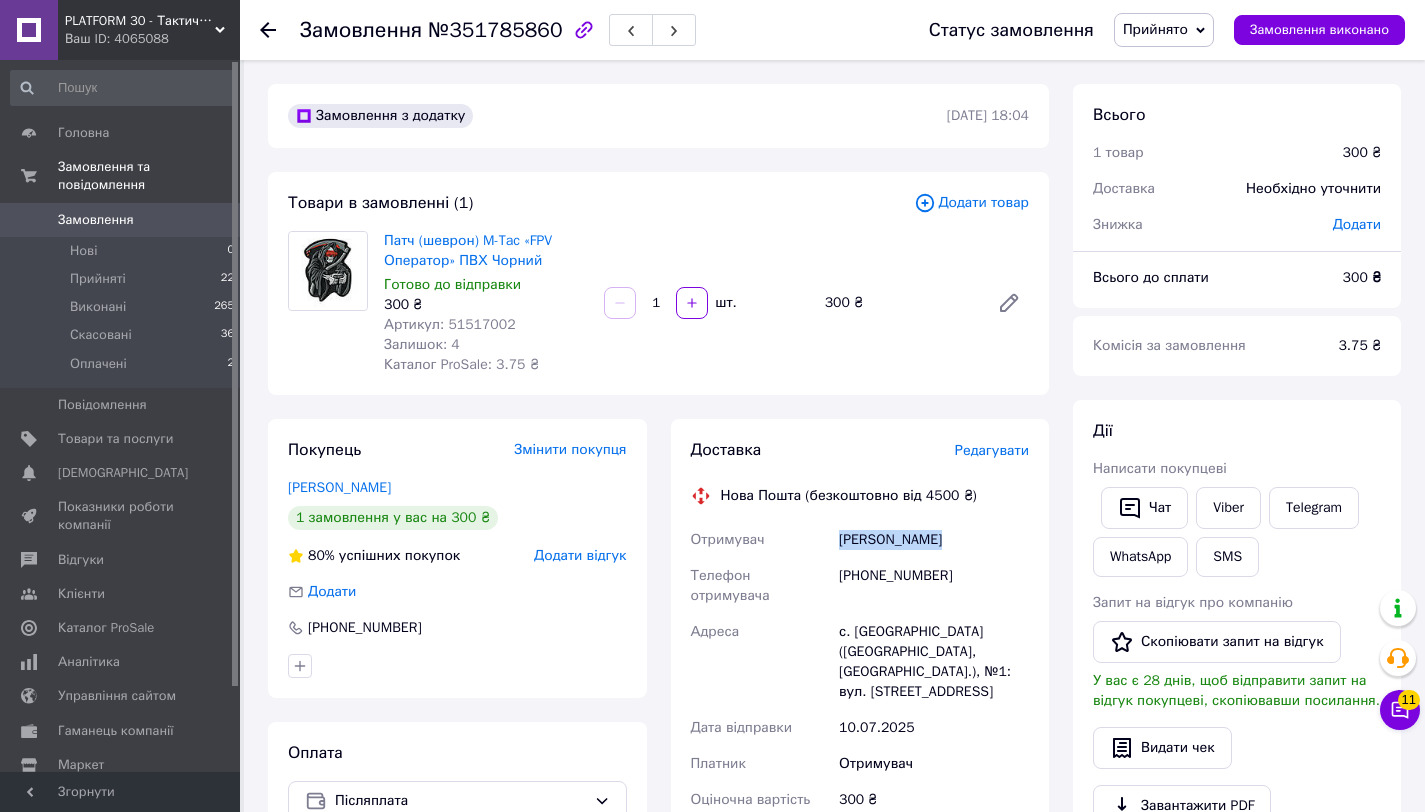 copy on "Щербина Олександр" 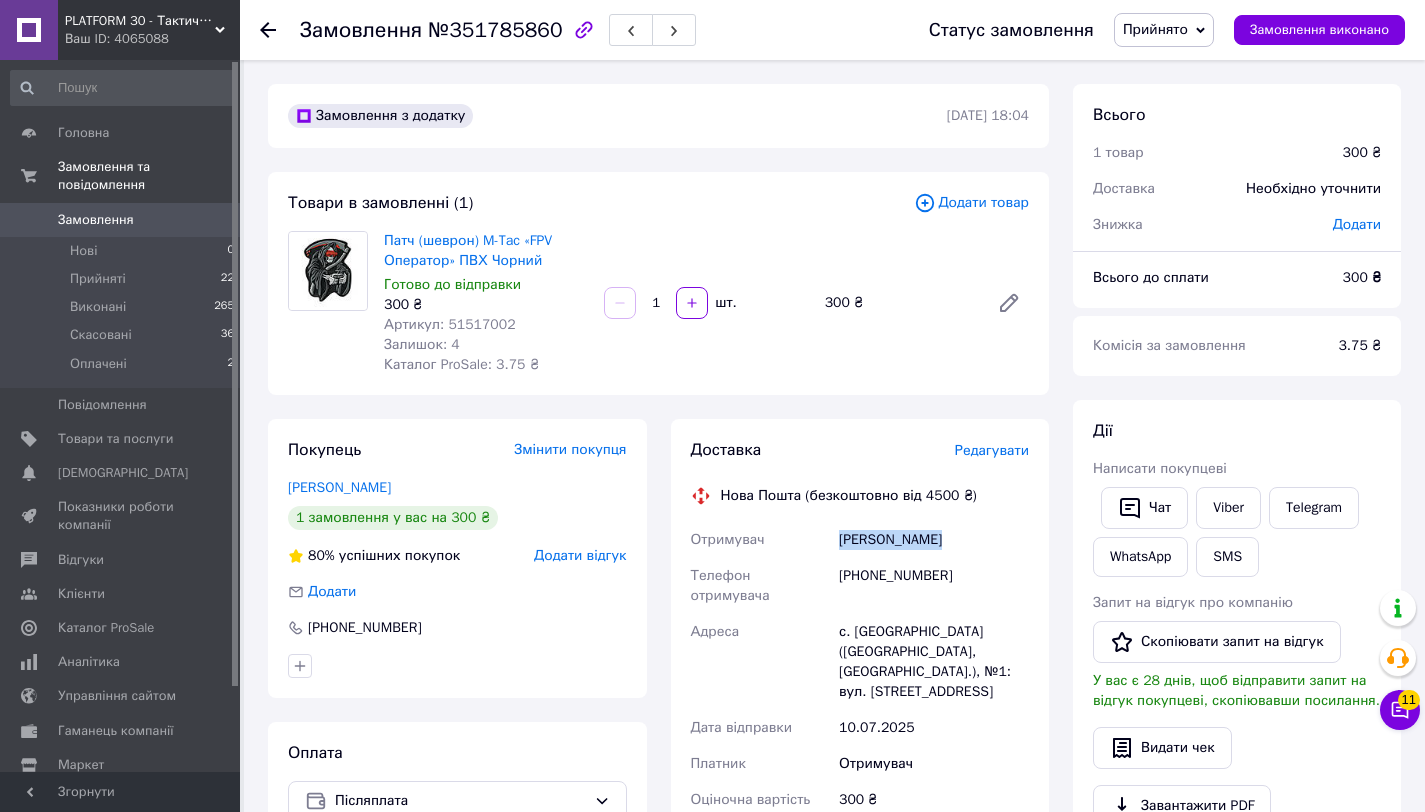 click on "[PHONE_NUMBER]" at bounding box center [934, 586] 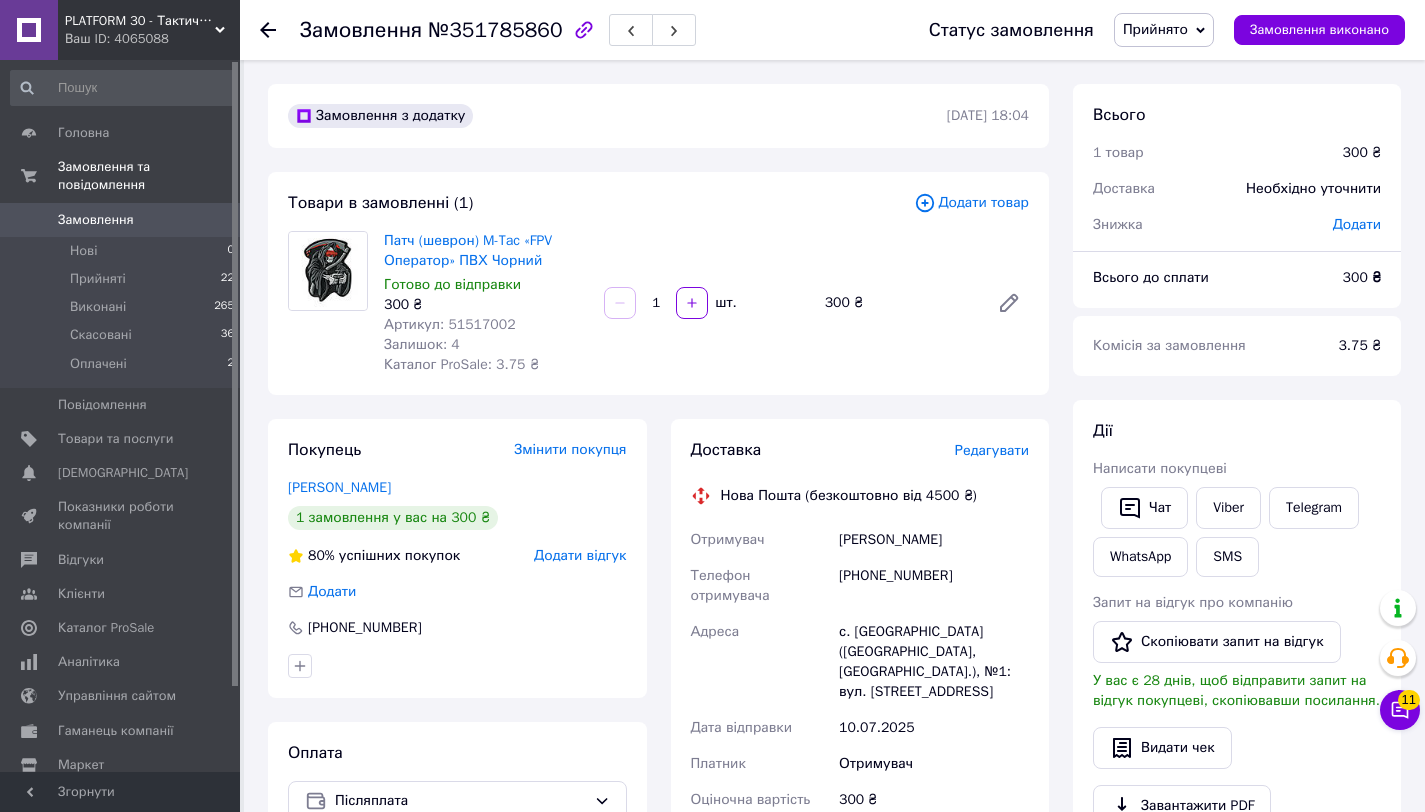 click on "[PHONE_NUMBER]" at bounding box center (934, 586) 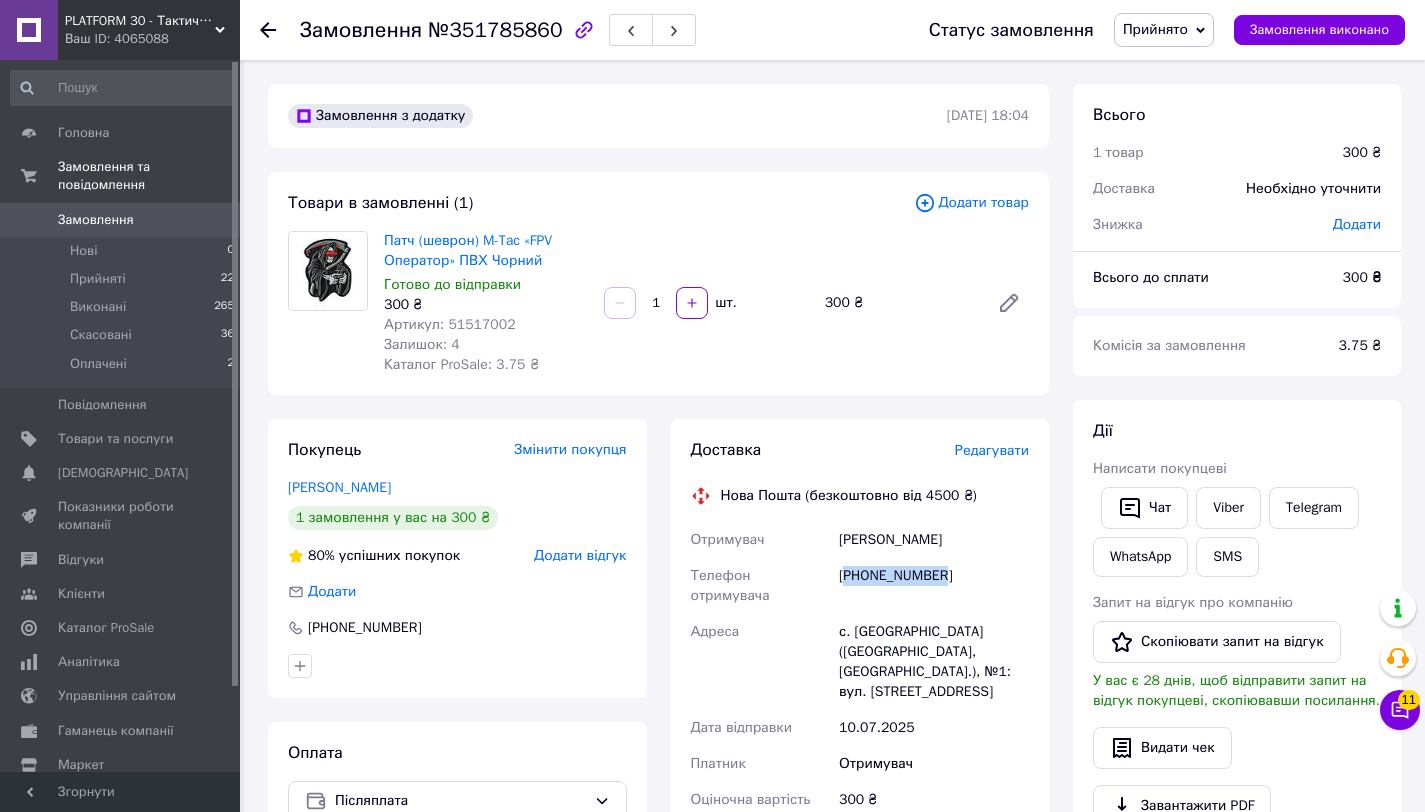 copy on "380669566309" 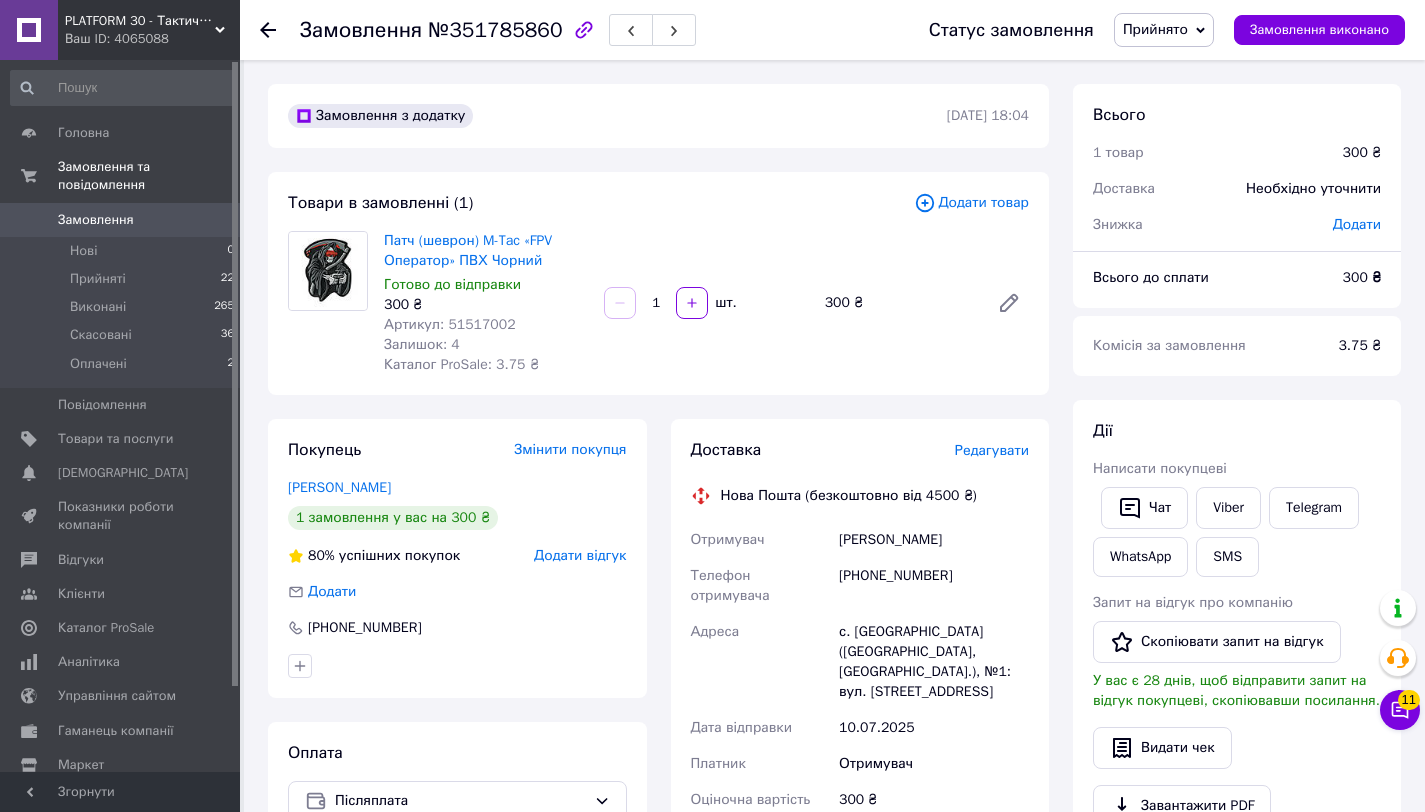 click on "с. [GEOGRAPHIC_DATA] ([GEOGRAPHIC_DATA], [GEOGRAPHIC_DATA].), №1: вул. [STREET_ADDRESS]" at bounding box center [934, 662] 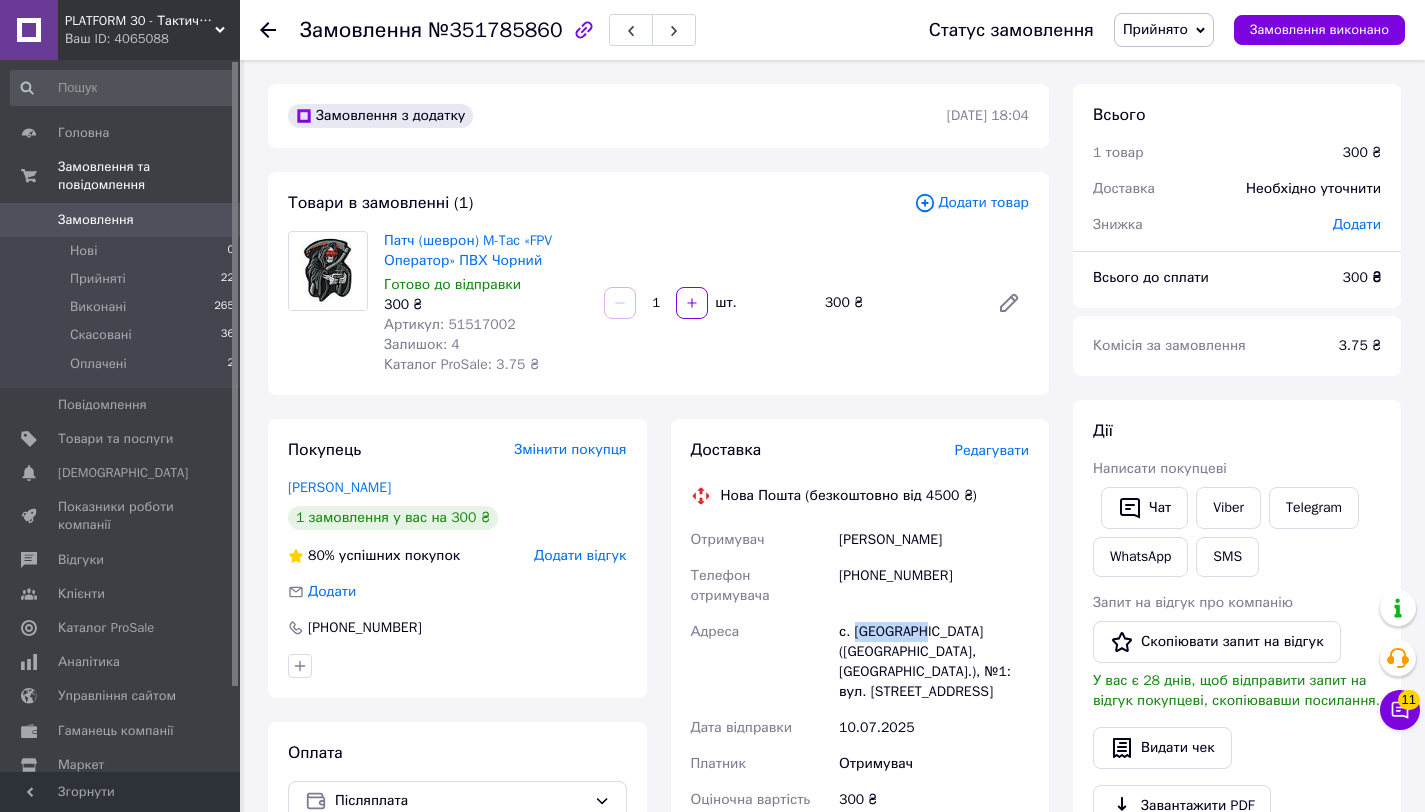 click on "с. [GEOGRAPHIC_DATA] ([GEOGRAPHIC_DATA], [GEOGRAPHIC_DATA].), №1: вул. [STREET_ADDRESS]" at bounding box center [934, 662] 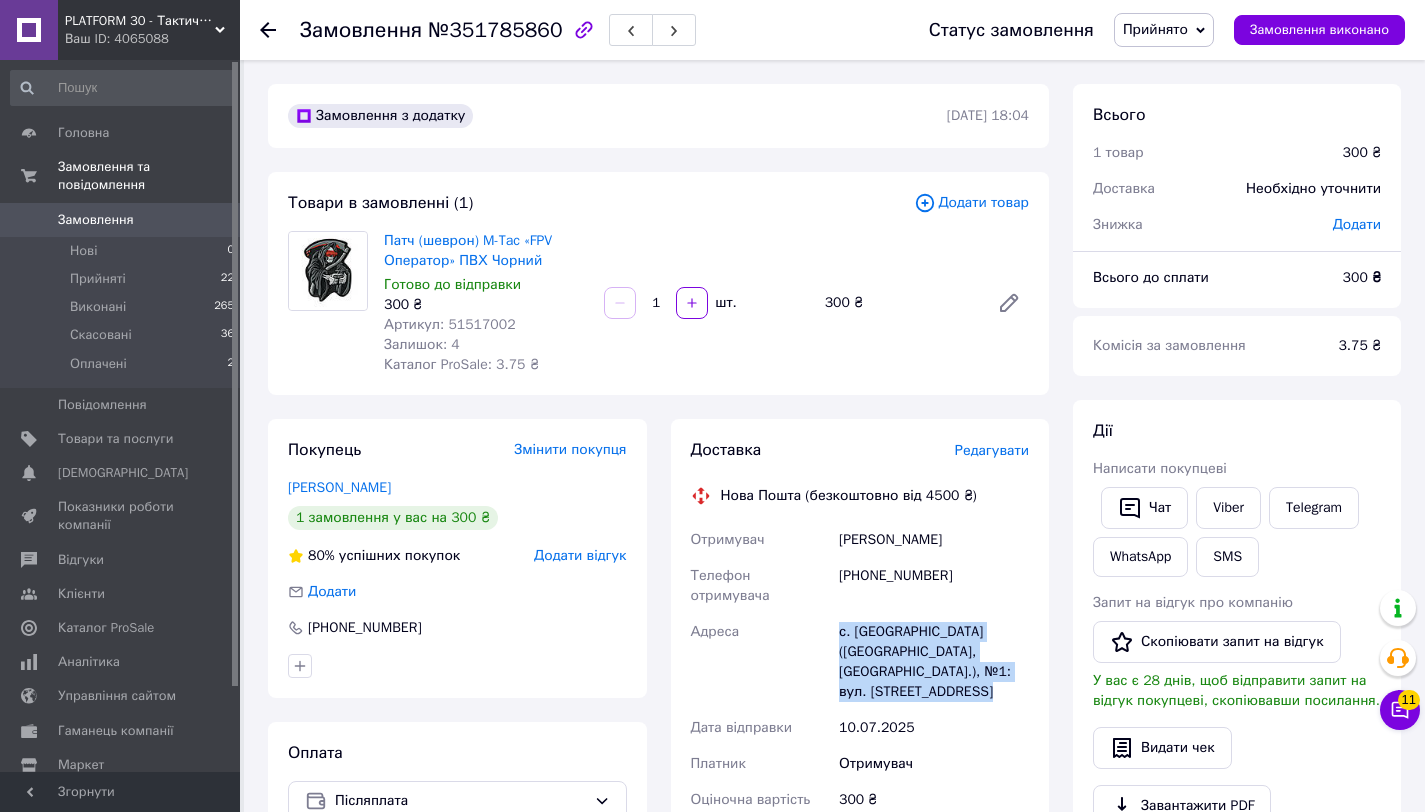 copy on "с. [GEOGRAPHIC_DATA] ([GEOGRAPHIC_DATA], [GEOGRAPHIC_DATA].), №1: вул. [STREET_ADDRESS]" 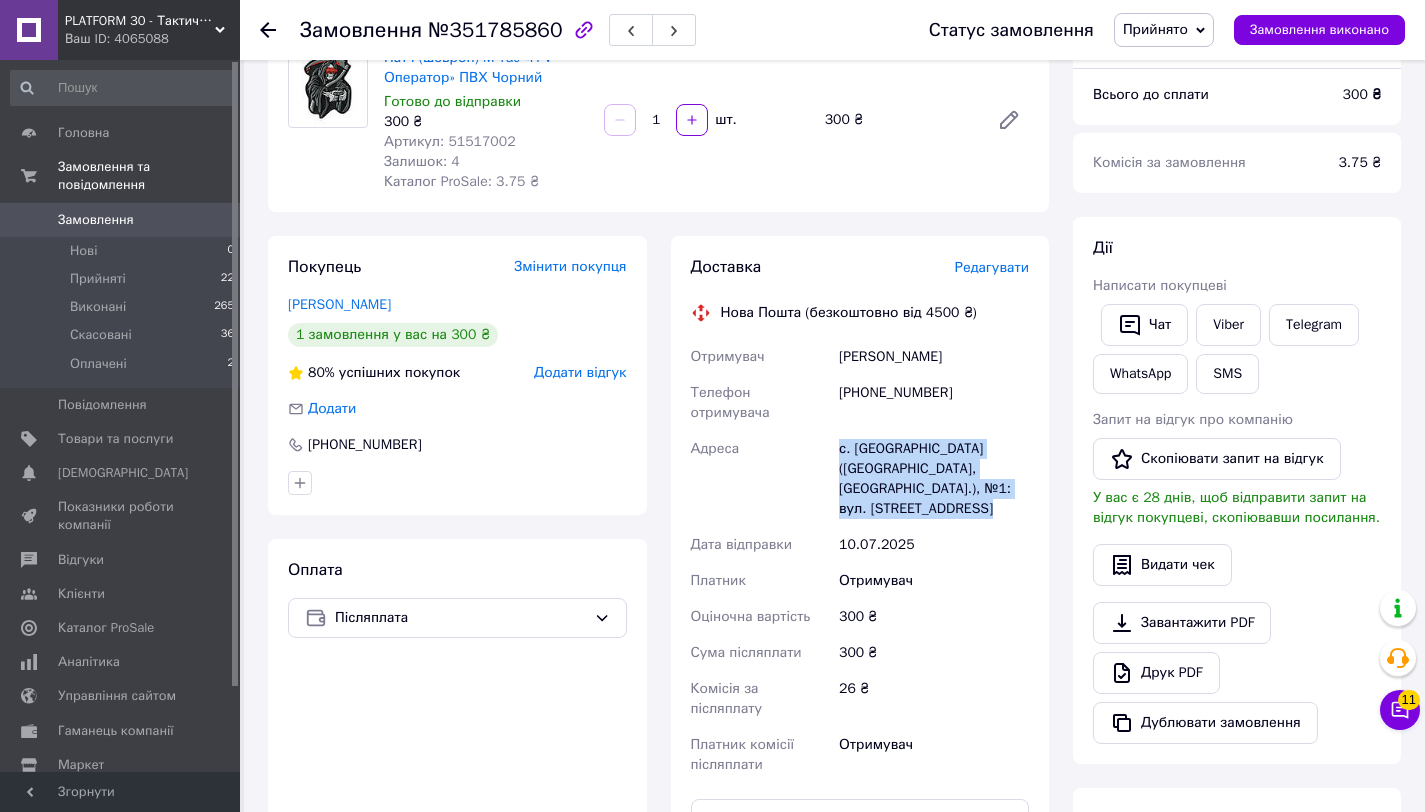 scroll, scrollTop: 0, scrollLeft: 0, axis: both 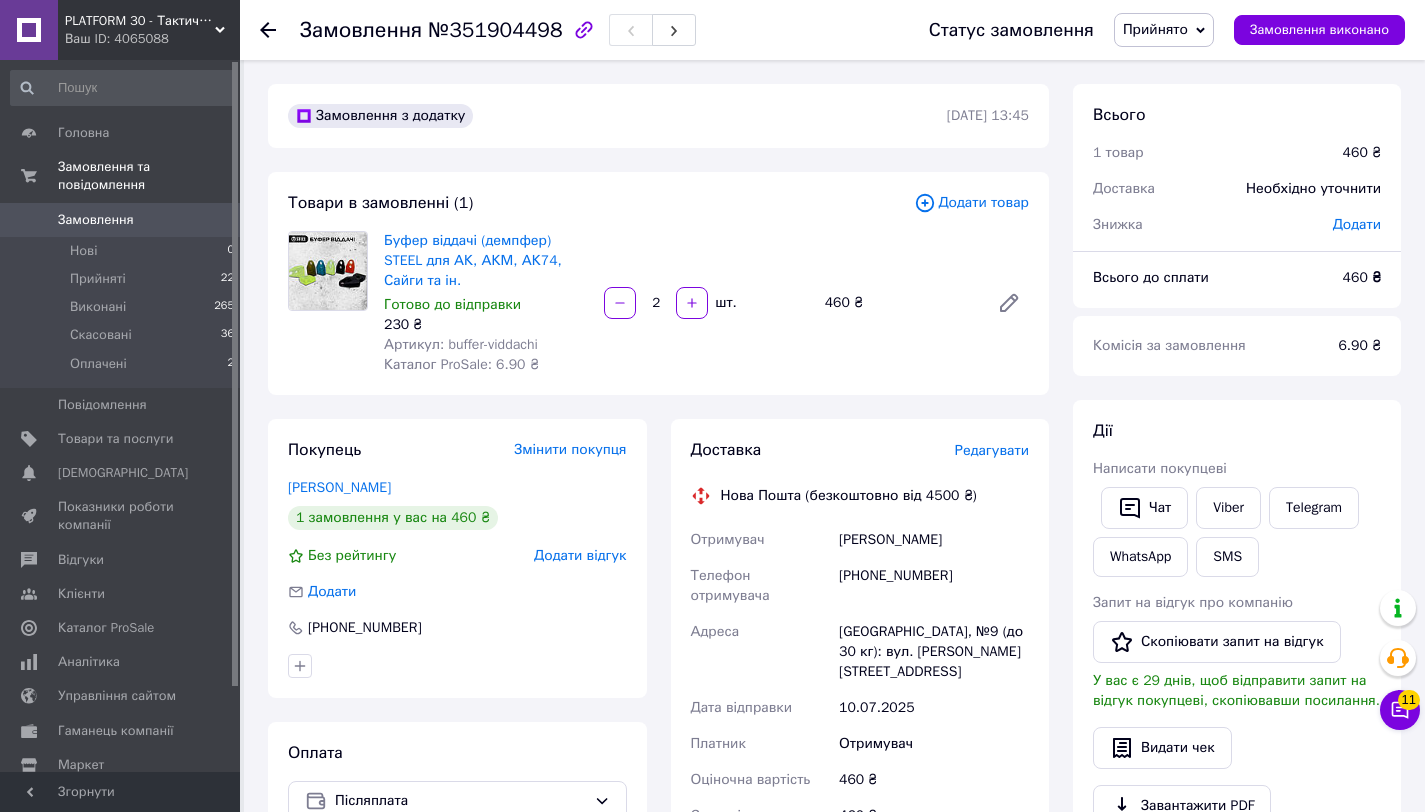 click on "№351904498" at bounding box center (495, 30) 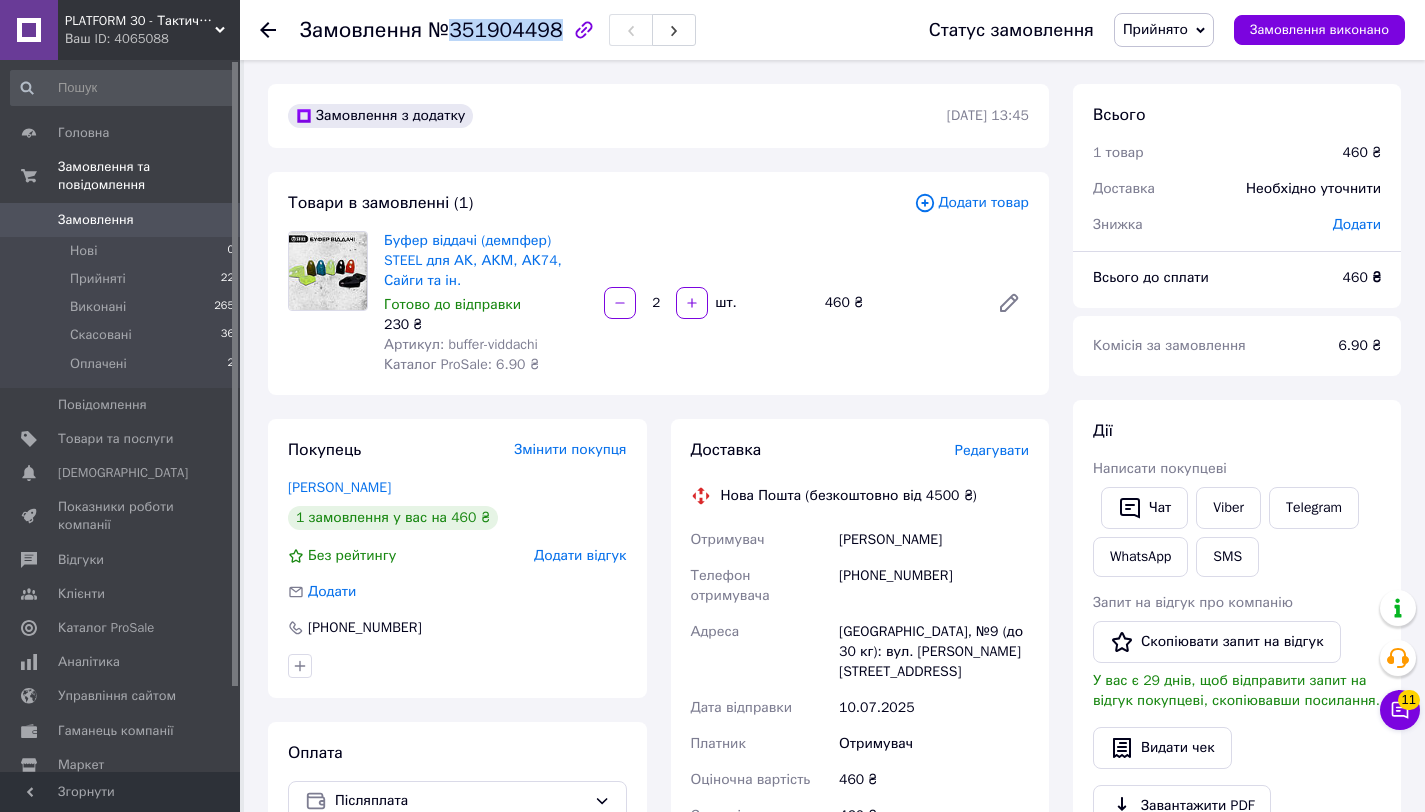 copy on "351904498" 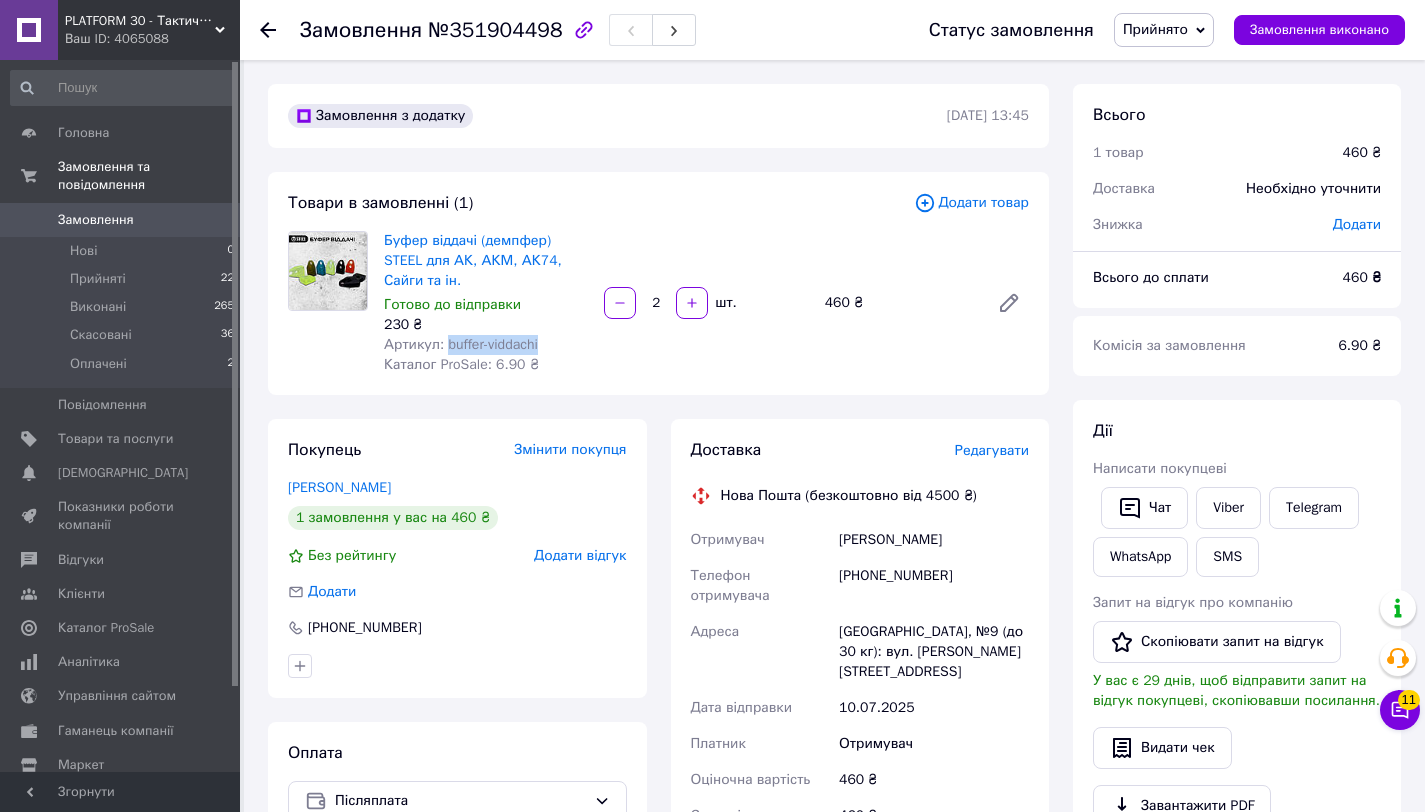 drag, startPoint x: 450, startPoint y: 346, endPoint x: 546, endPoint y: 347, distance: 96.00521 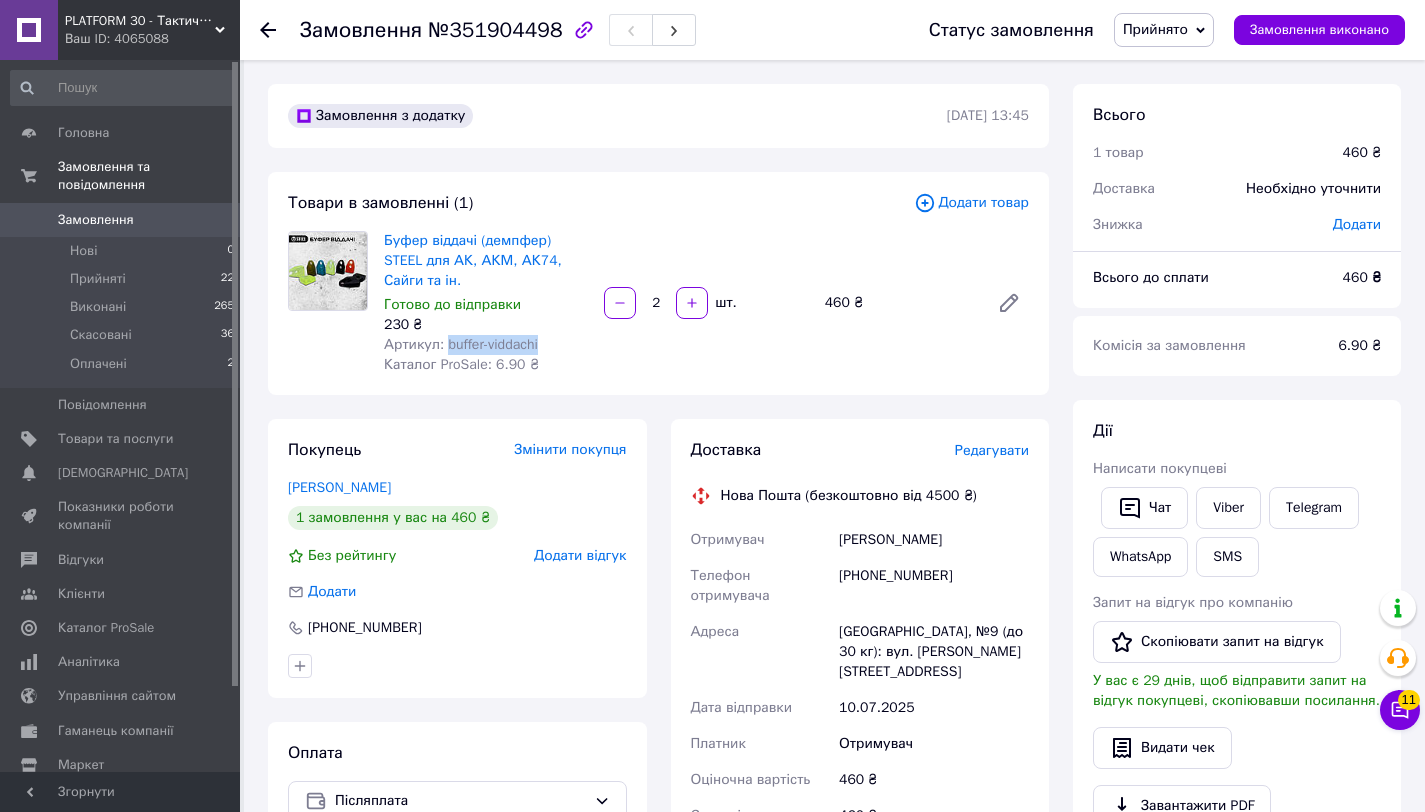 copy on "buffer-viddachi" 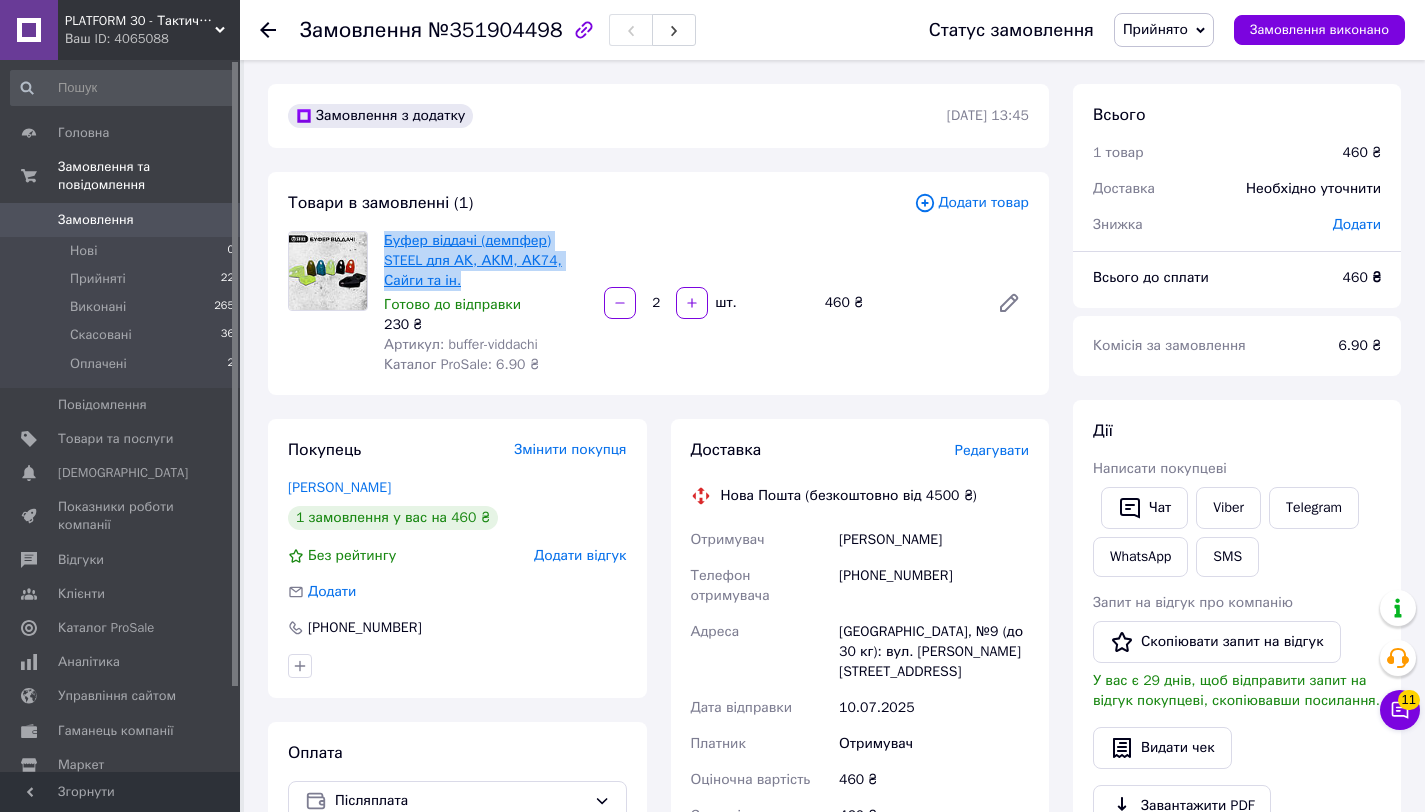 copy on "Буфер віддачі (демпфер) STEEL для АК, АКМ, АК74, Сайги та ін." 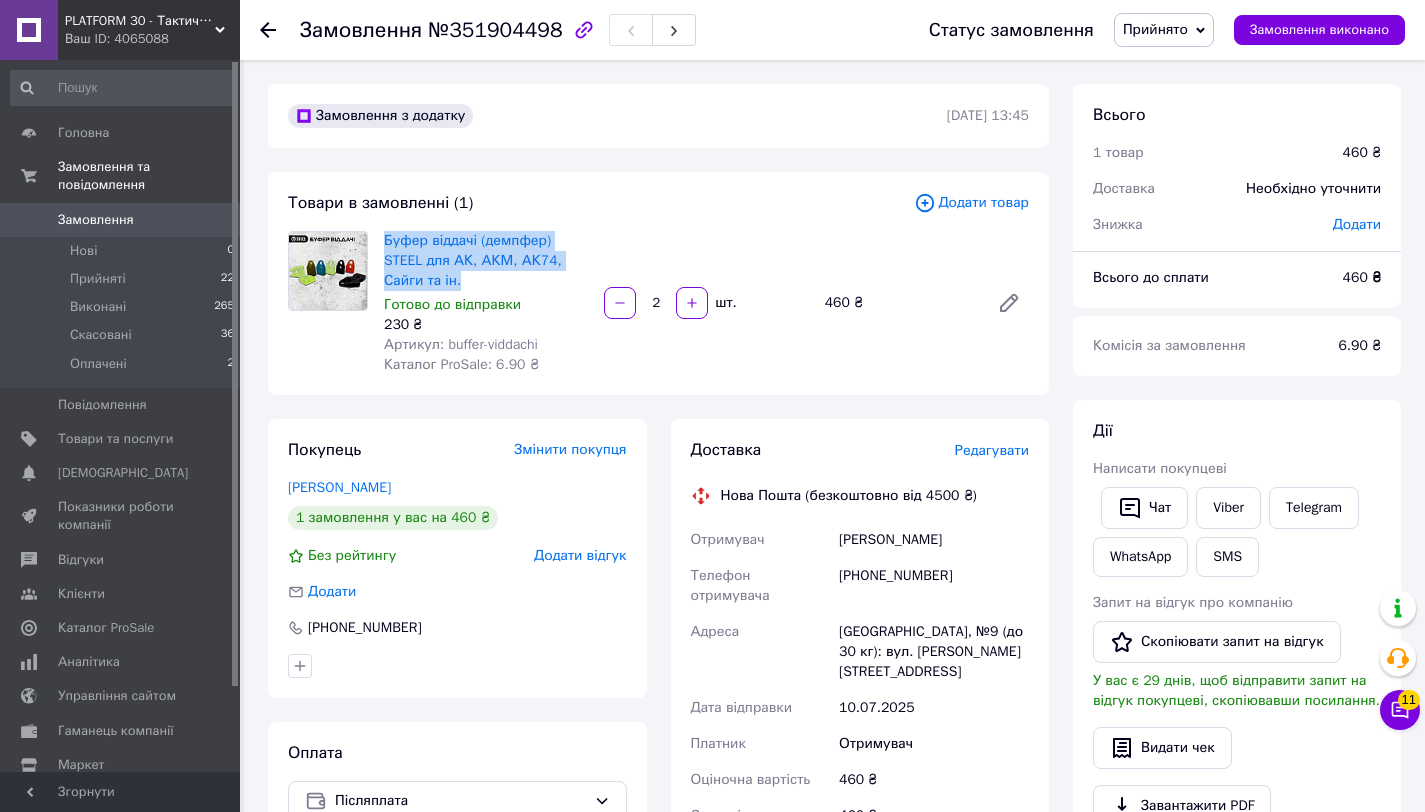 click on "[PERSON_NAME]" at bounding box center (934, 540) 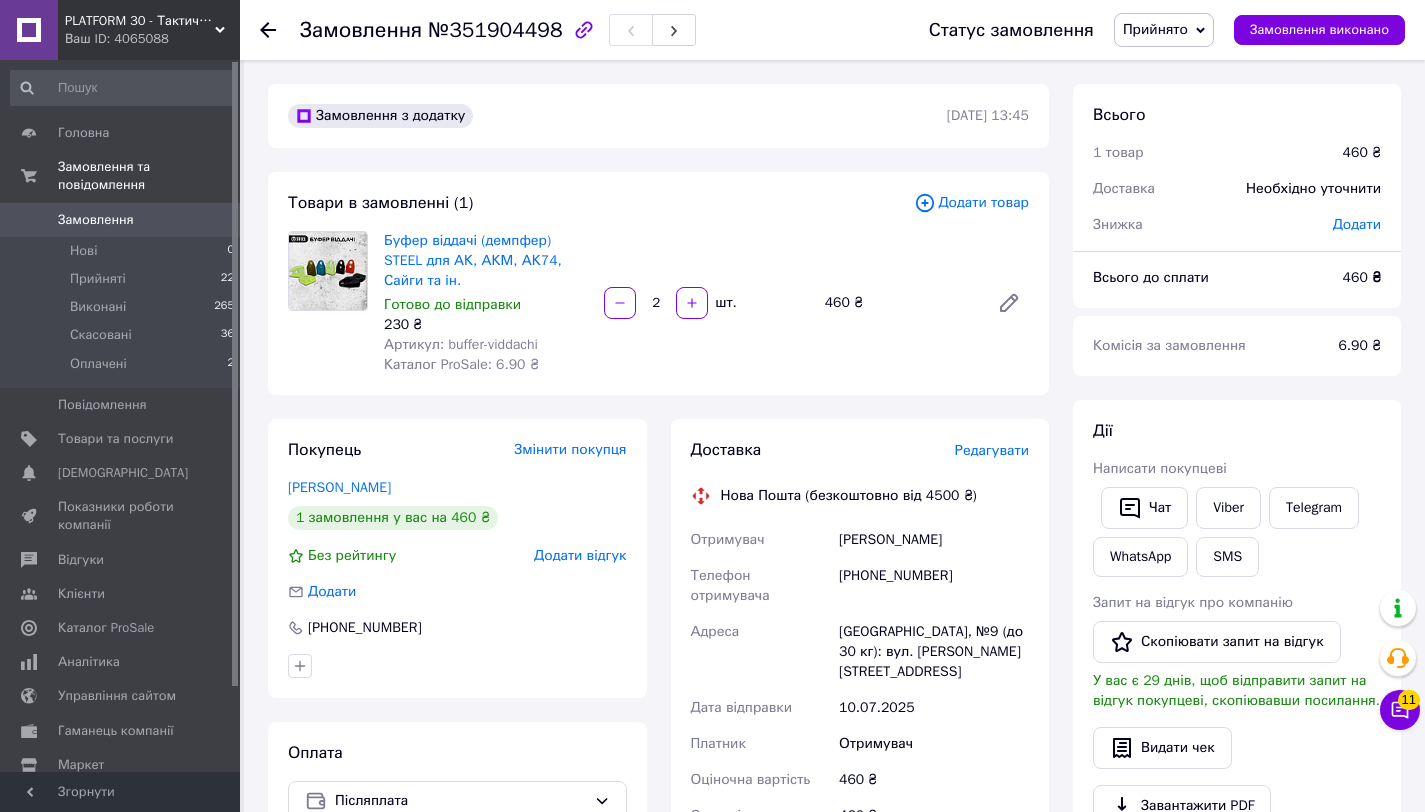 click on "Криндач Руслан" at bounding box center [934, 540] 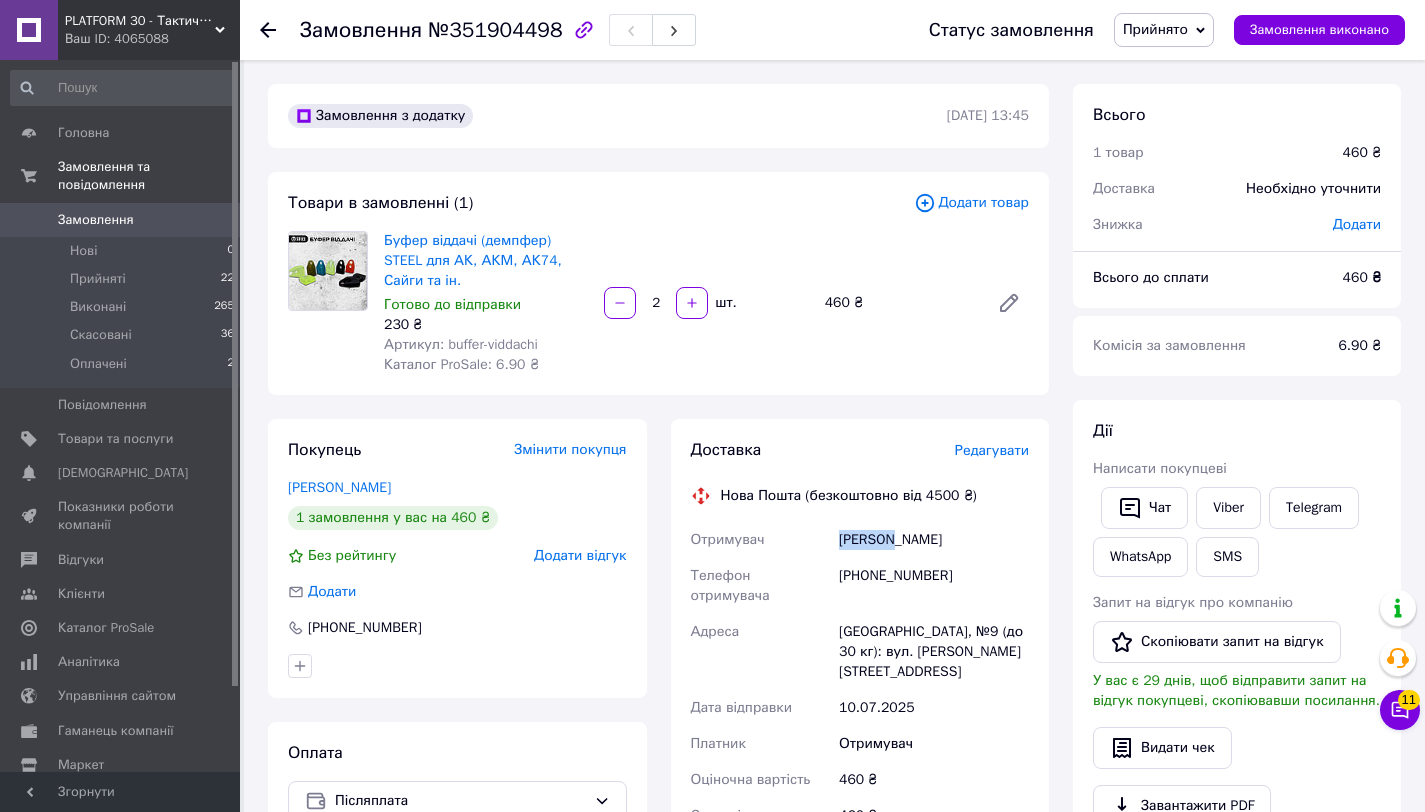 click on "Криндач Руслан" at bounding box center (934, 540) 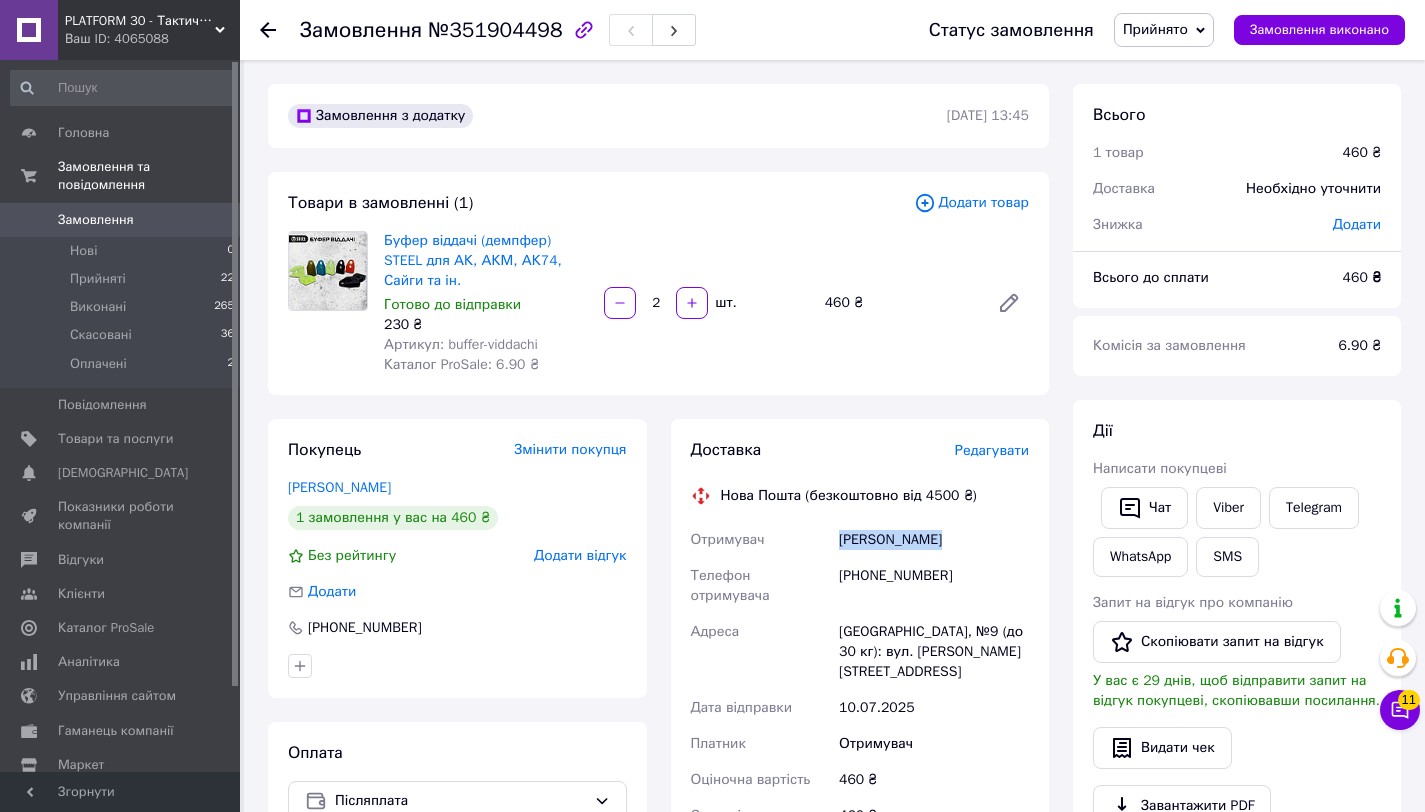 copy on "Криндач Руслан" 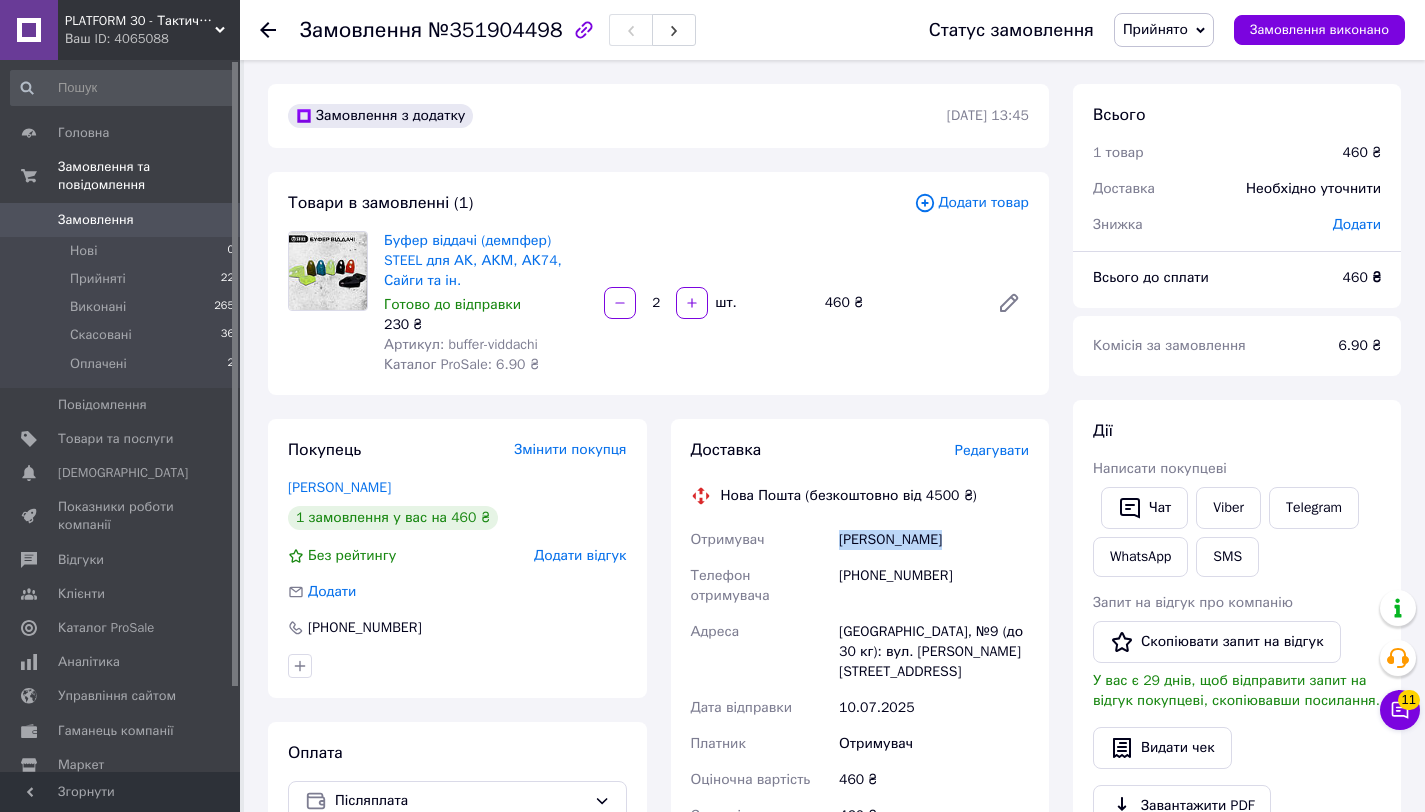 click on "[PHONE_NUMBER]" at bounding box center [934, 586] 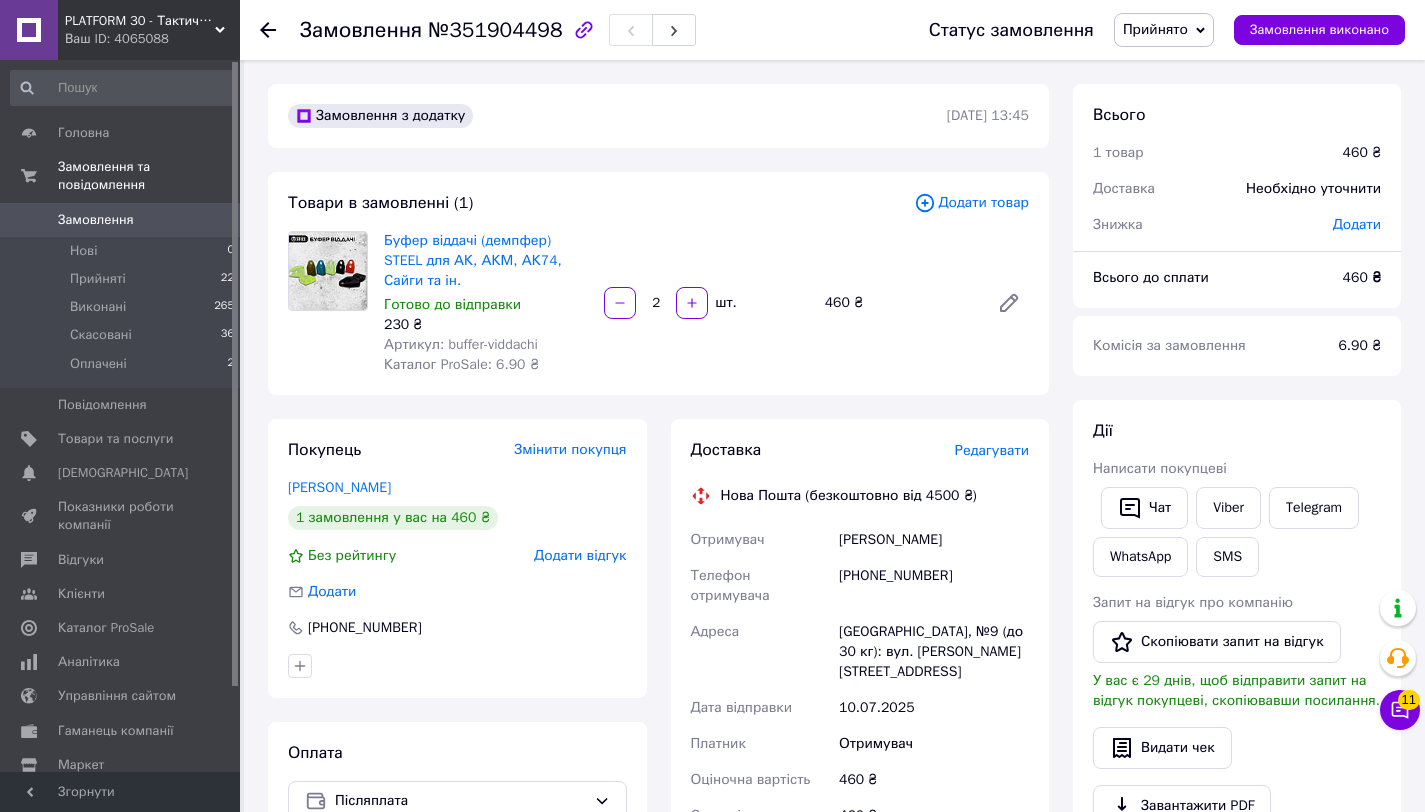 click on "[PHONE_NUMBER]" at bounding box center [934, 586] 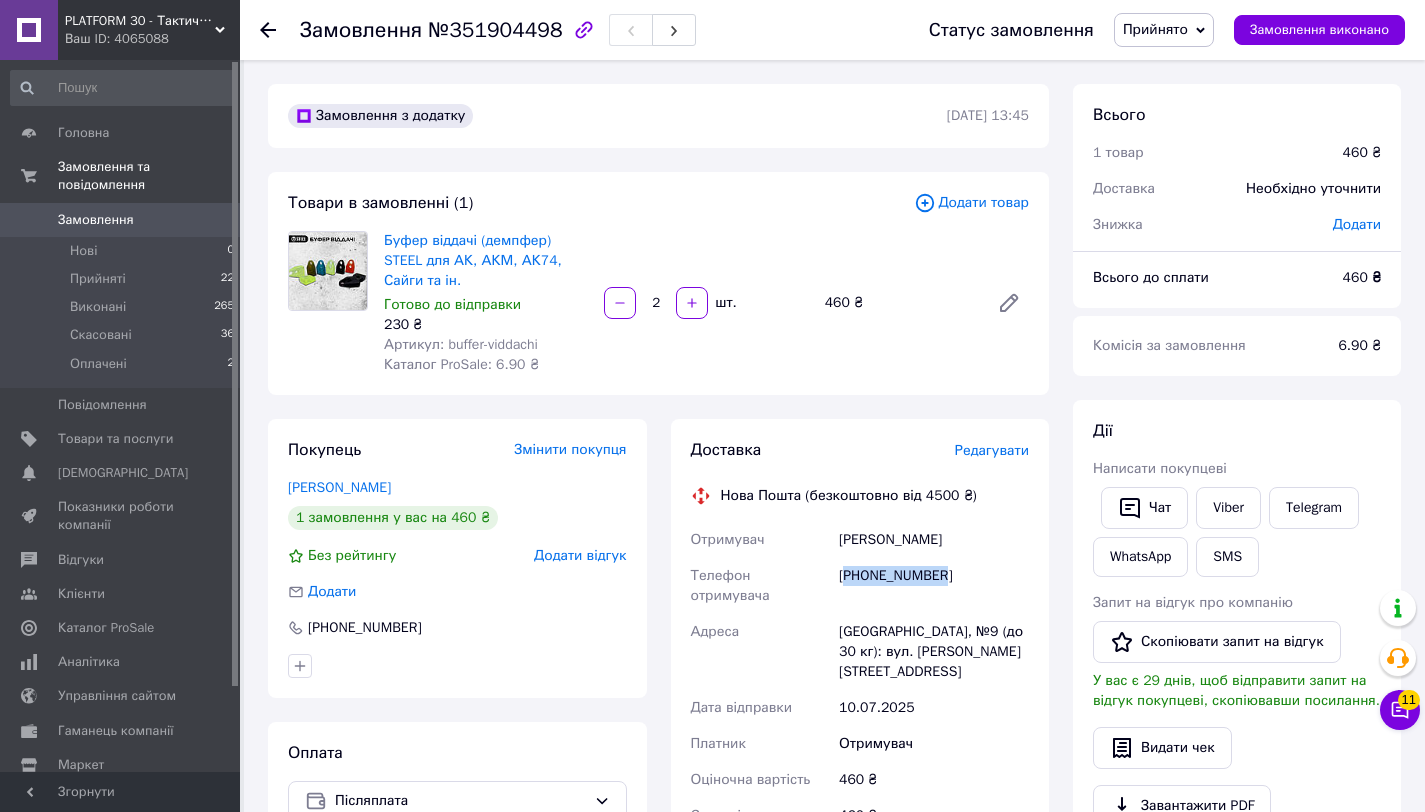 copy on "380950088138" 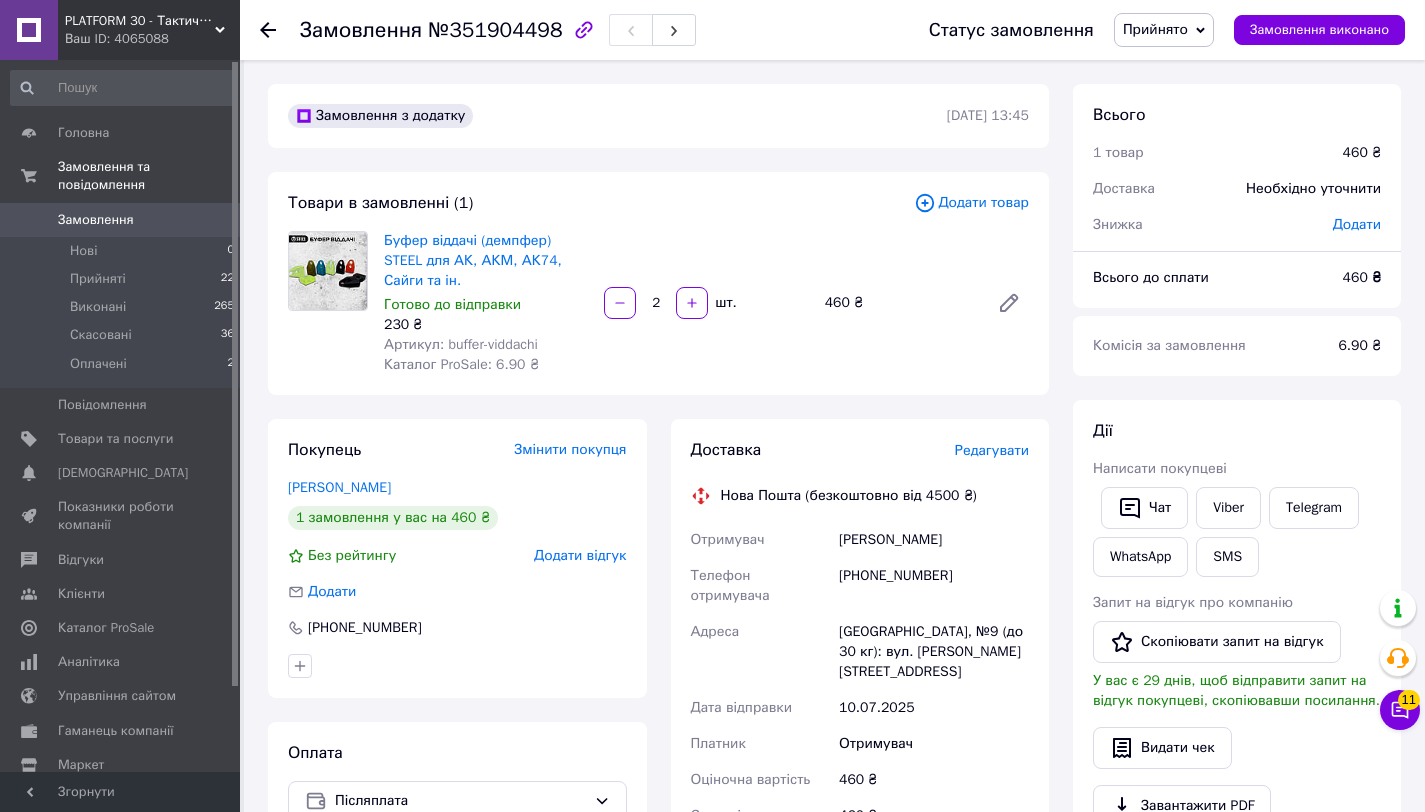 click on "[GEOGRAPHIC_DATA], №9 (до 30 кг): вул. [PERSON_NAME][STREET_ADDRESS]" at bounding box center (934, 652) 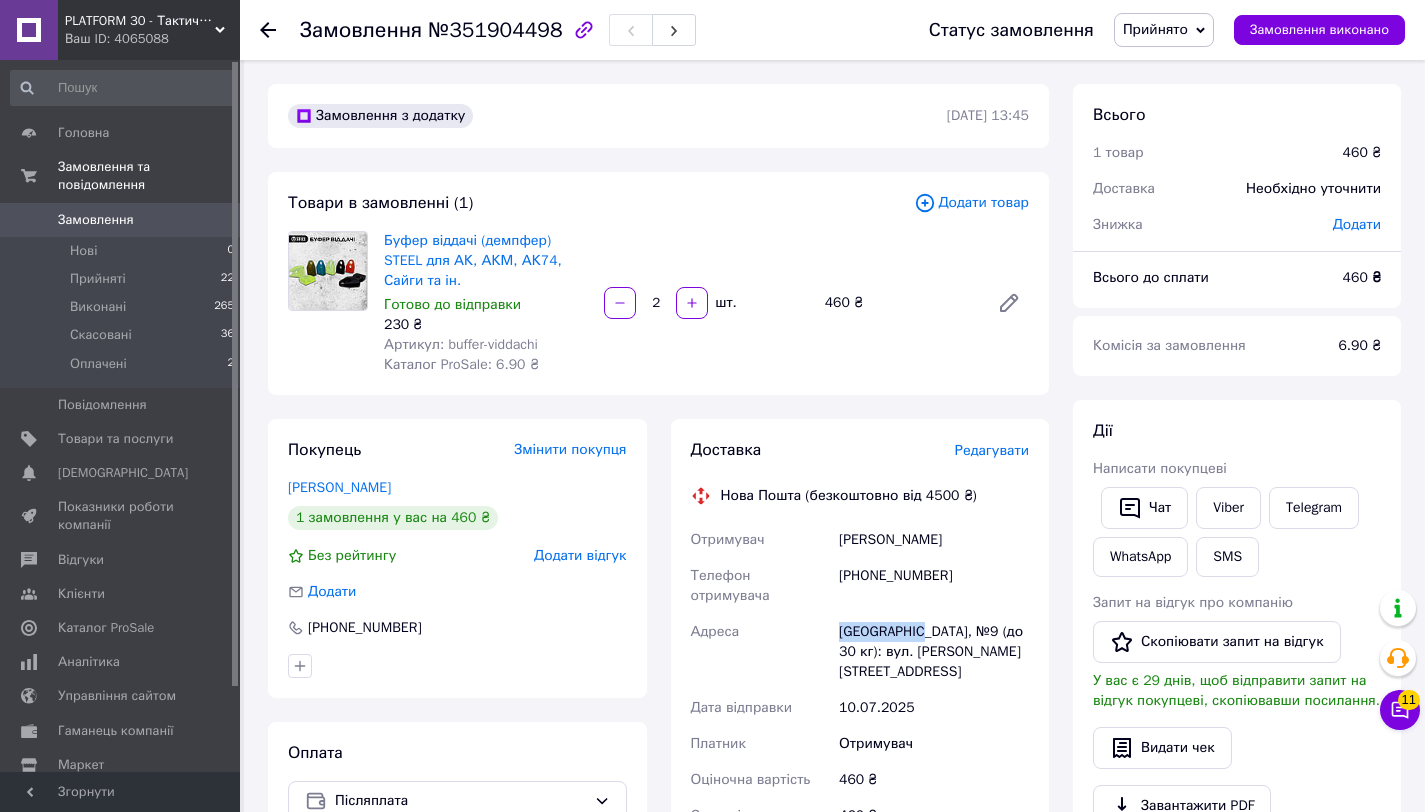 click on "[GEOGRAPHIC_DATA], №9 (до 30 кг): вул. [PERSON_NAME][STREET_ADDRESS]" at bounding box center (934, 652) 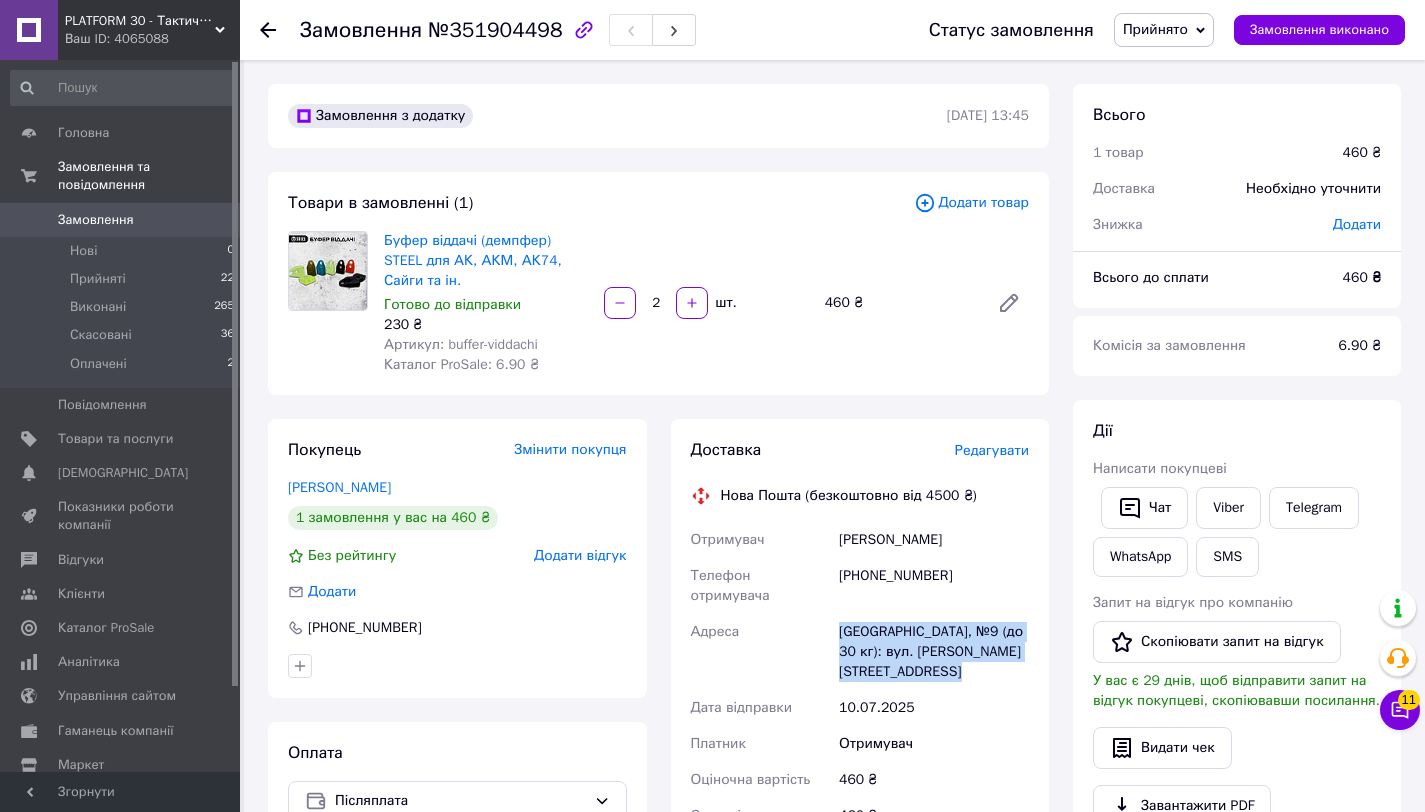 copy on "[GEOGRAPHIC_DATA], №9 (до 30 кг): вул. [PERSON_NAME][STREET_ADDRESS]" 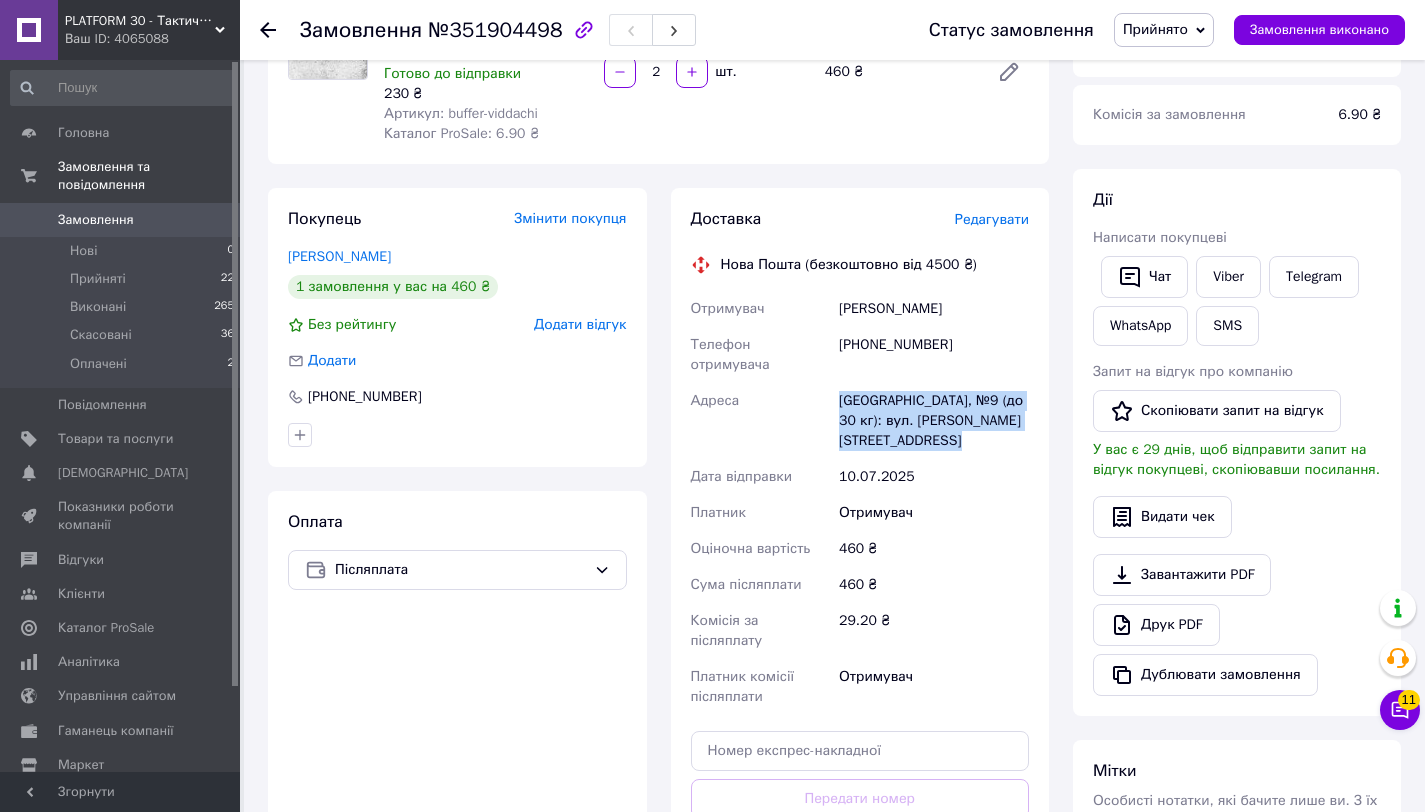 scroll, scrollTop: 0, scrollLeft: 0, axis: both 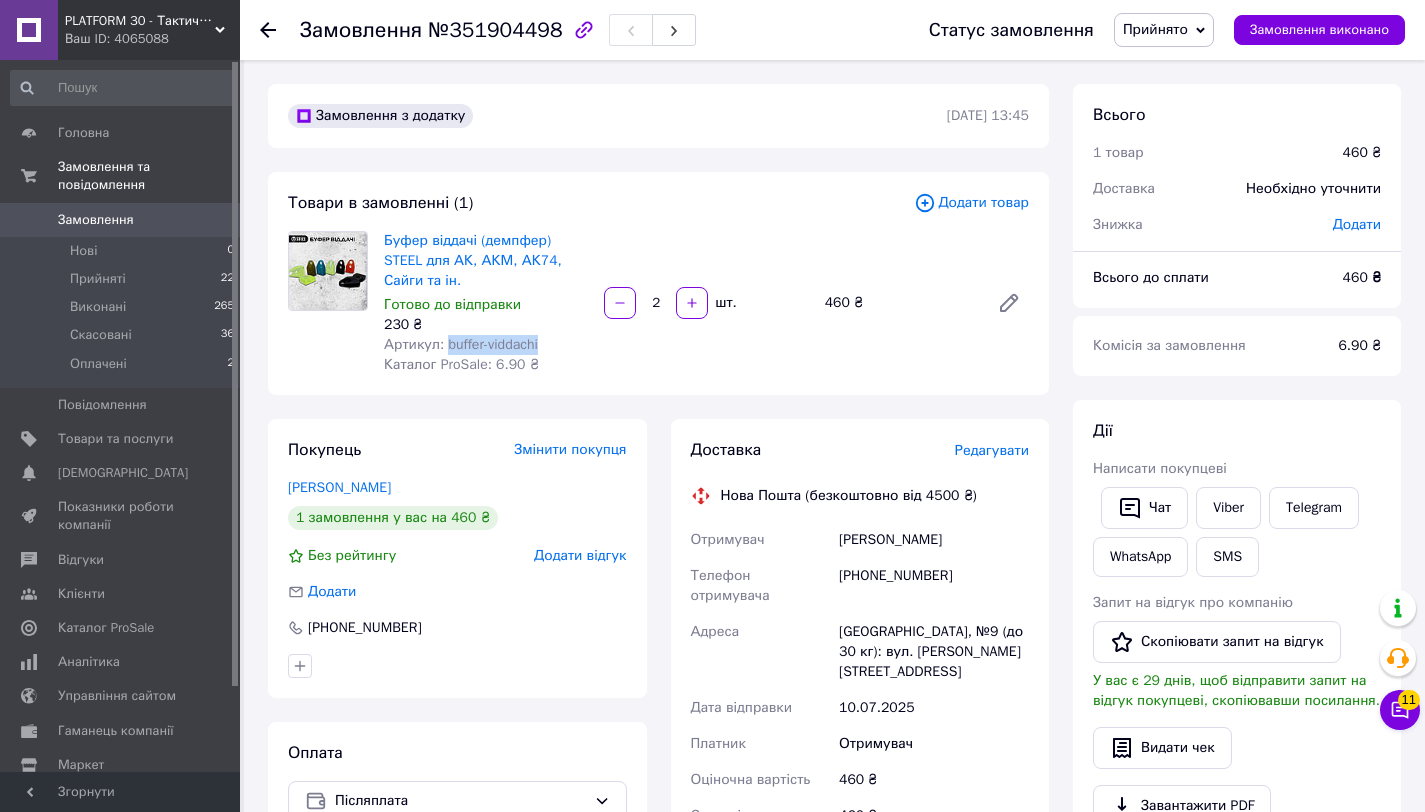 drag, startPoint x: 449, startPoint y: 341, endPoint x: 548, endPoint y: 341, distance: 99 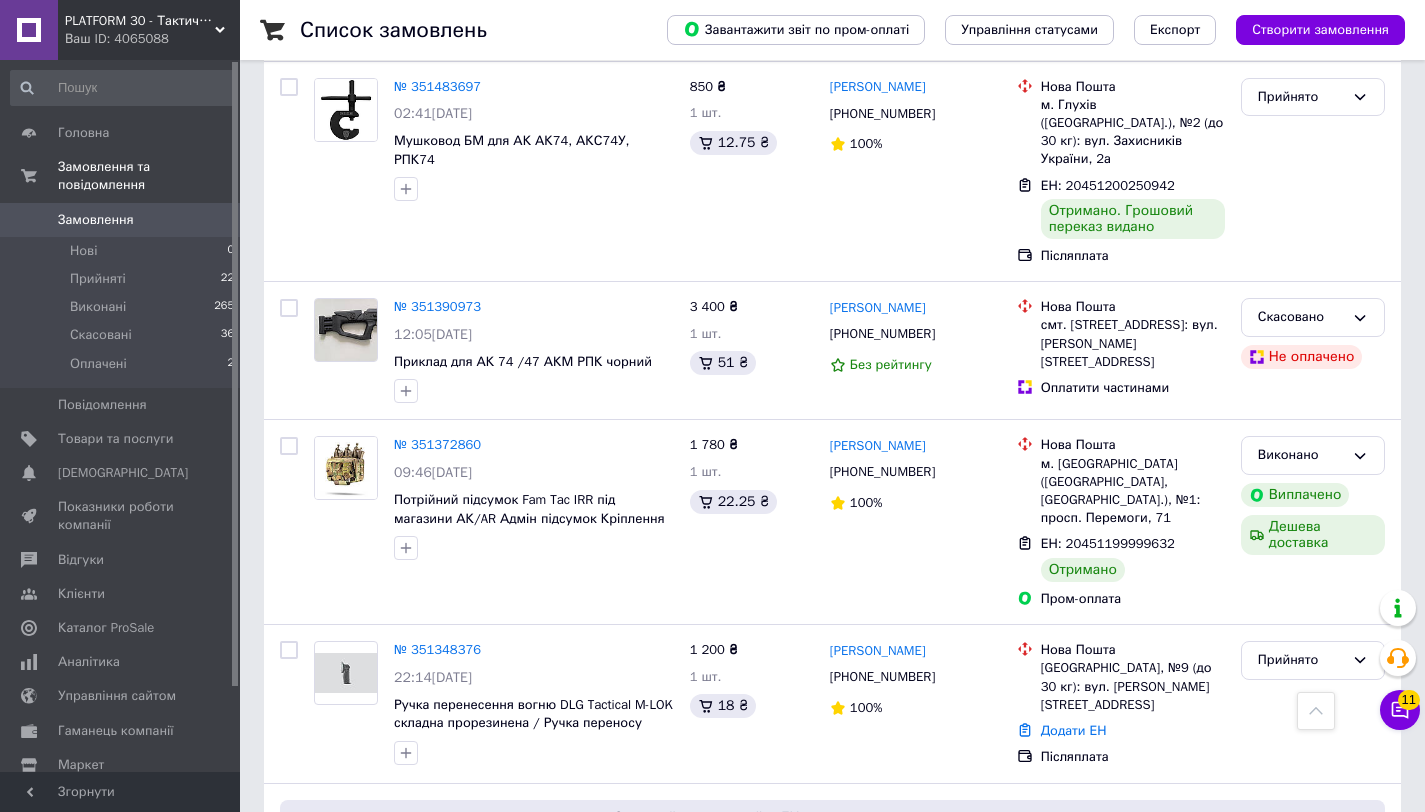 scroll, scrollTop: 1853, scrollLeft: 0, axis: vertical 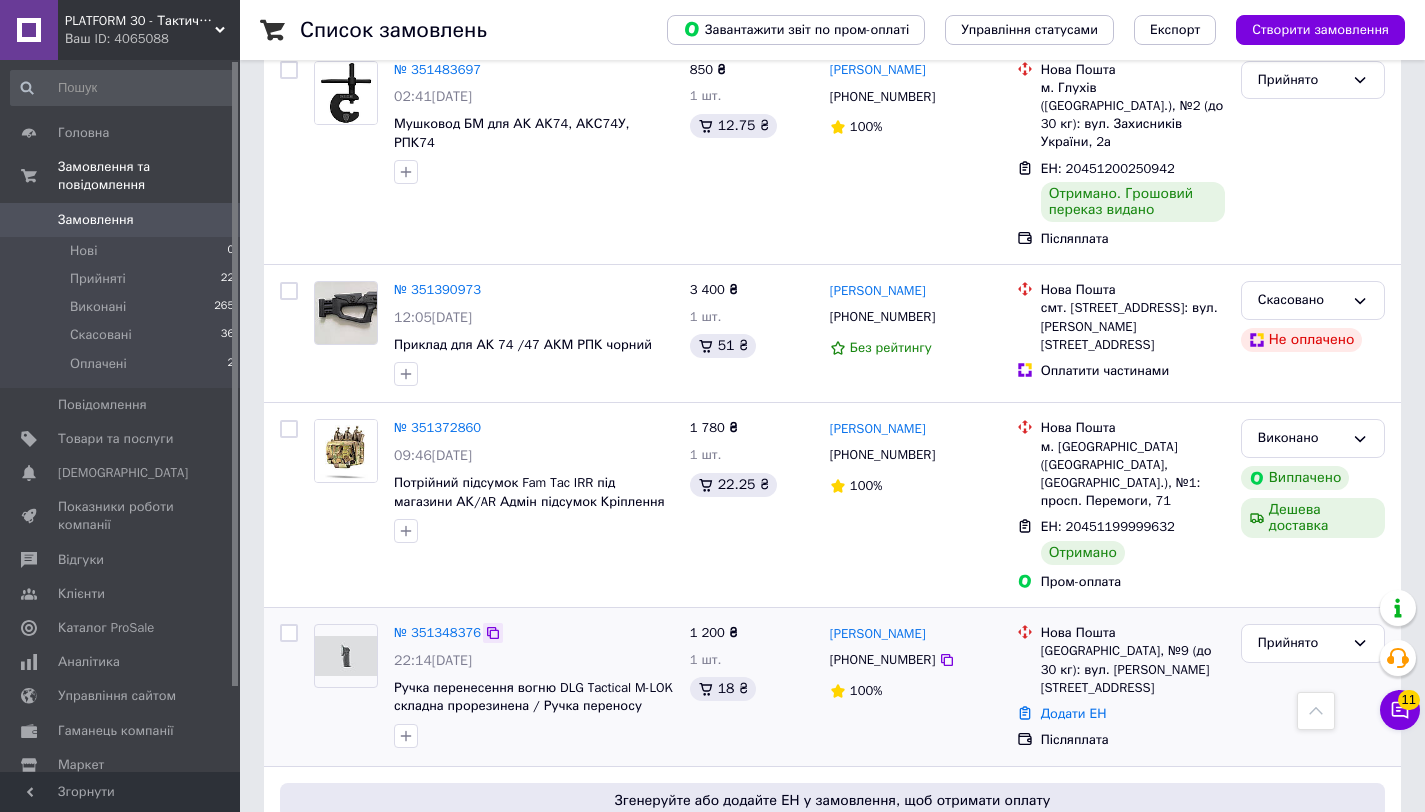 click 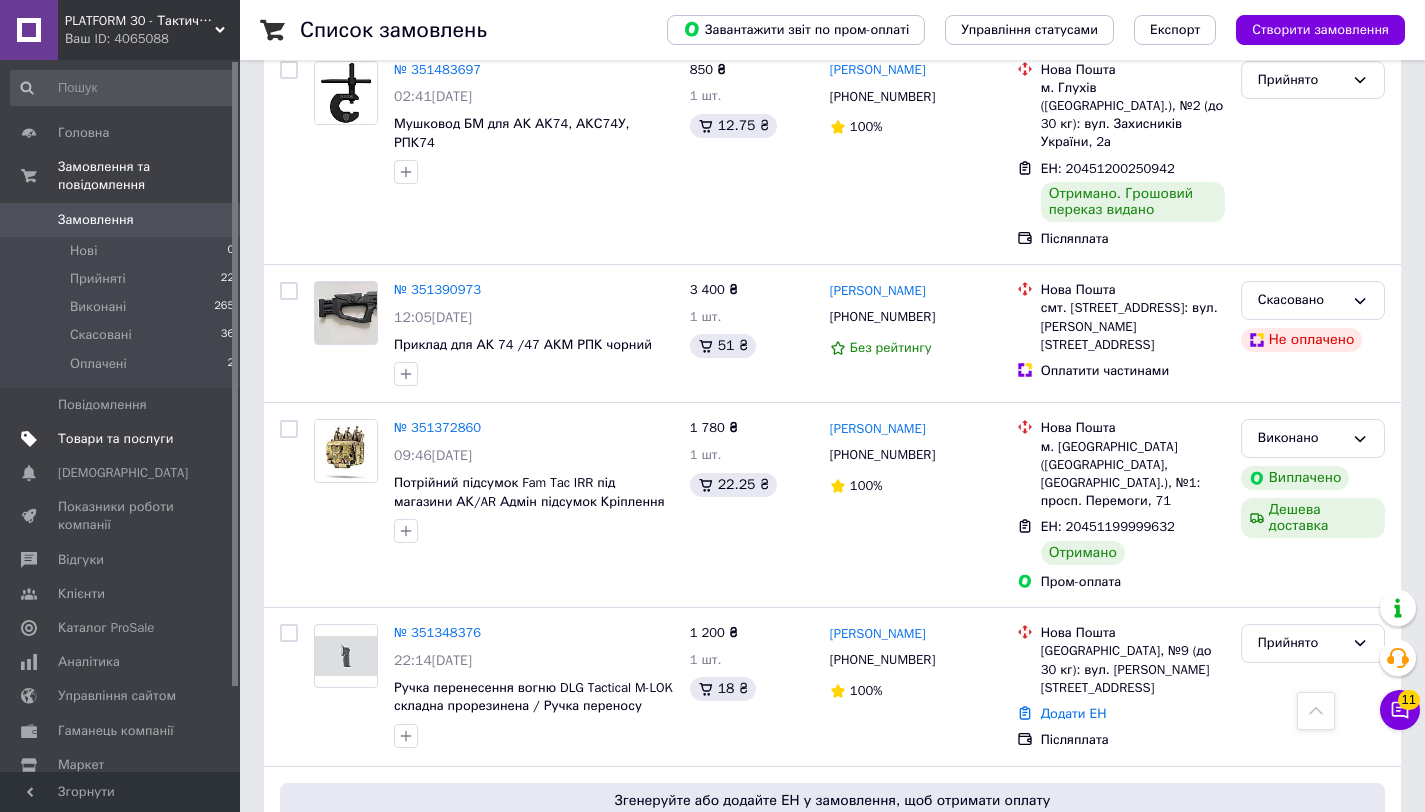 click on "Товари та послуги" at bounding box center [115, 439] 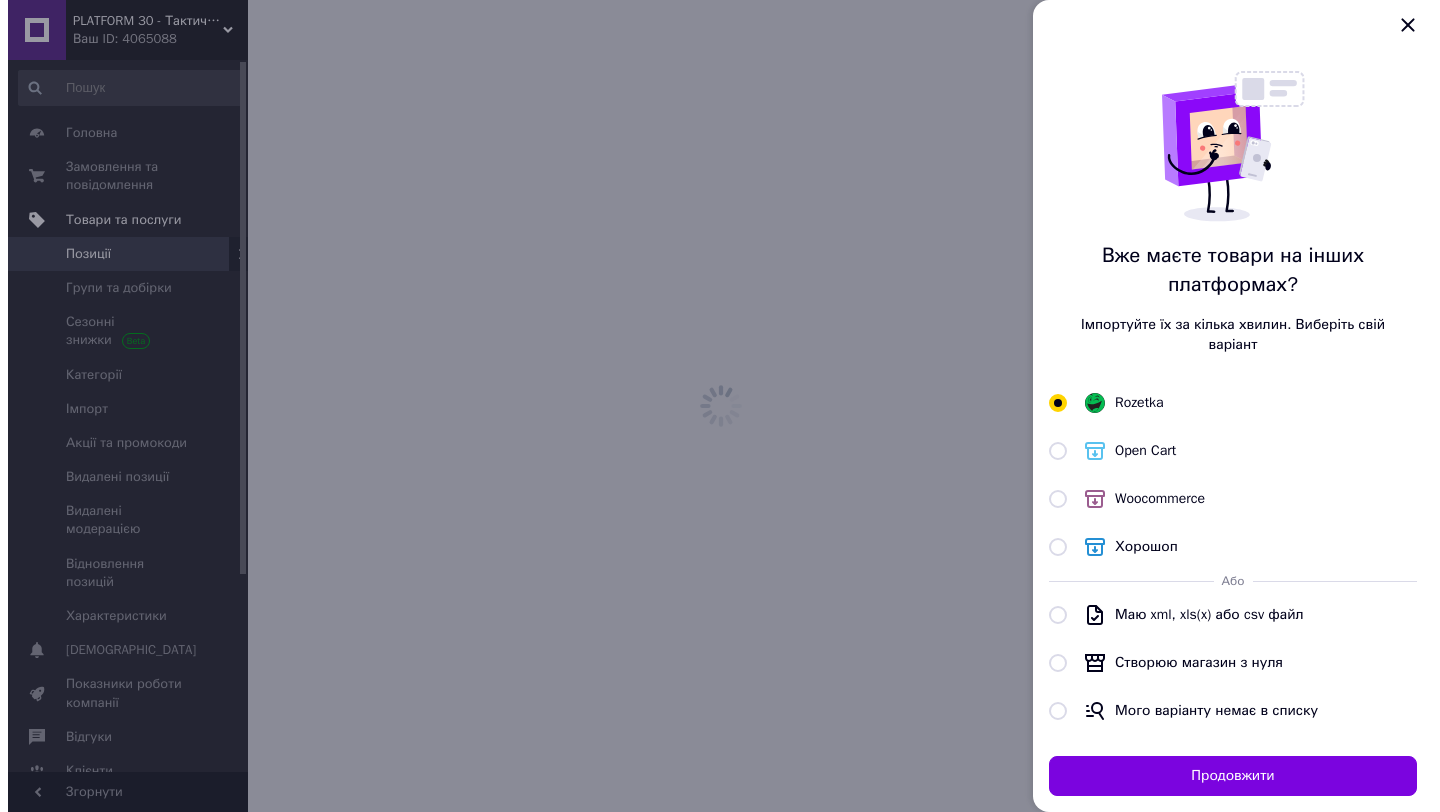 scroll, scrollTop: 0, scrollLeft: 0, axis: both 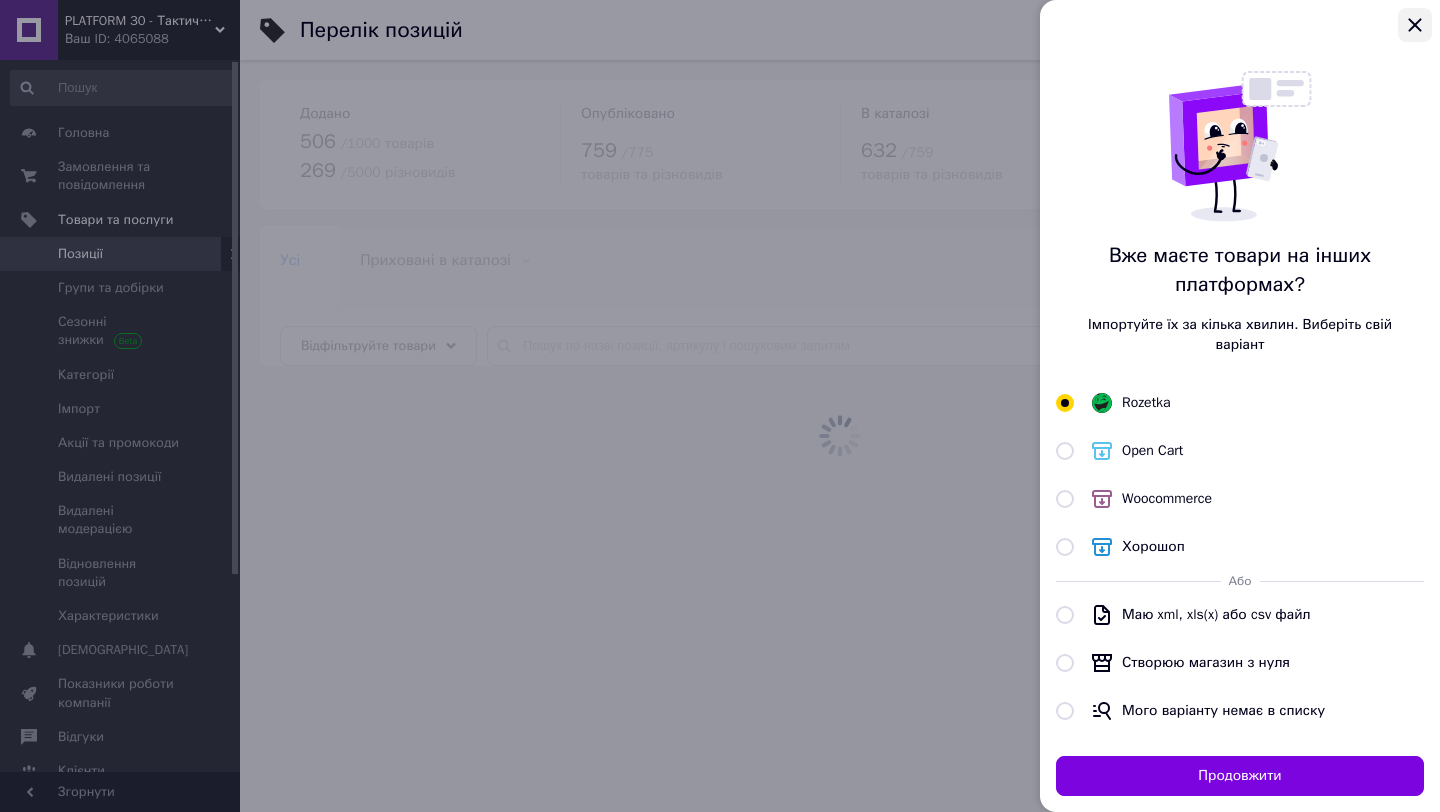 click at bounding box center (1415, 25) 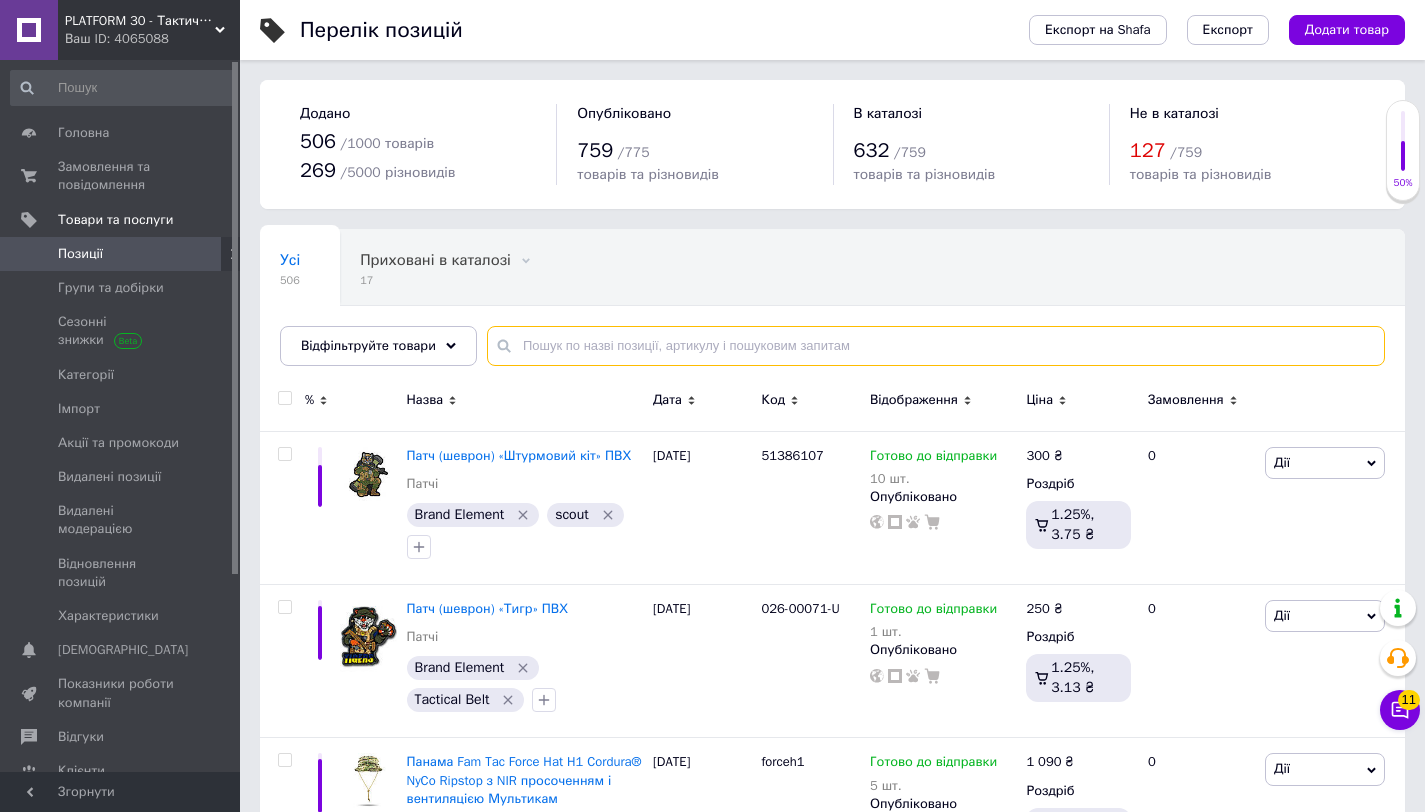 click at bounding box center (936, 346) 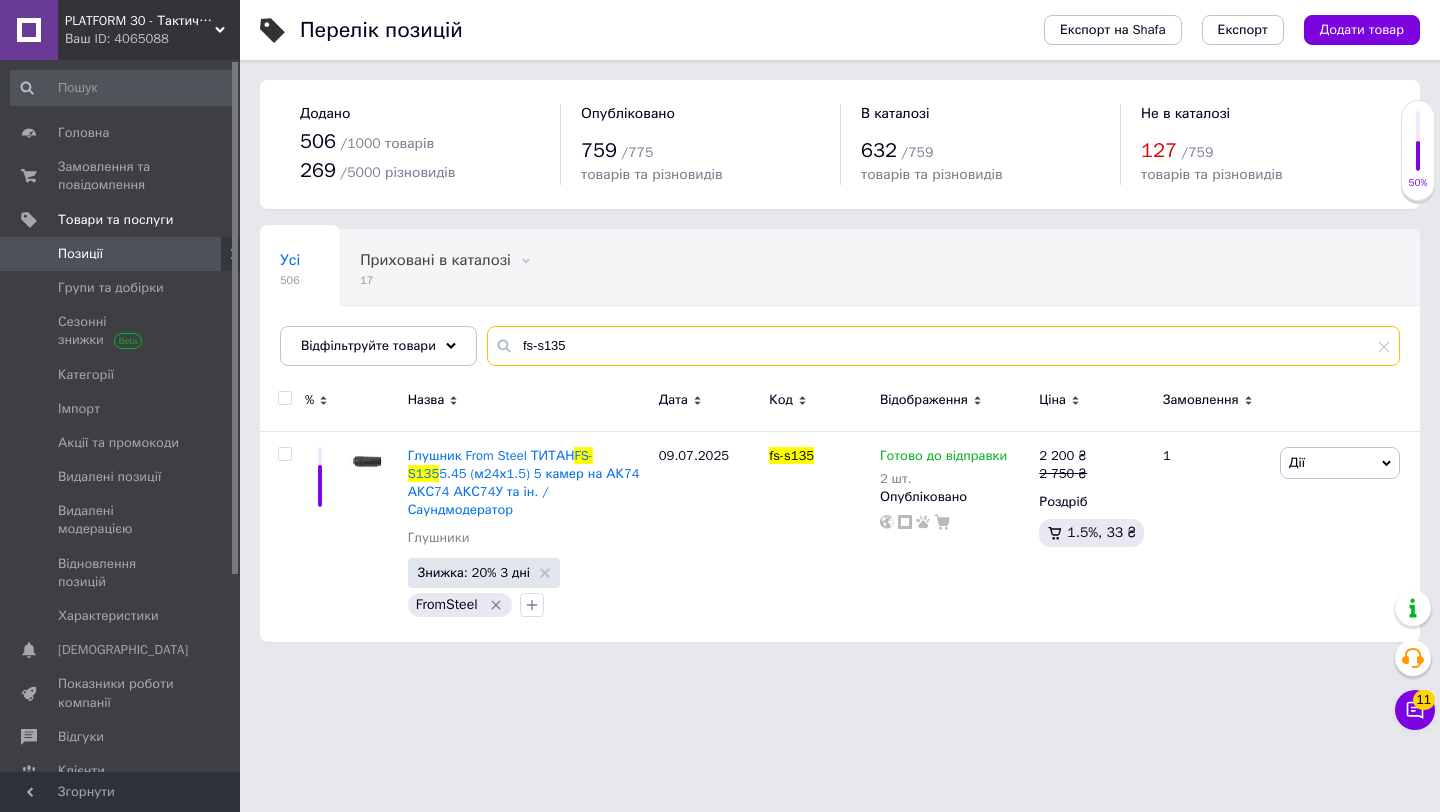 type on "fs-s135" 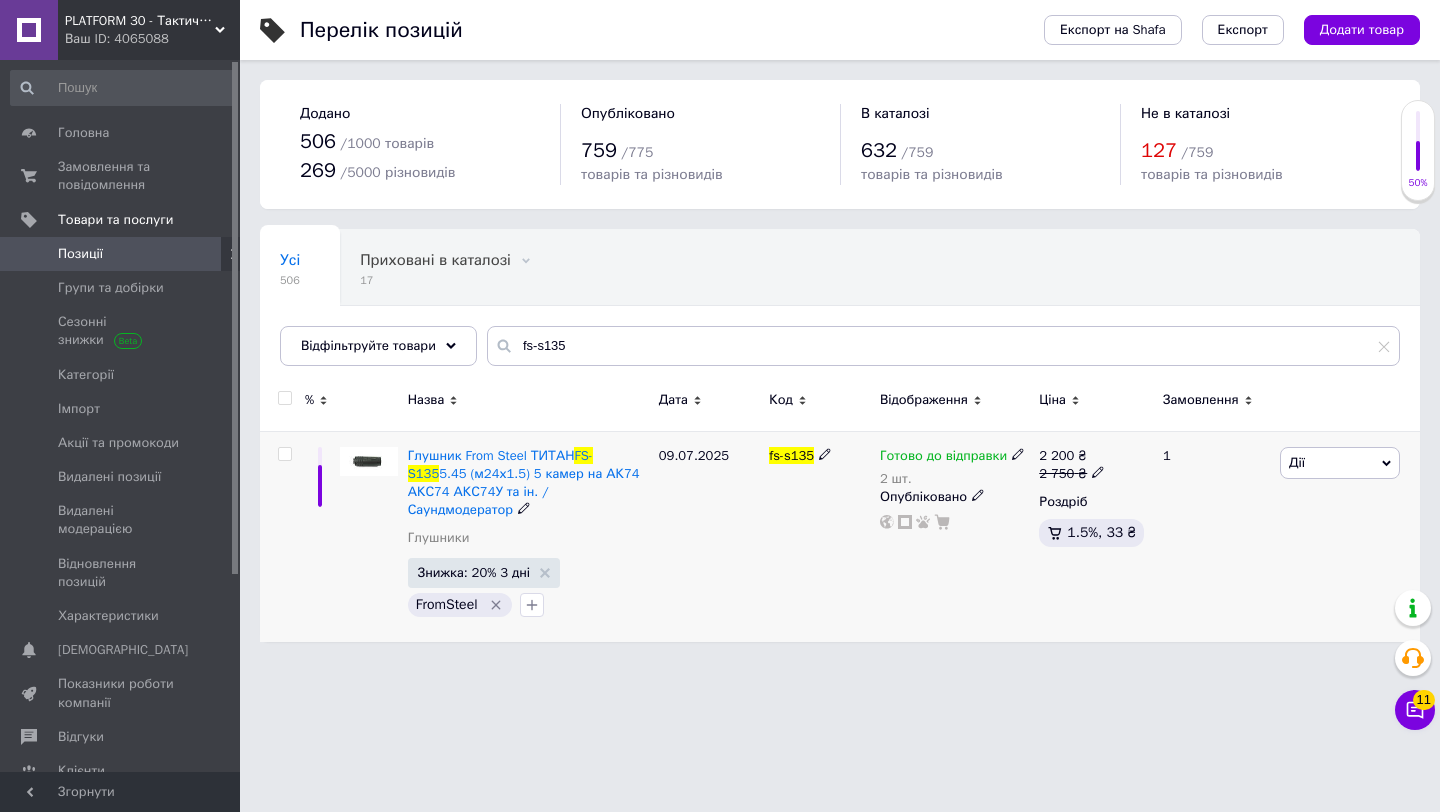 click on "Дії" at bounding box center [1340, 463] 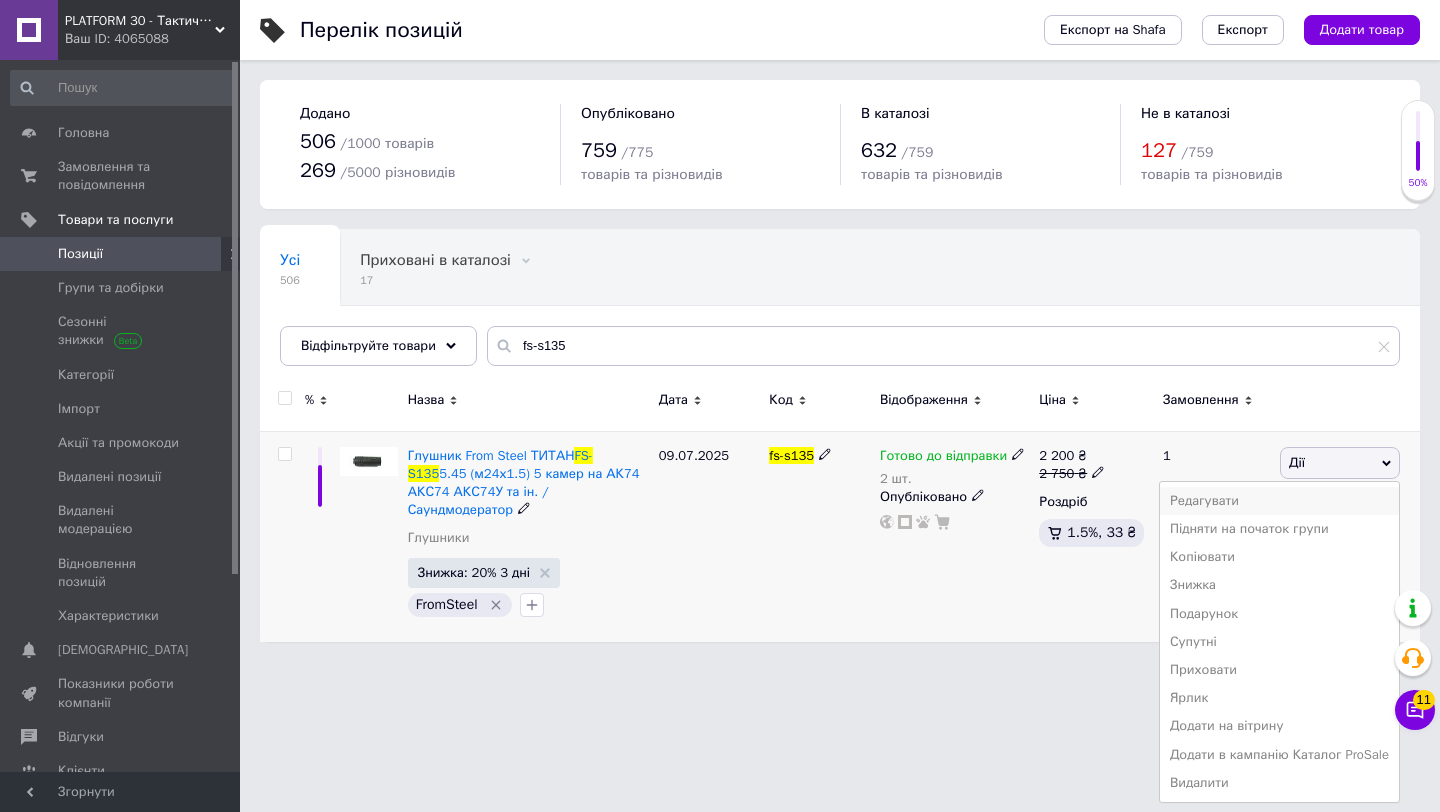 click on "Редагувати" at bounding box center [1279, 501] 